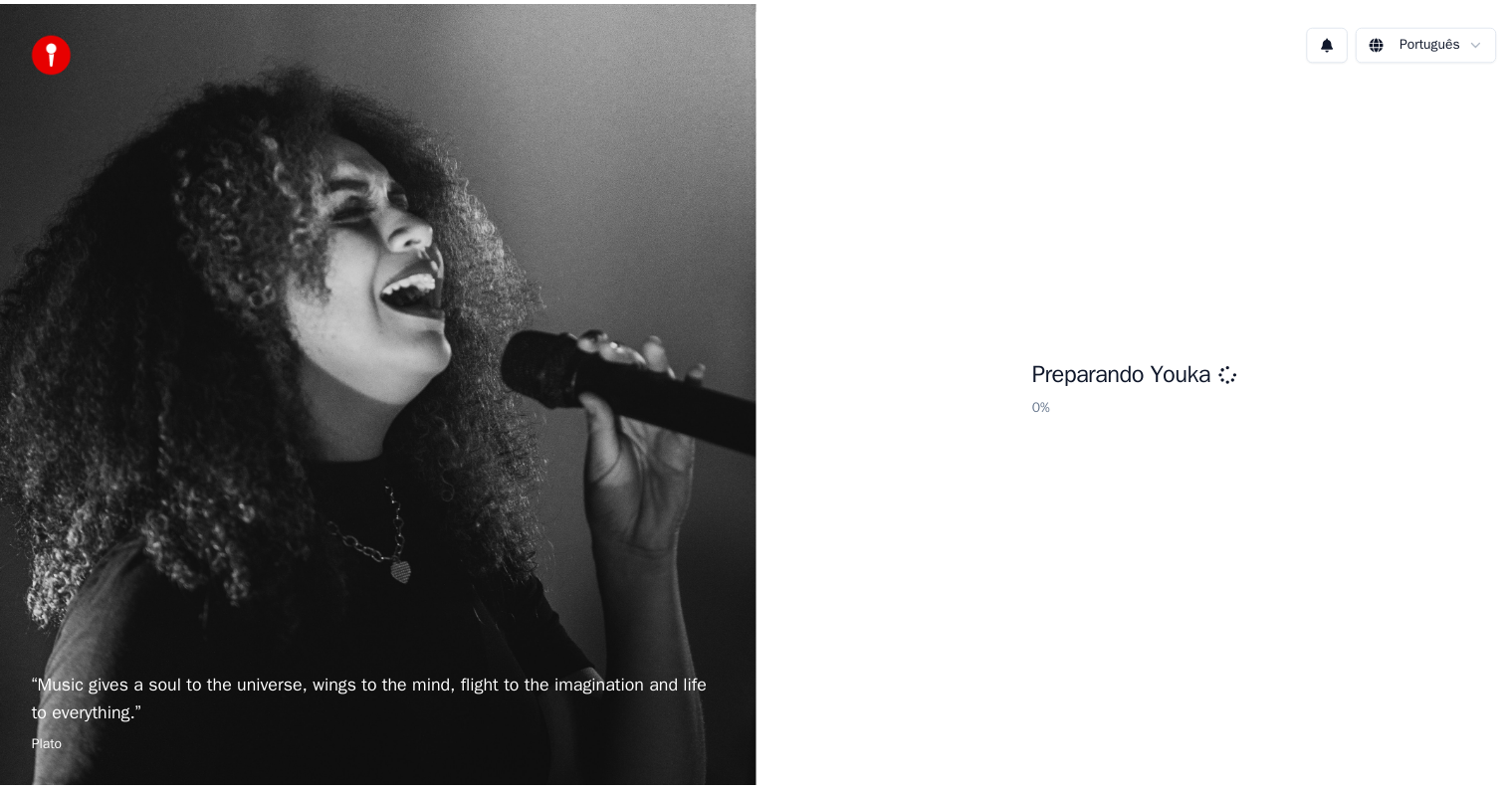 scroll, scrollTop: 0, scrollLeft: 0, axis: both 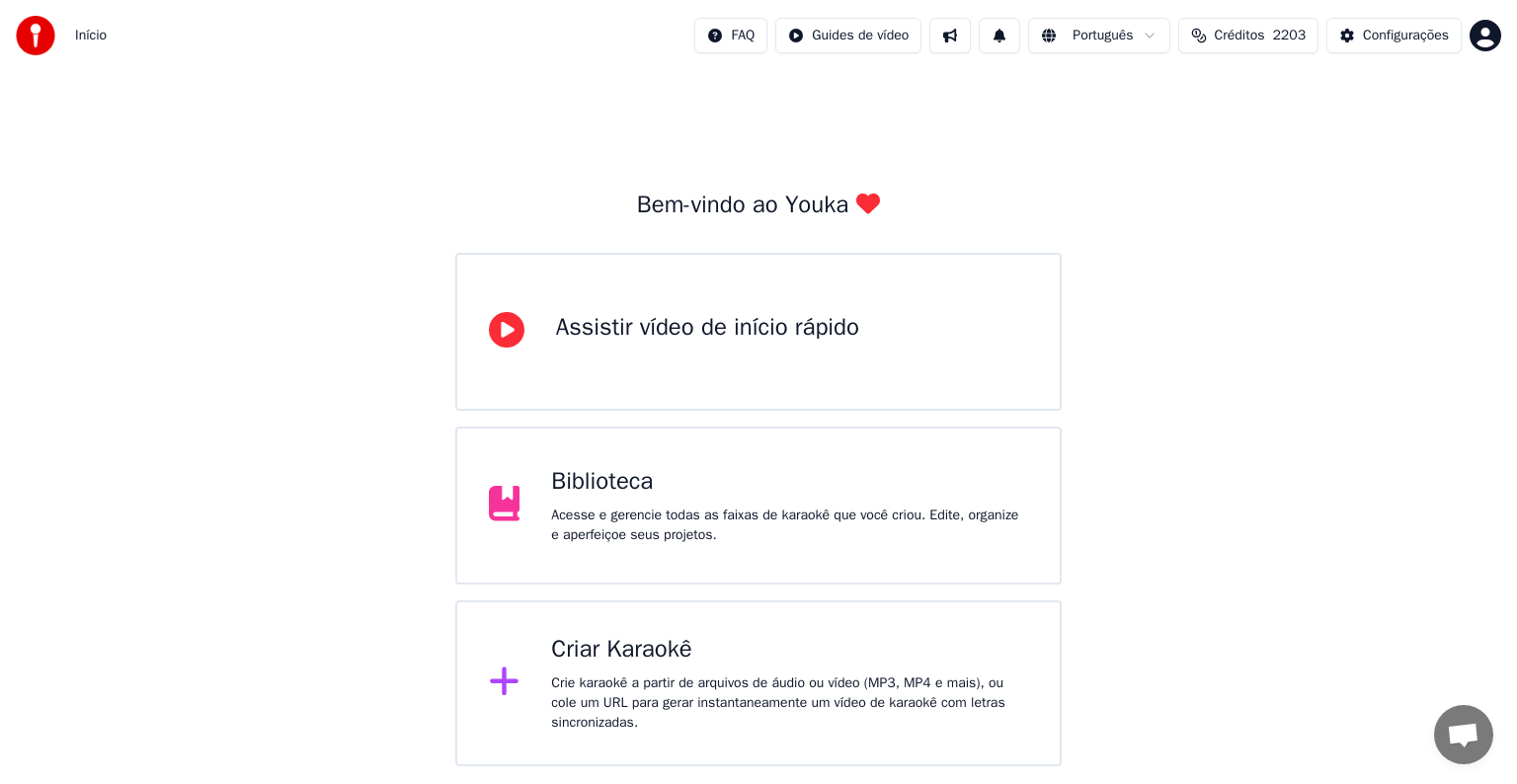 click on "Acesse e gerencie todas as faixas de karaokê que você criou. Edite, organize e aperfeiçoe seus projetos." at bounding box center [789, 525] 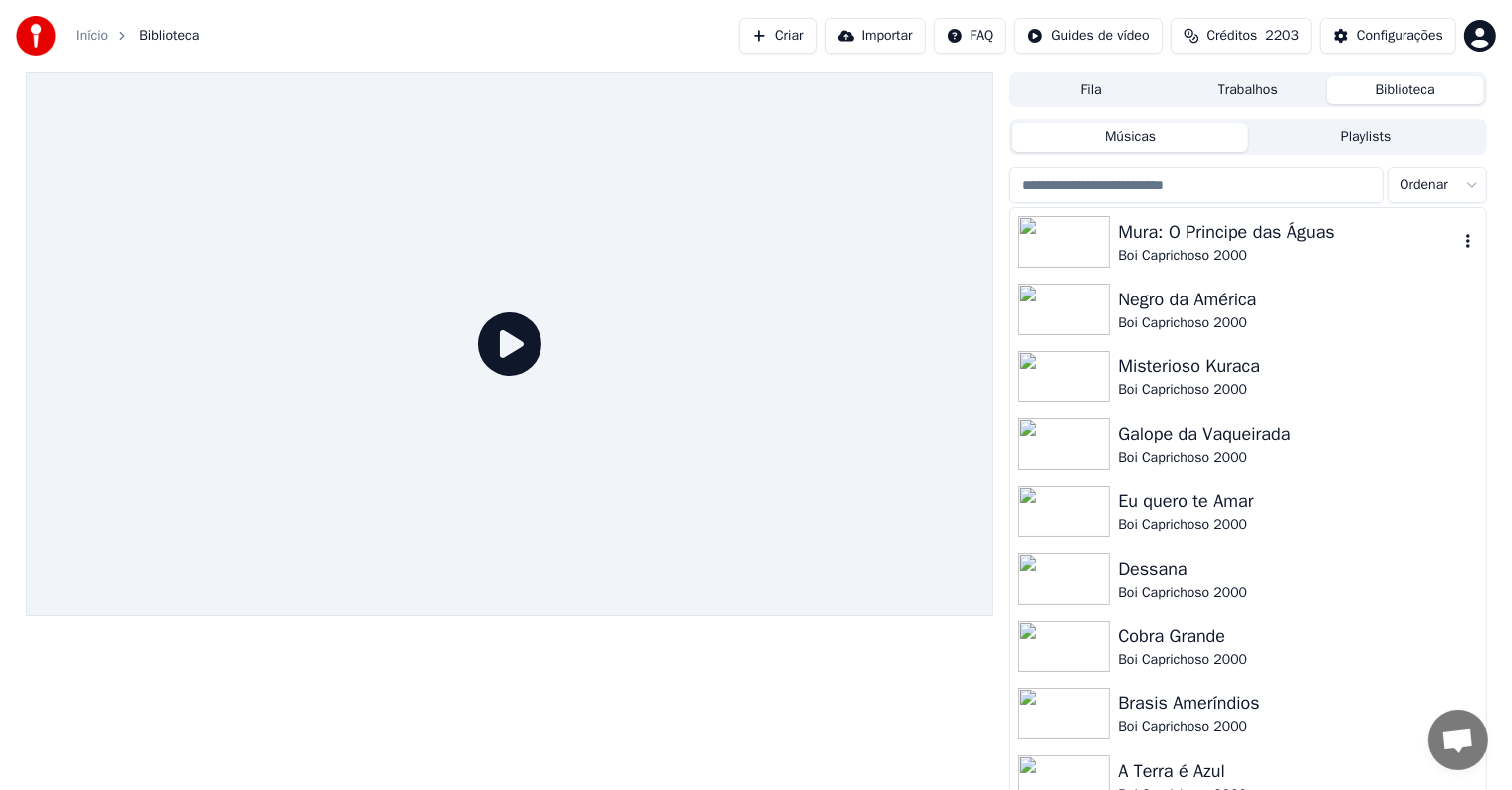 click at bounding box center [1064, 242] 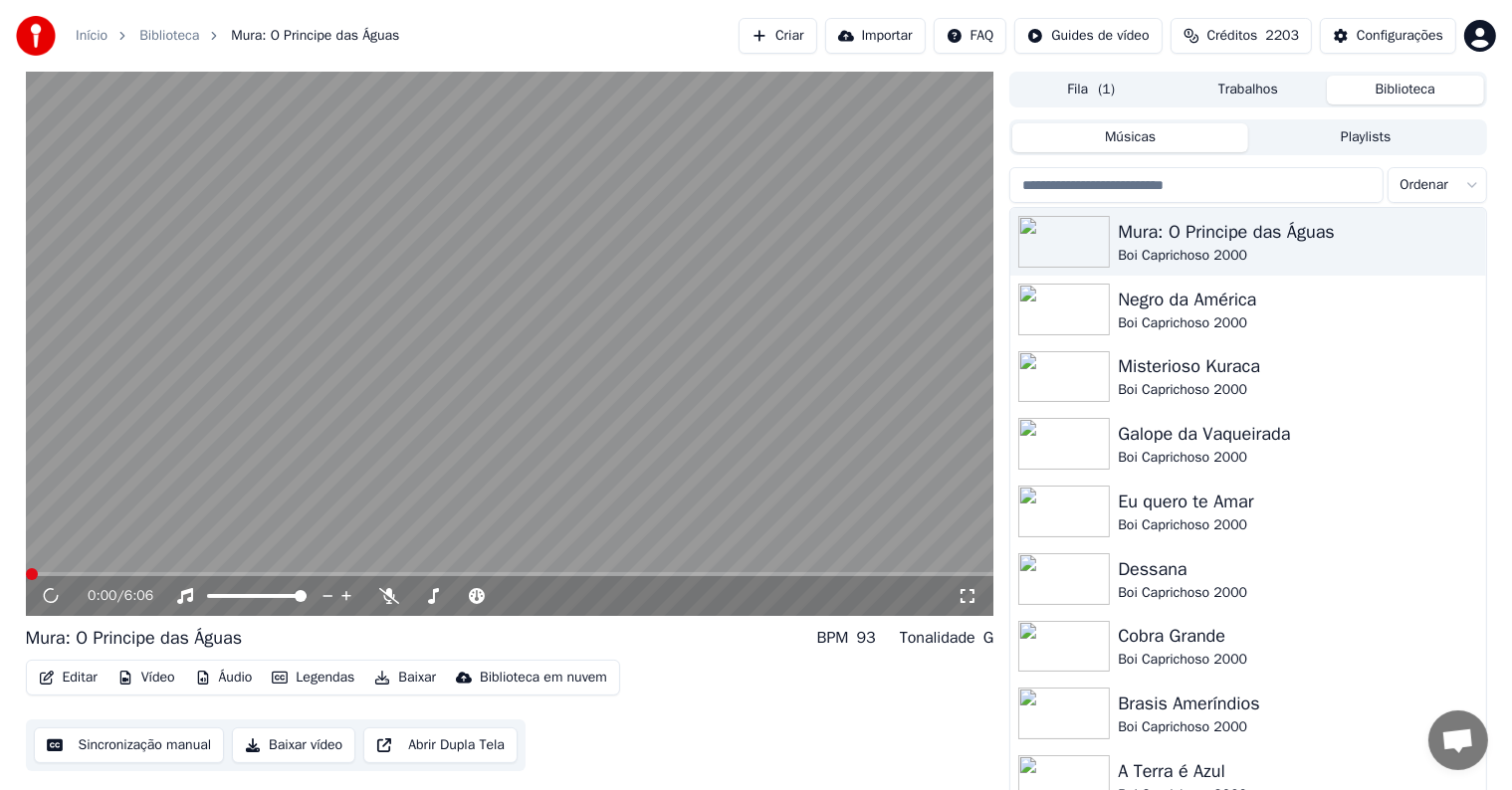 click on "Sincronização manual" at bounding box center [129, 745] 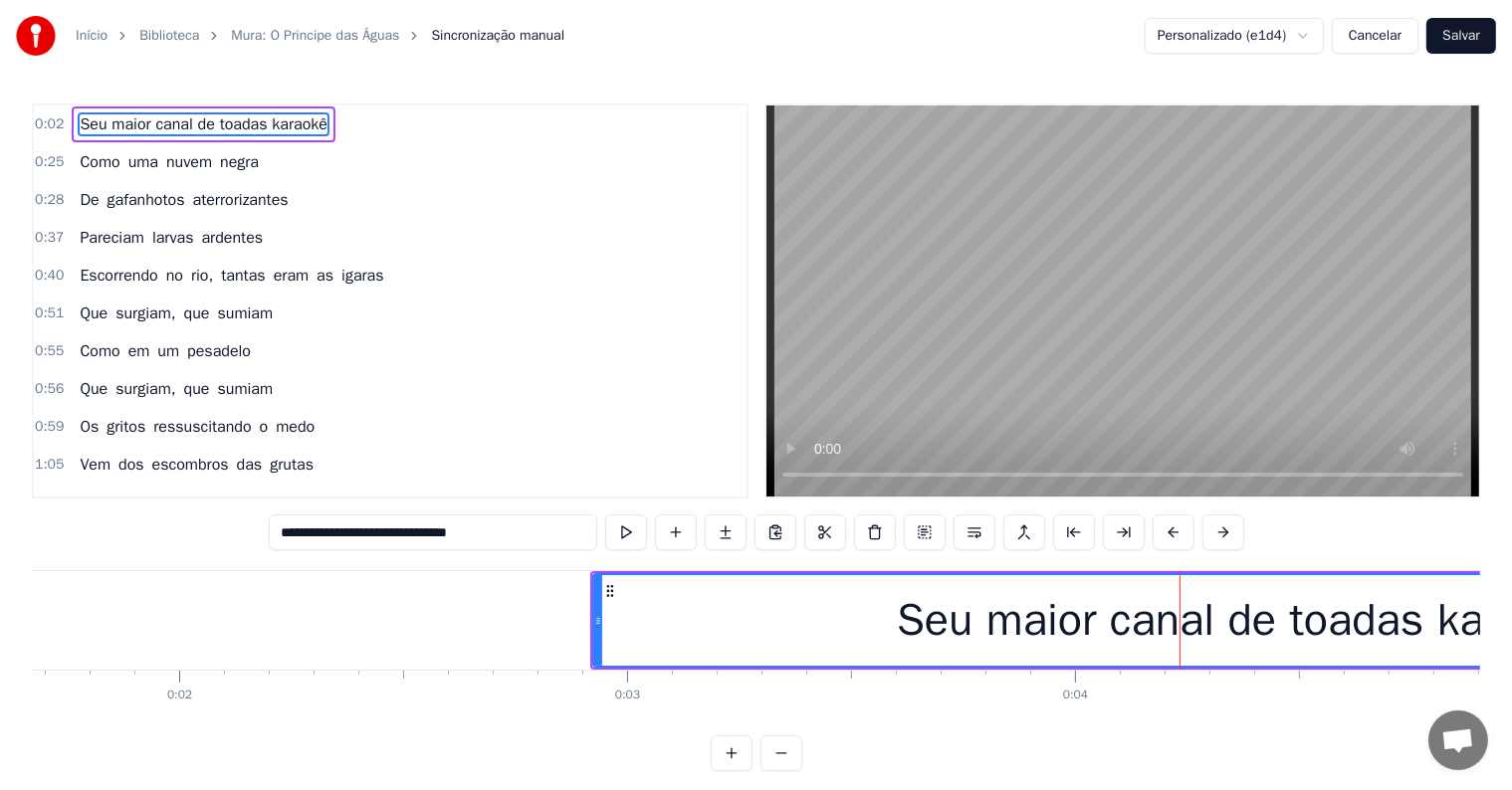 scroll, scrollTop: 0, scrollLeft: 1553, axis: horizontal 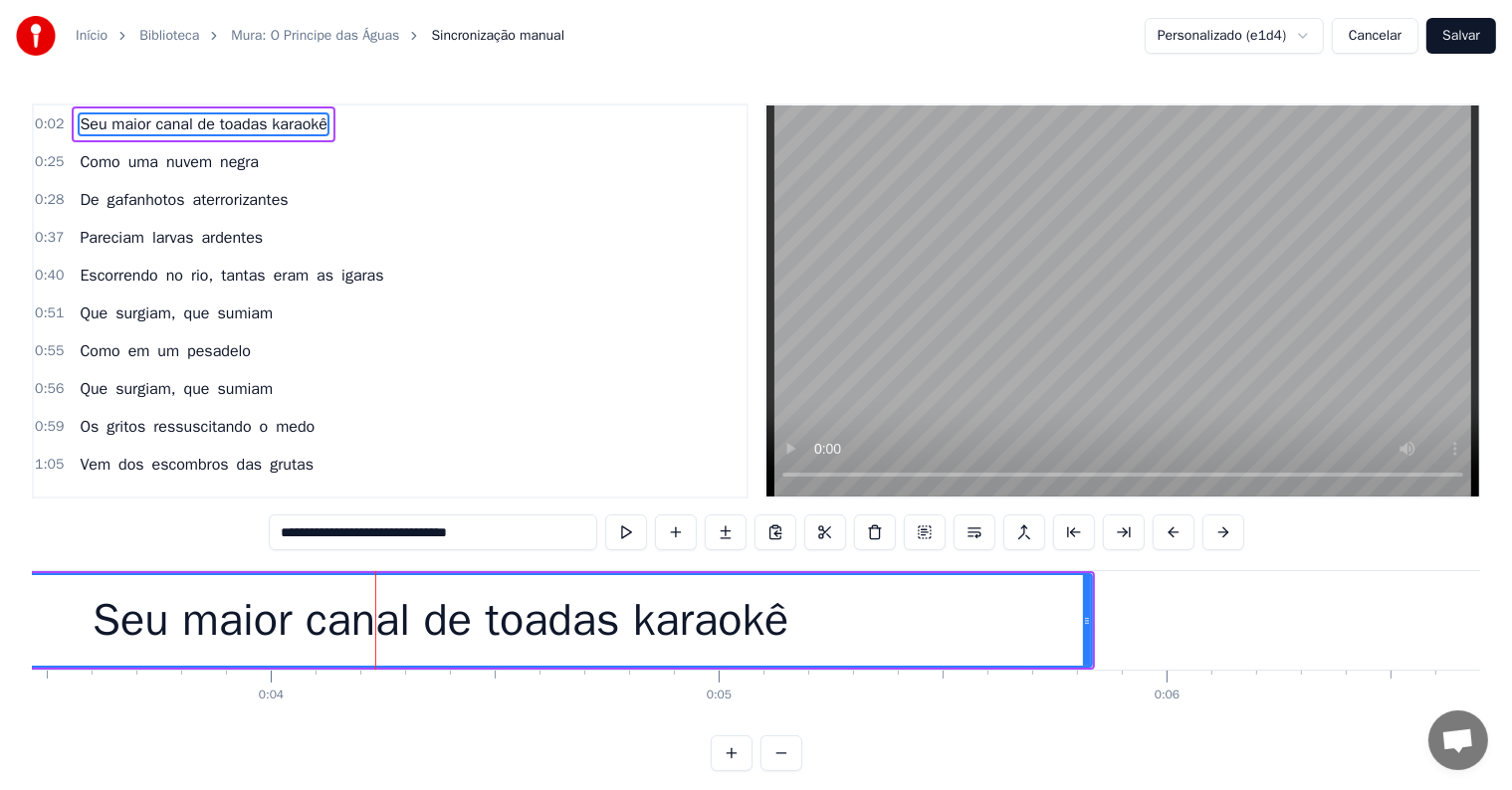 click on "Cancelar" at bounding box center [1375, 36] 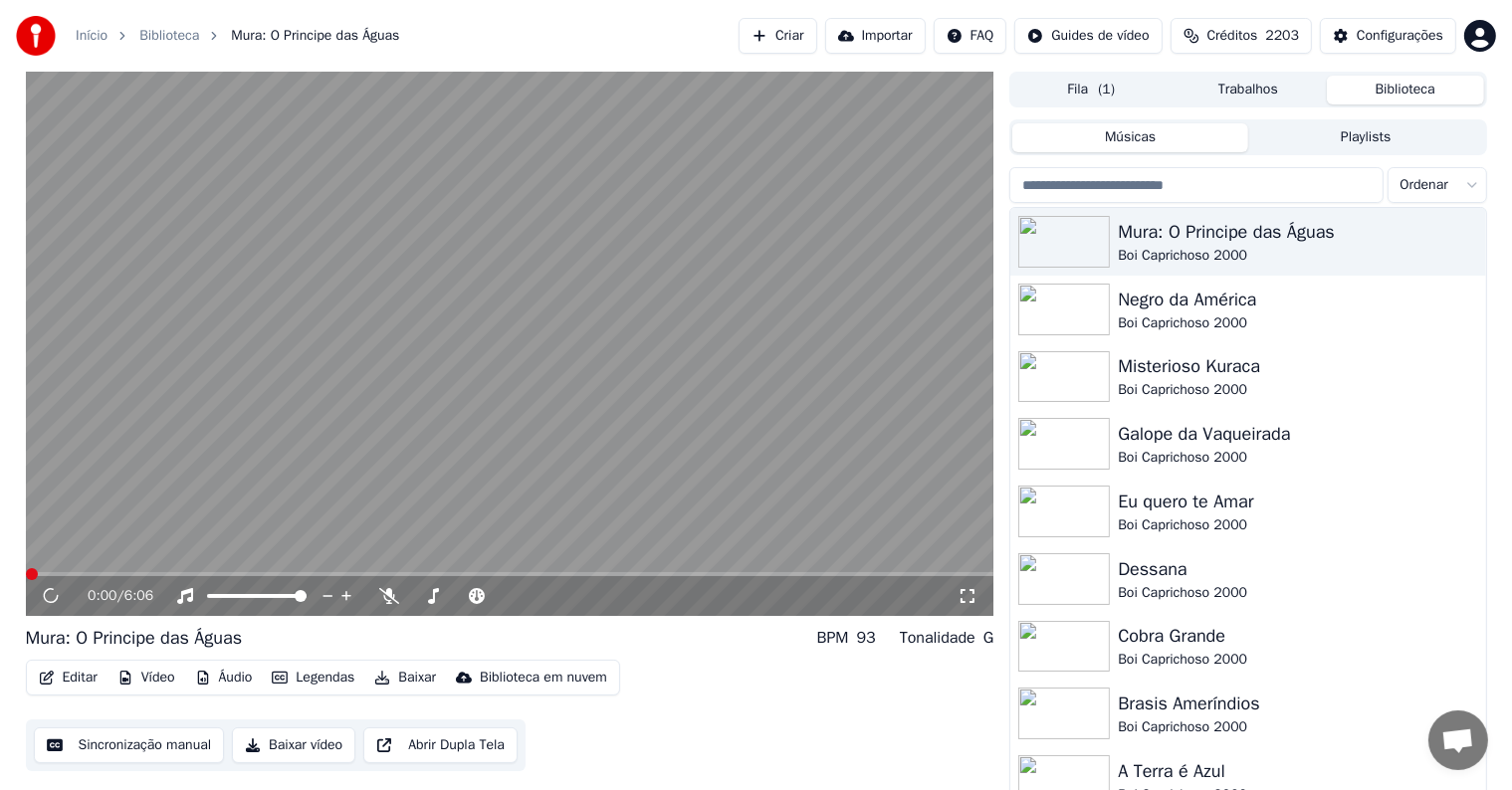 click at bounding box center [510, 343] 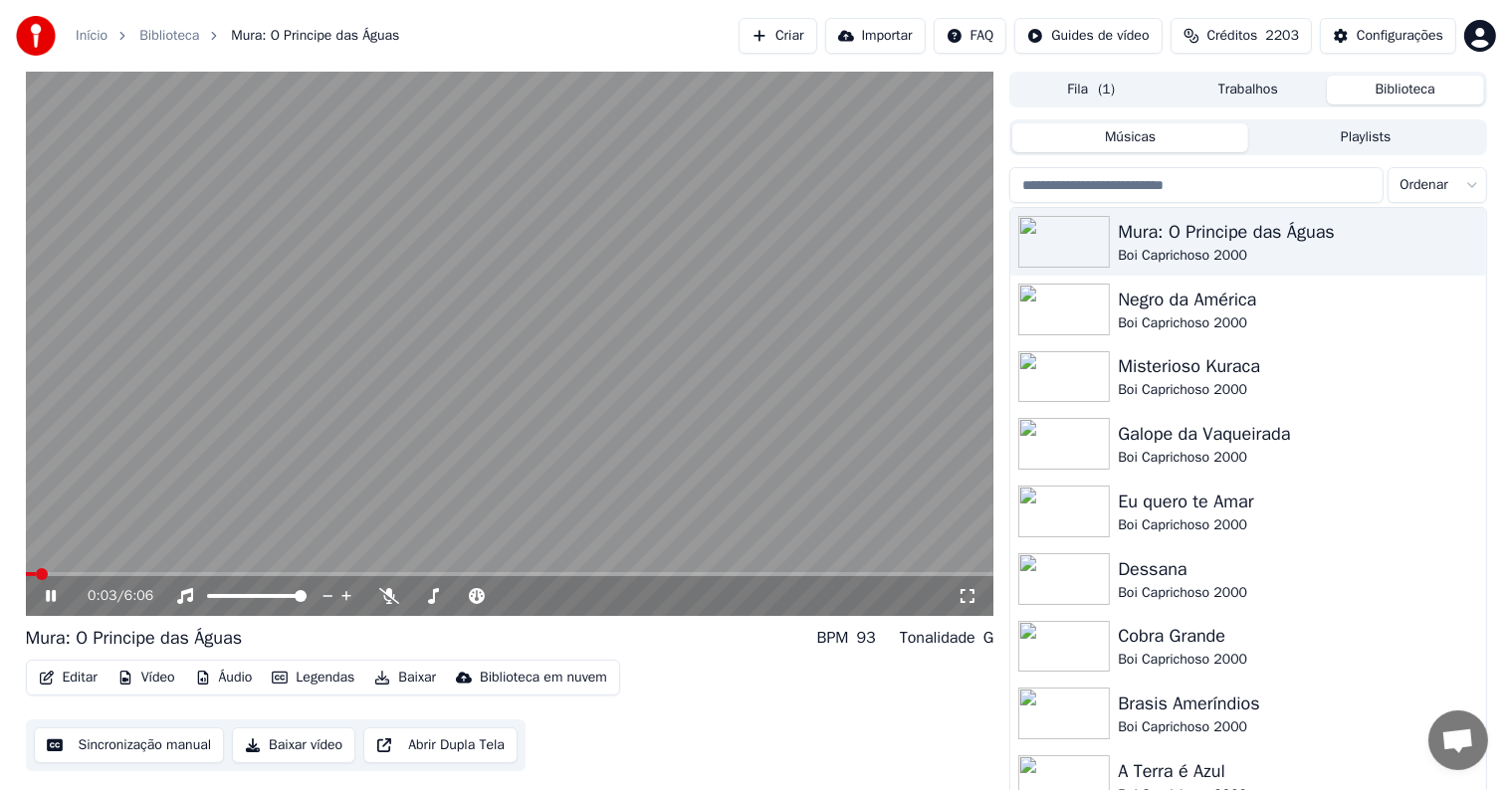 click at bounding box center (510, 343) 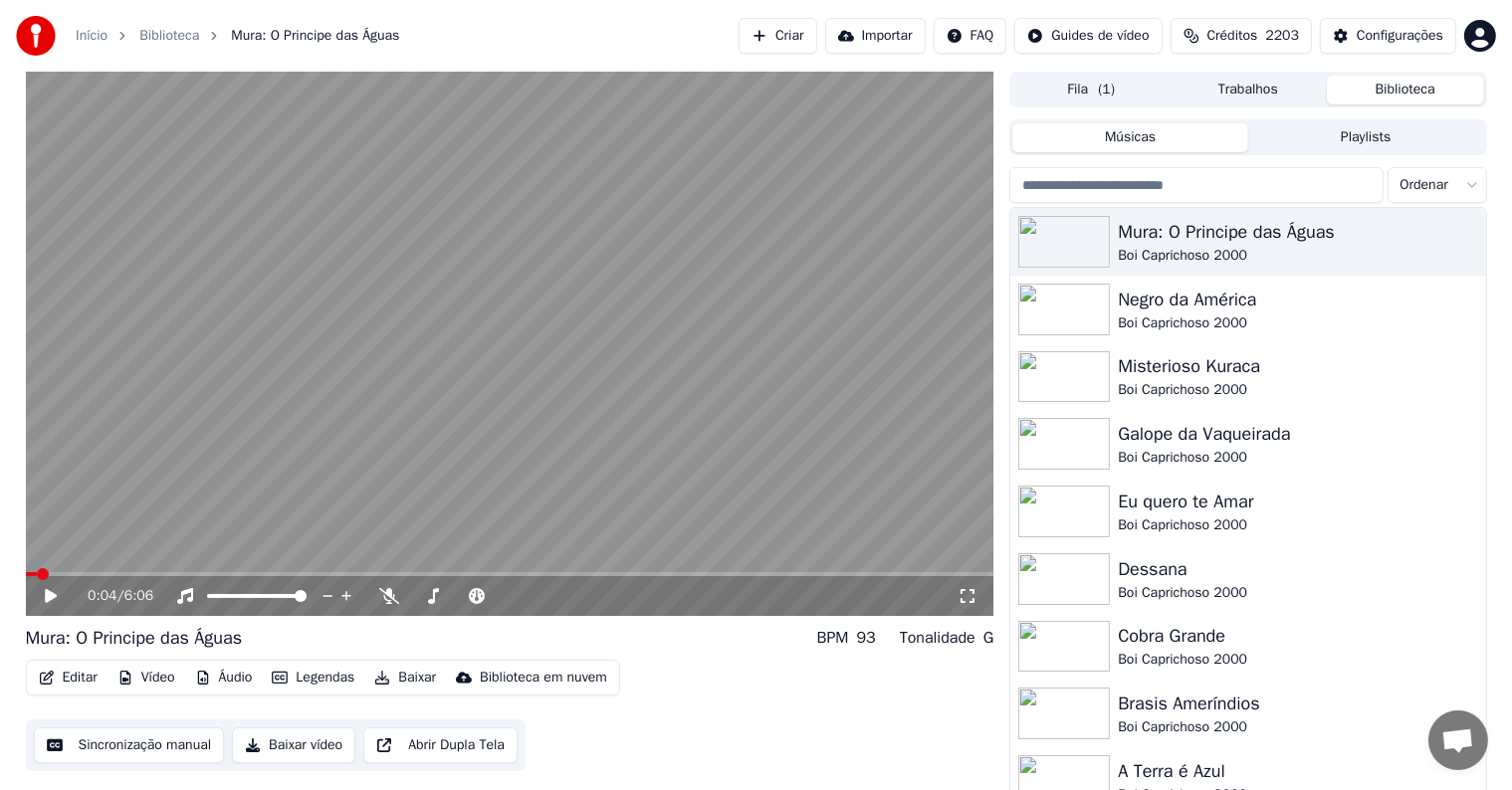 click on "Sincronização manual" at bounding box center [129, 745] 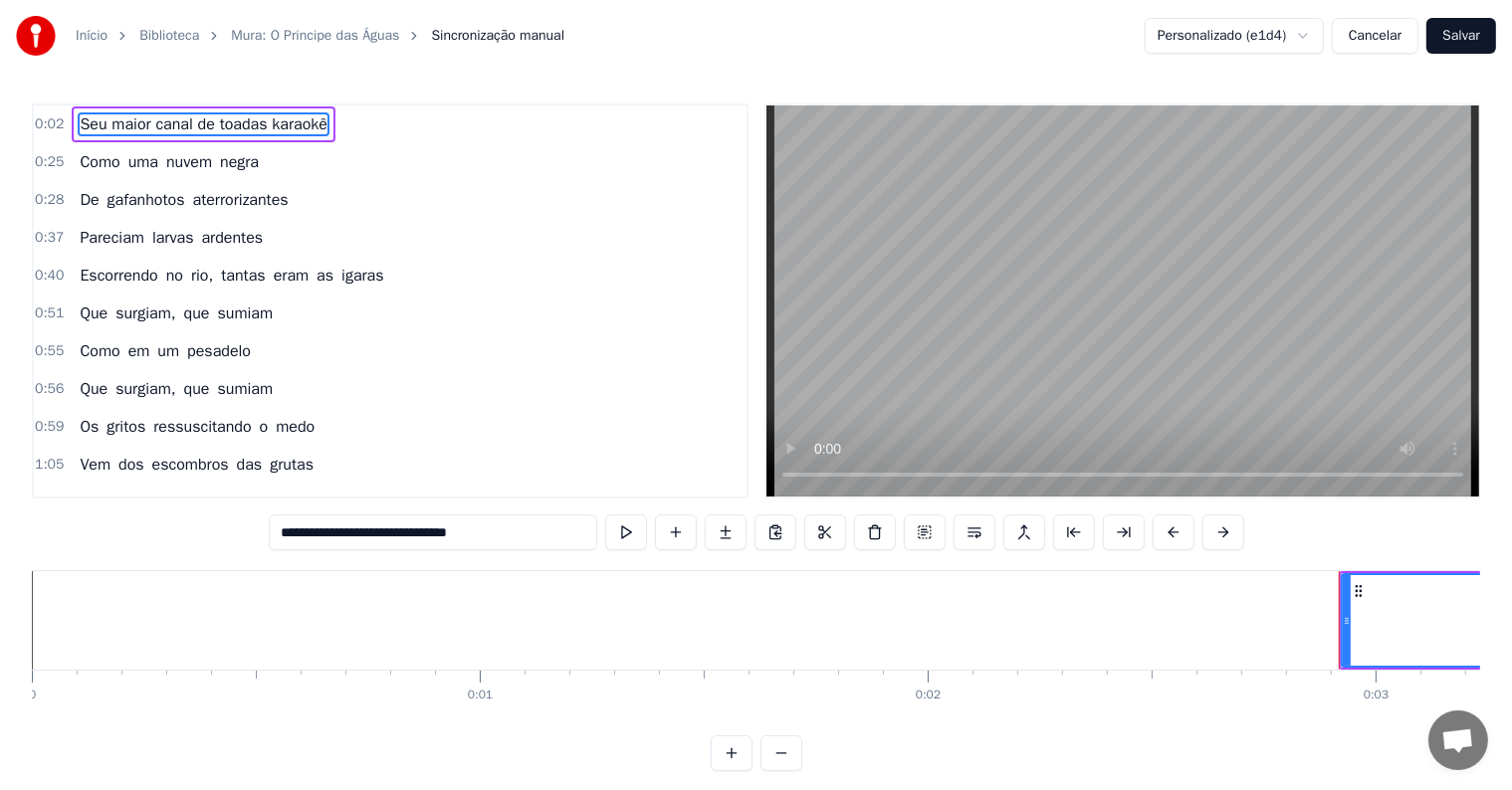 type 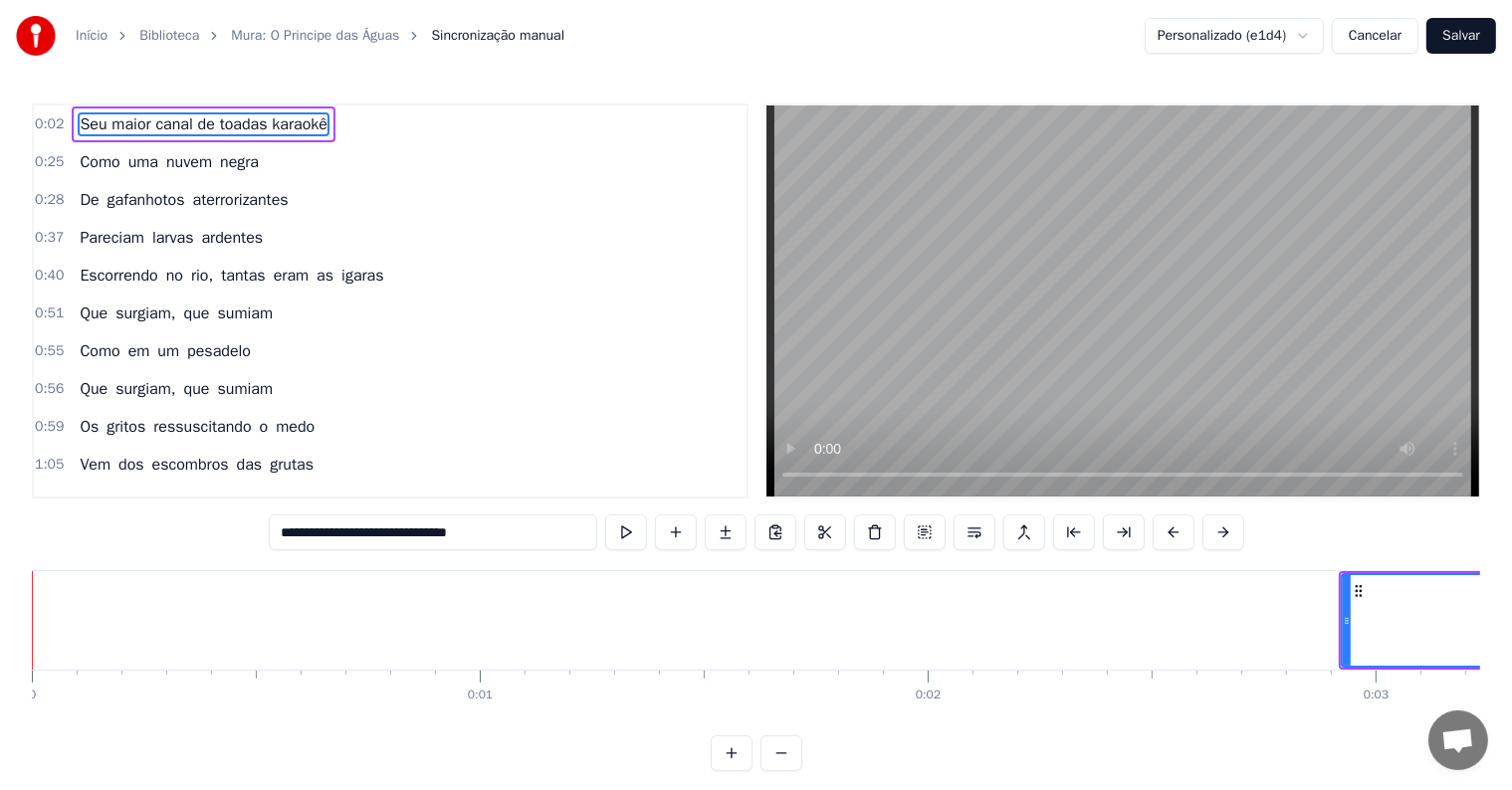 click on "Cancelar" at bounding box center [1375, 36] 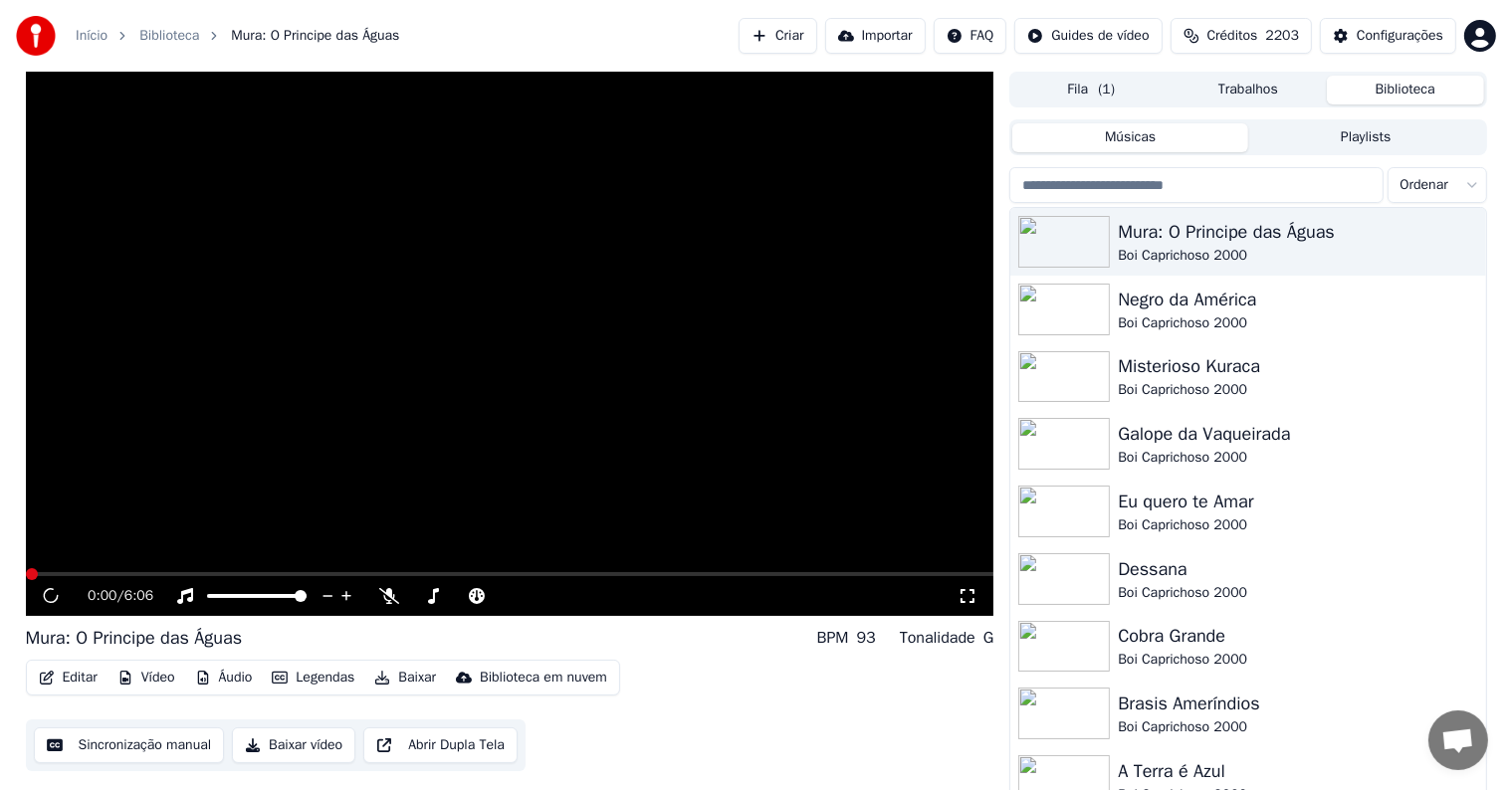 click at bounding box center [510, 343] 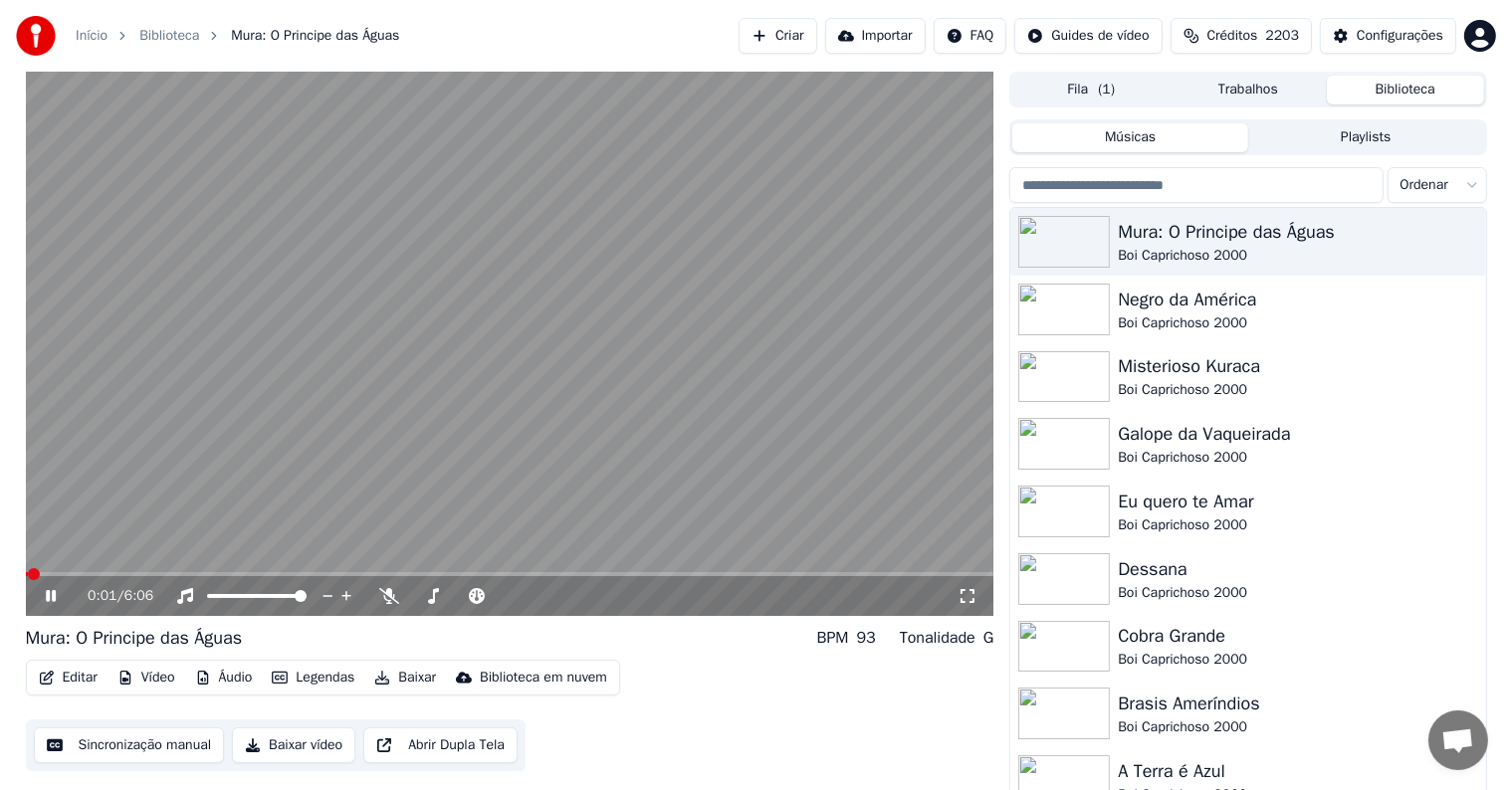 click at bounding box center [510, 343] 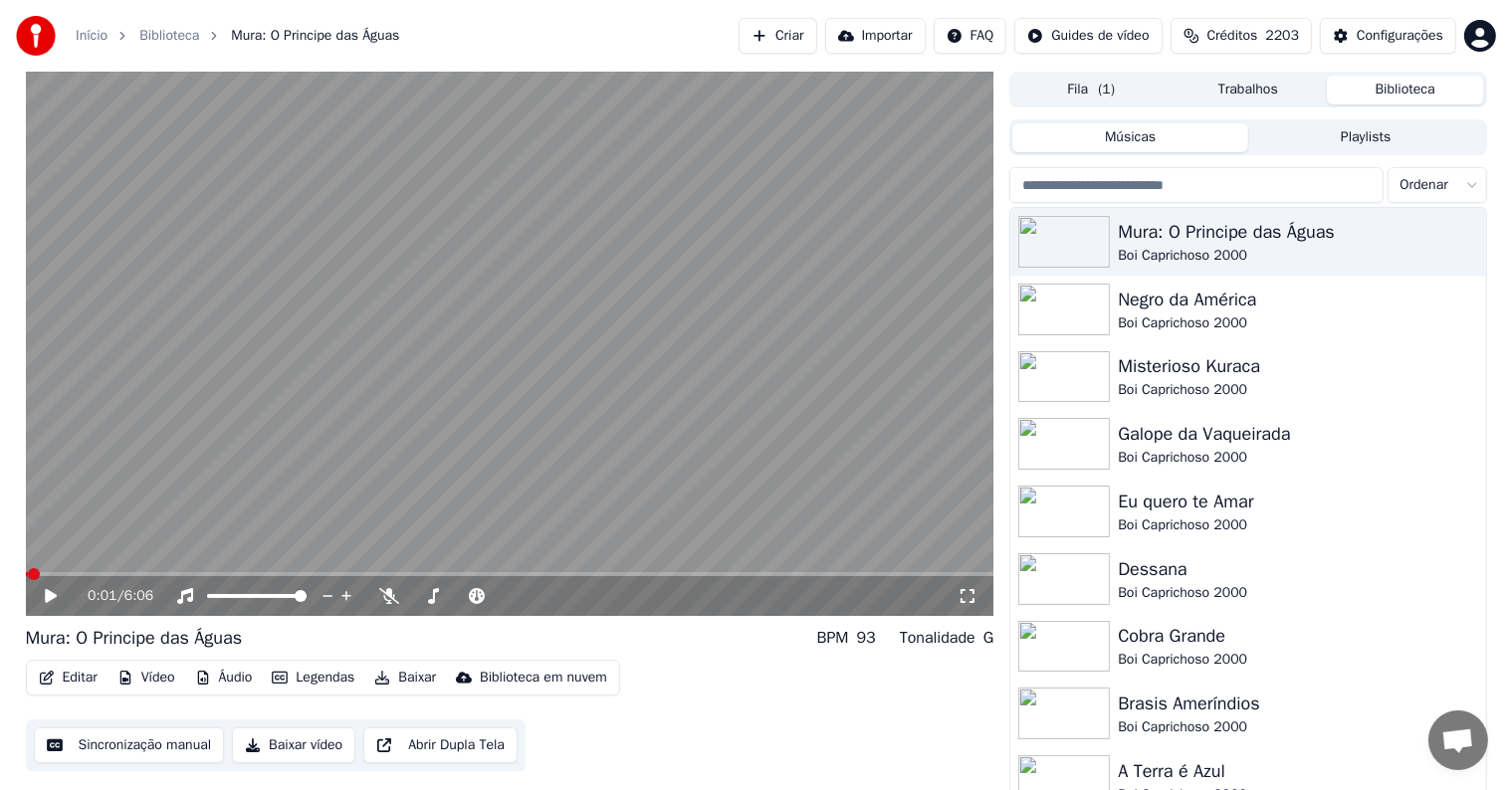 click on "Sincronização manual" at bounding box center (129, 745) 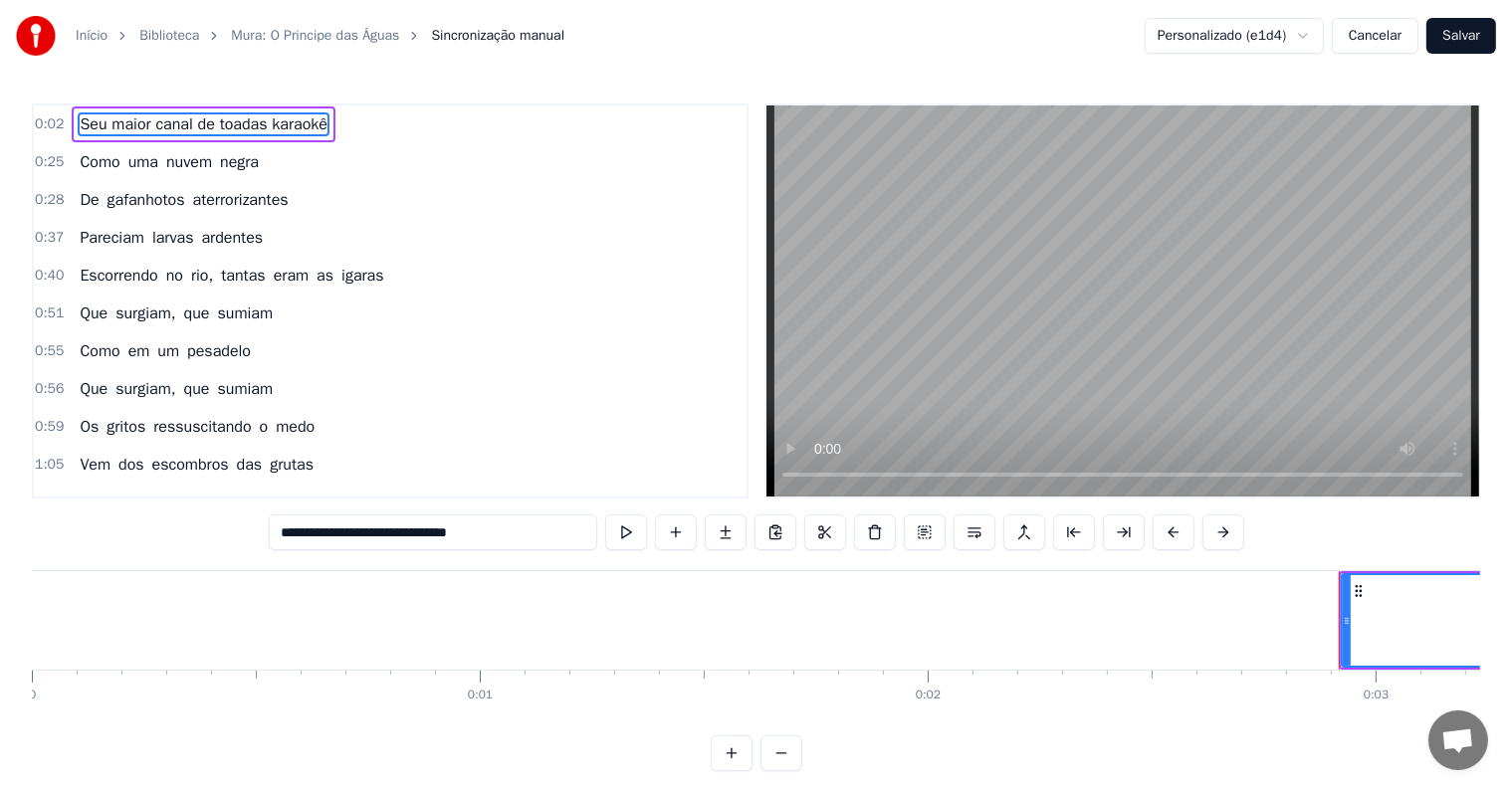 click on "Cancelar" at bounding box center [1375, 36] 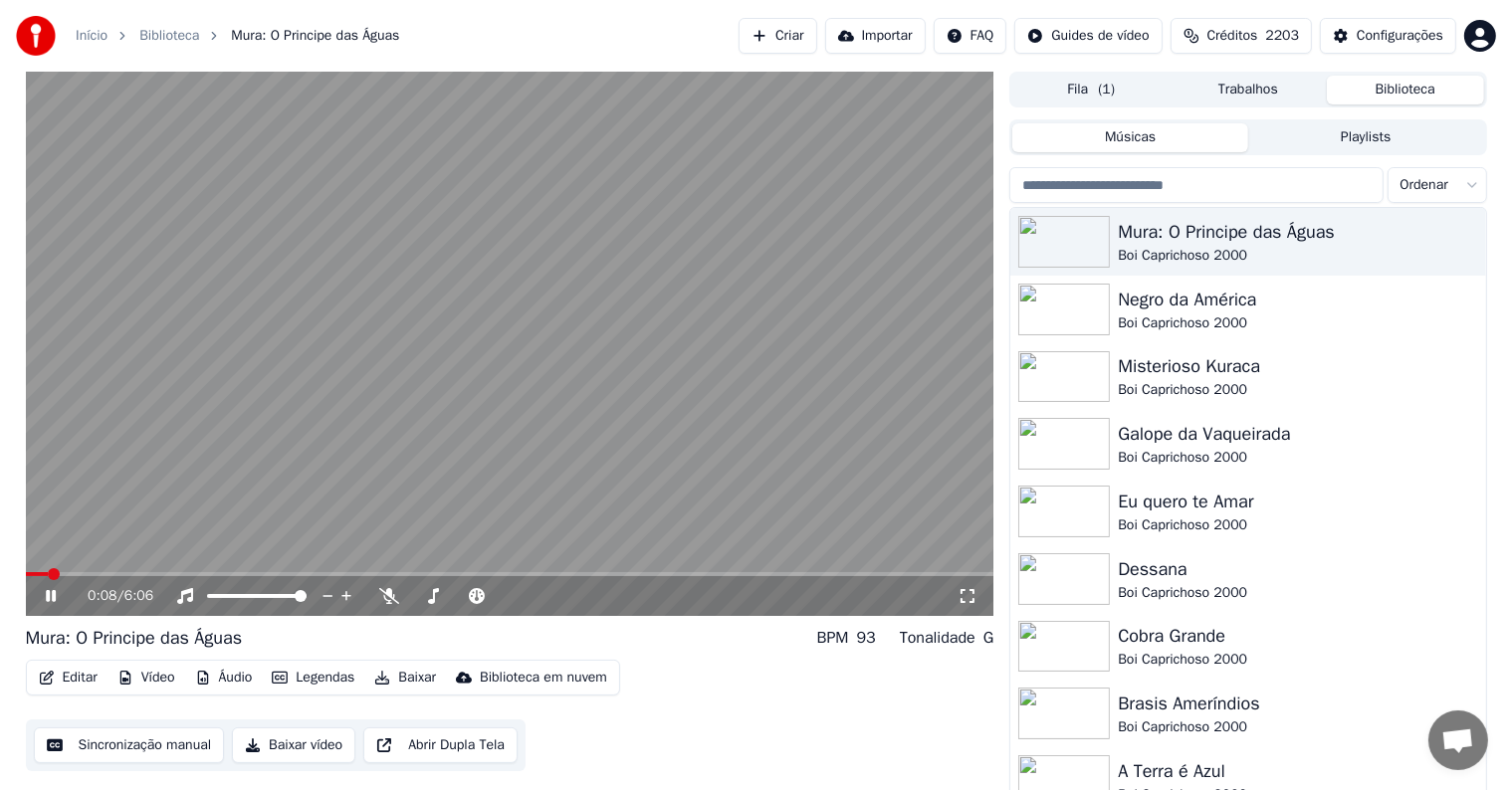 click 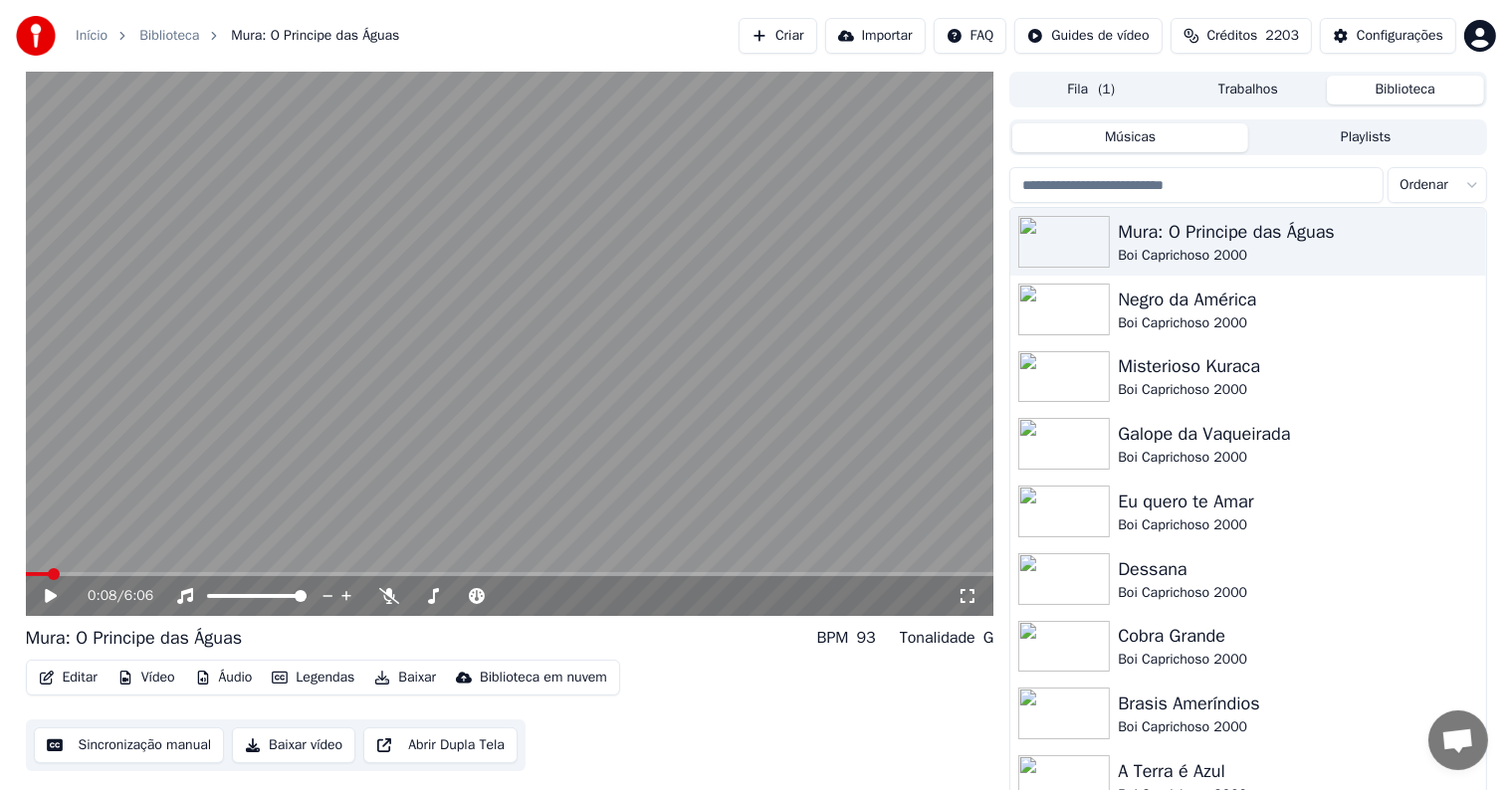 click on "Sincronização manual" at bounding box center (129, 745) 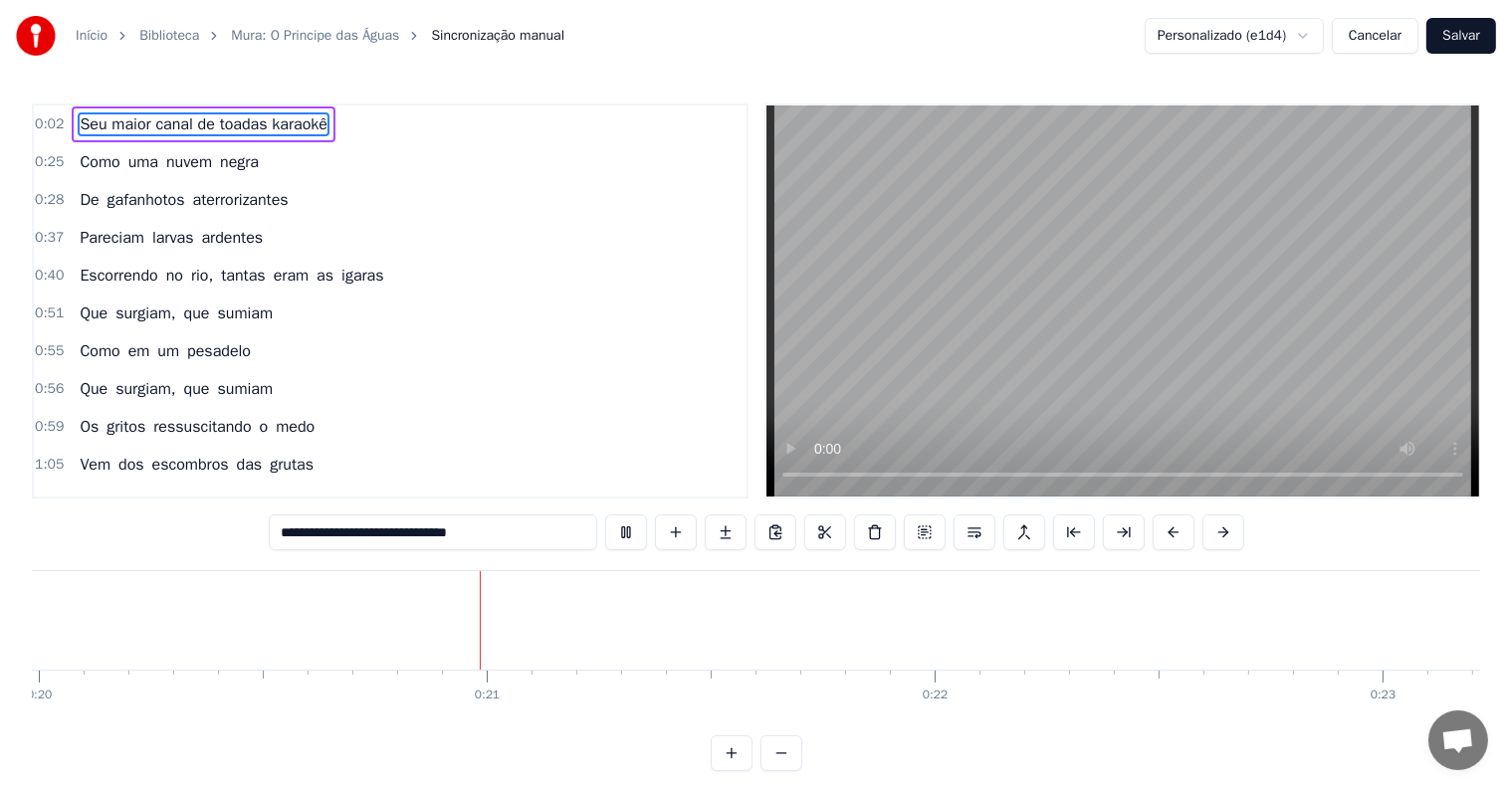 scroll, scrollTop: 0, scrollLeft: 8994, axis: horizontal 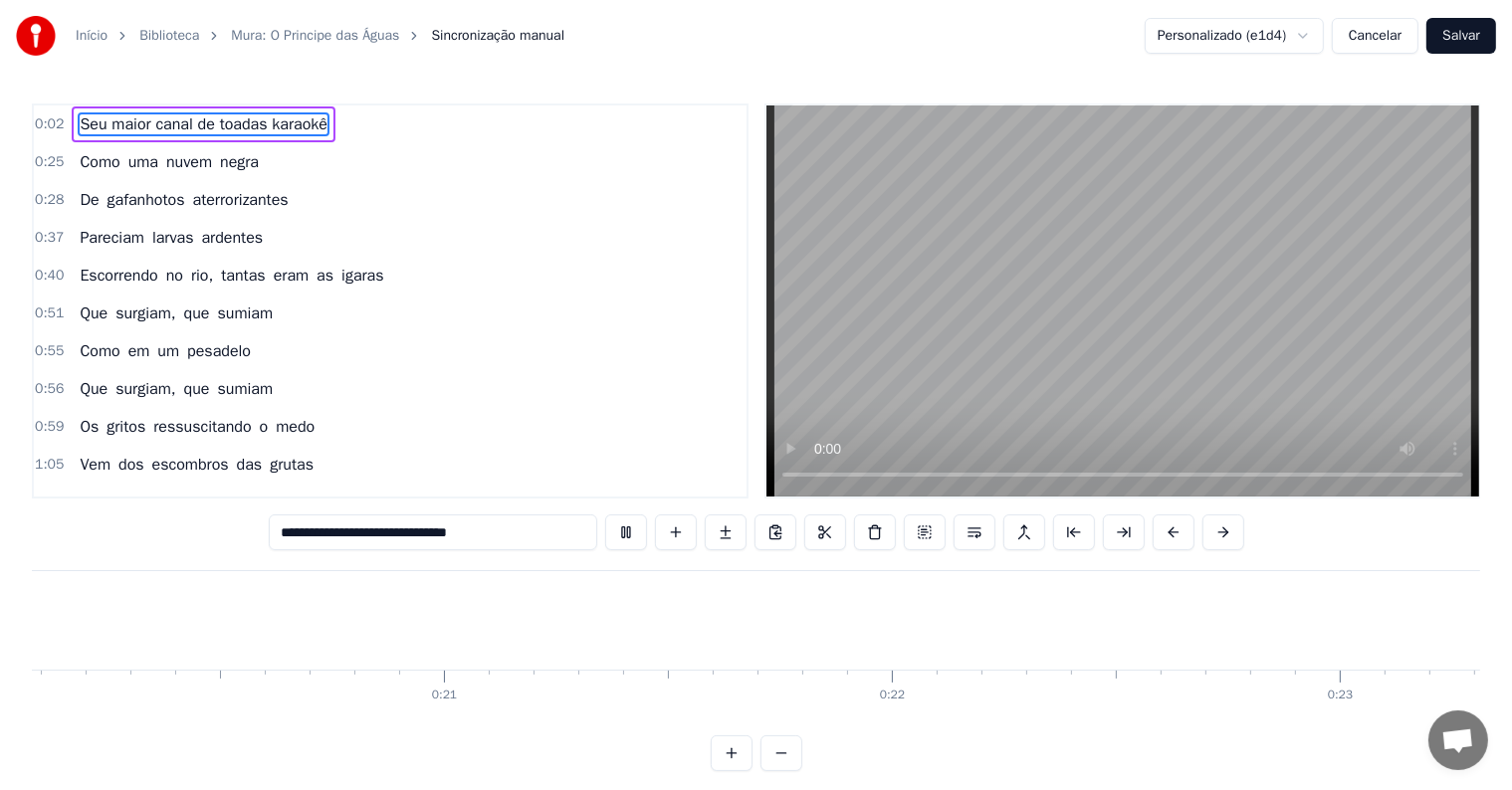 type 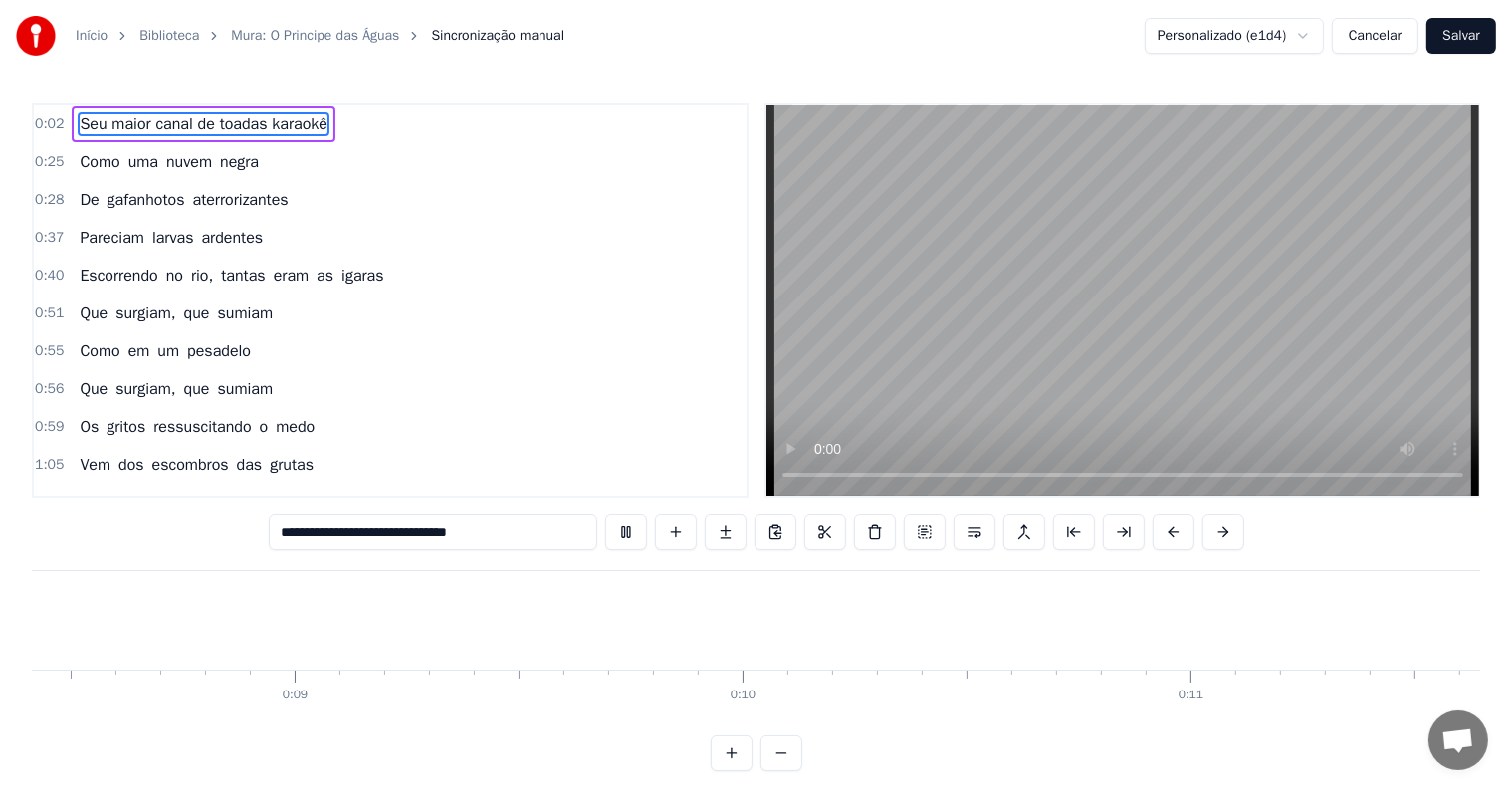 scroll, scrollTop: 0, scrollLeft: 3616, axis: horizontal 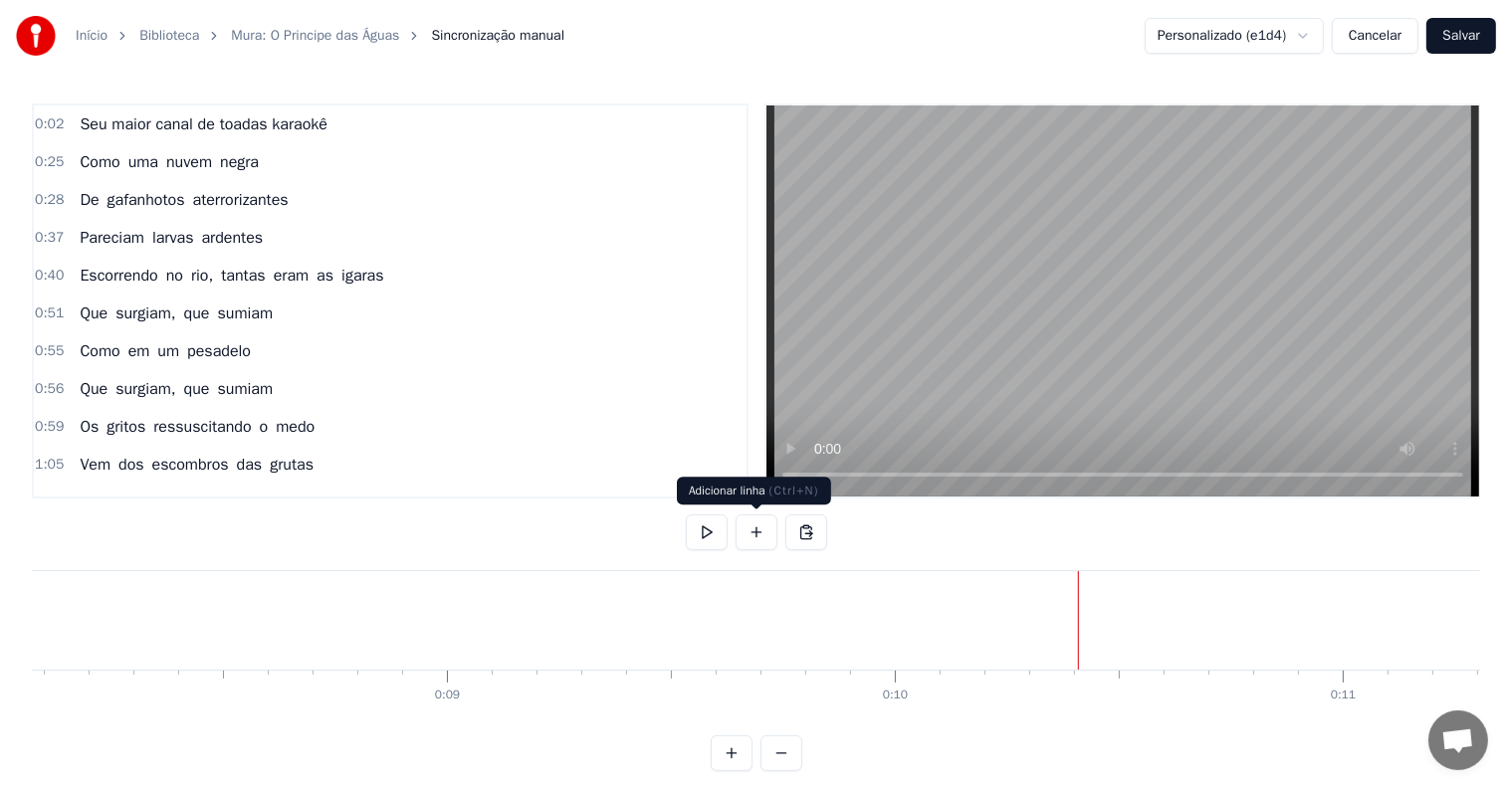 click at bounding box center (756, 532) 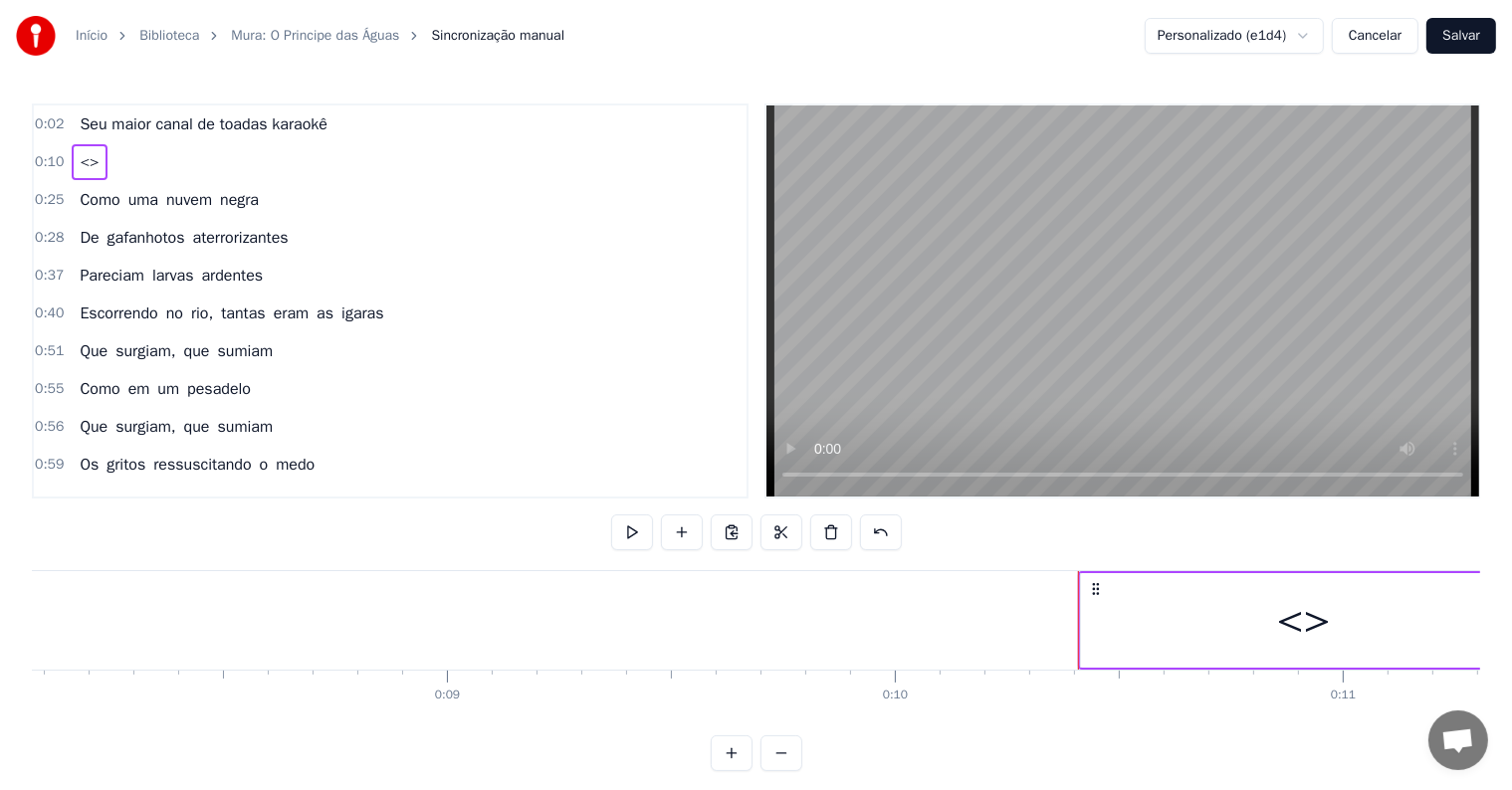 click on "<>" at bounding box center (1304, 620) 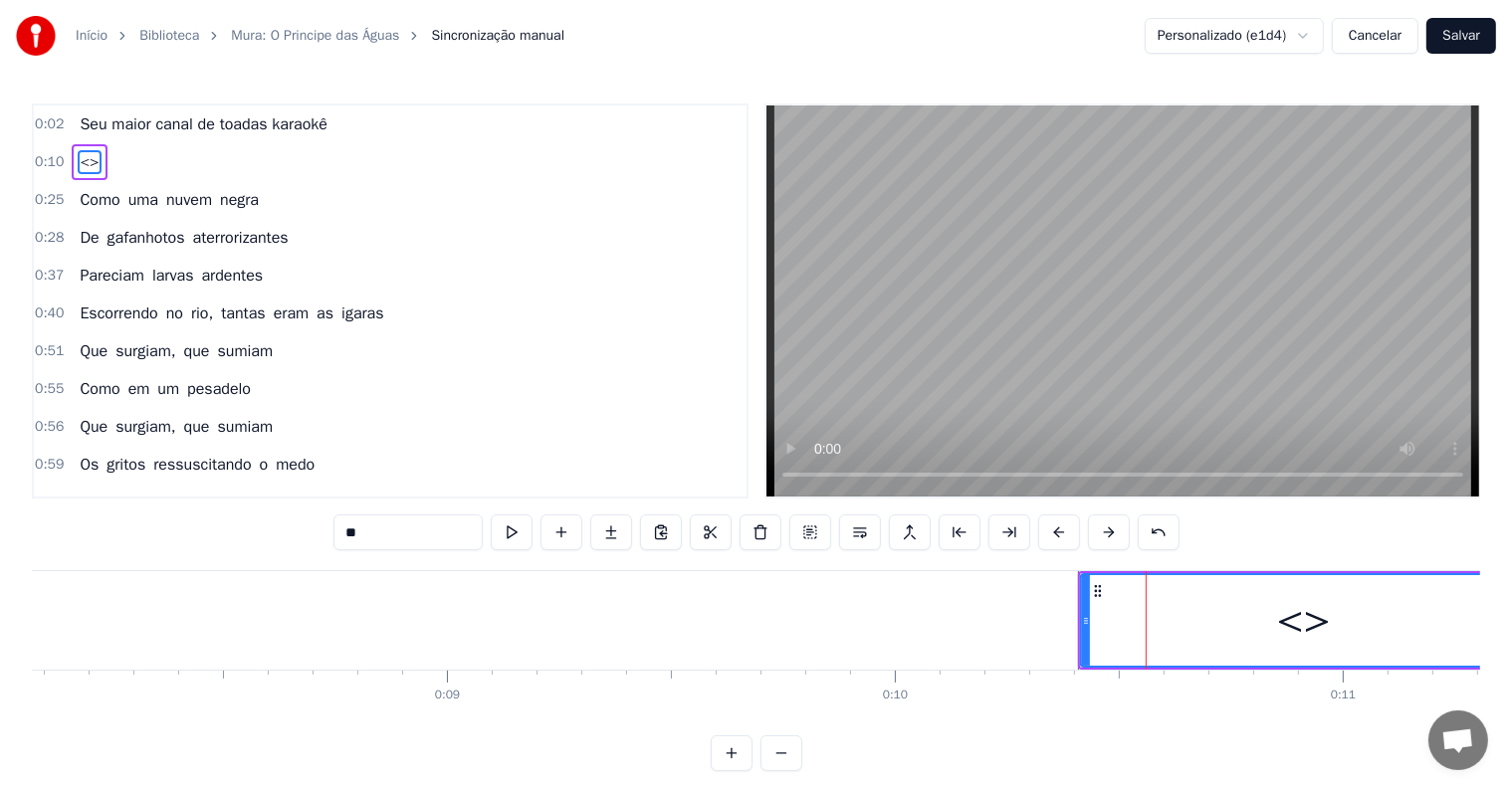 drag, startPoint x: 388, startPoint y: 521, endPoint x: 315, endPoint y: 533, distance: 73.97973 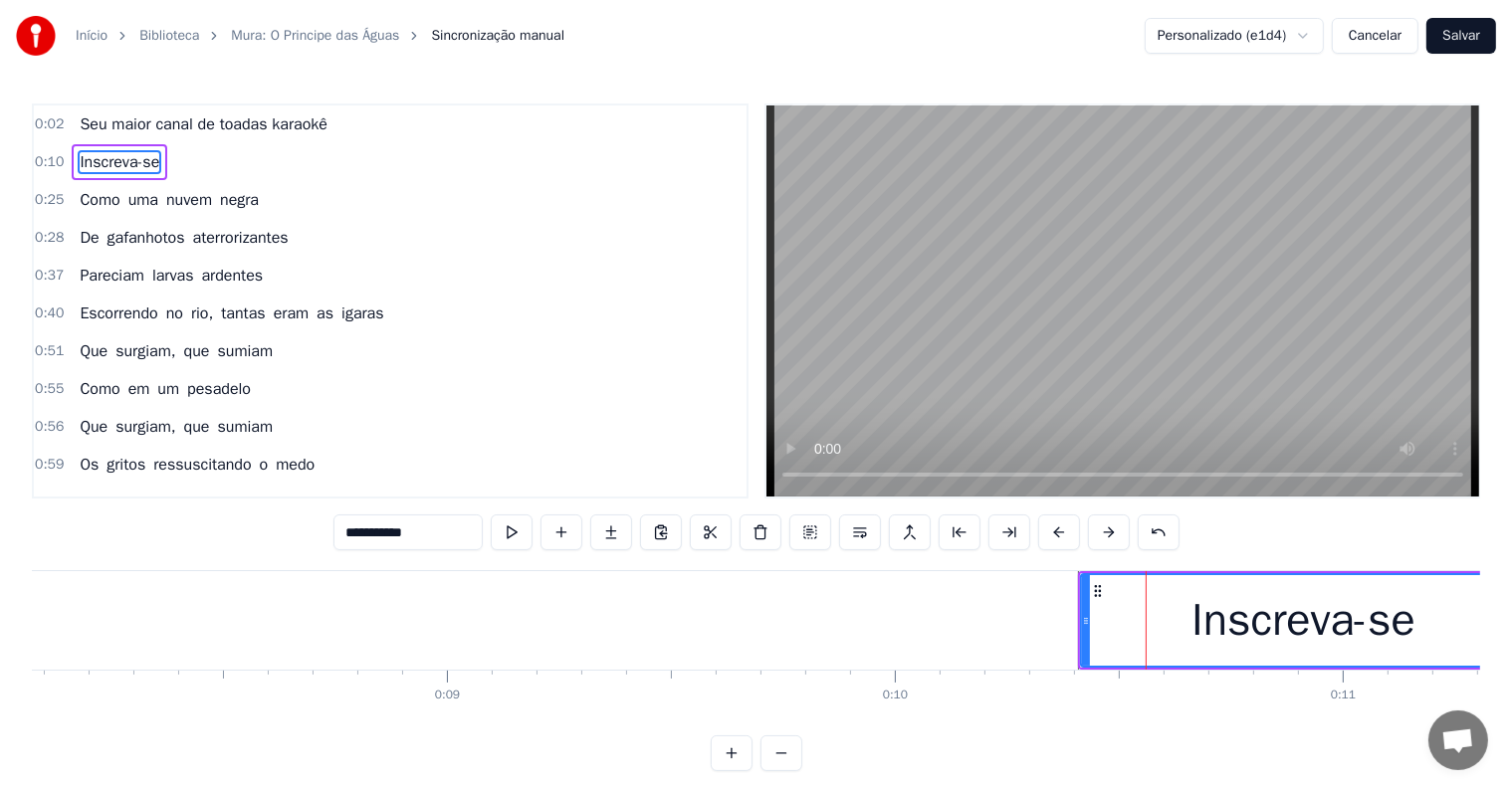 type on "**********" 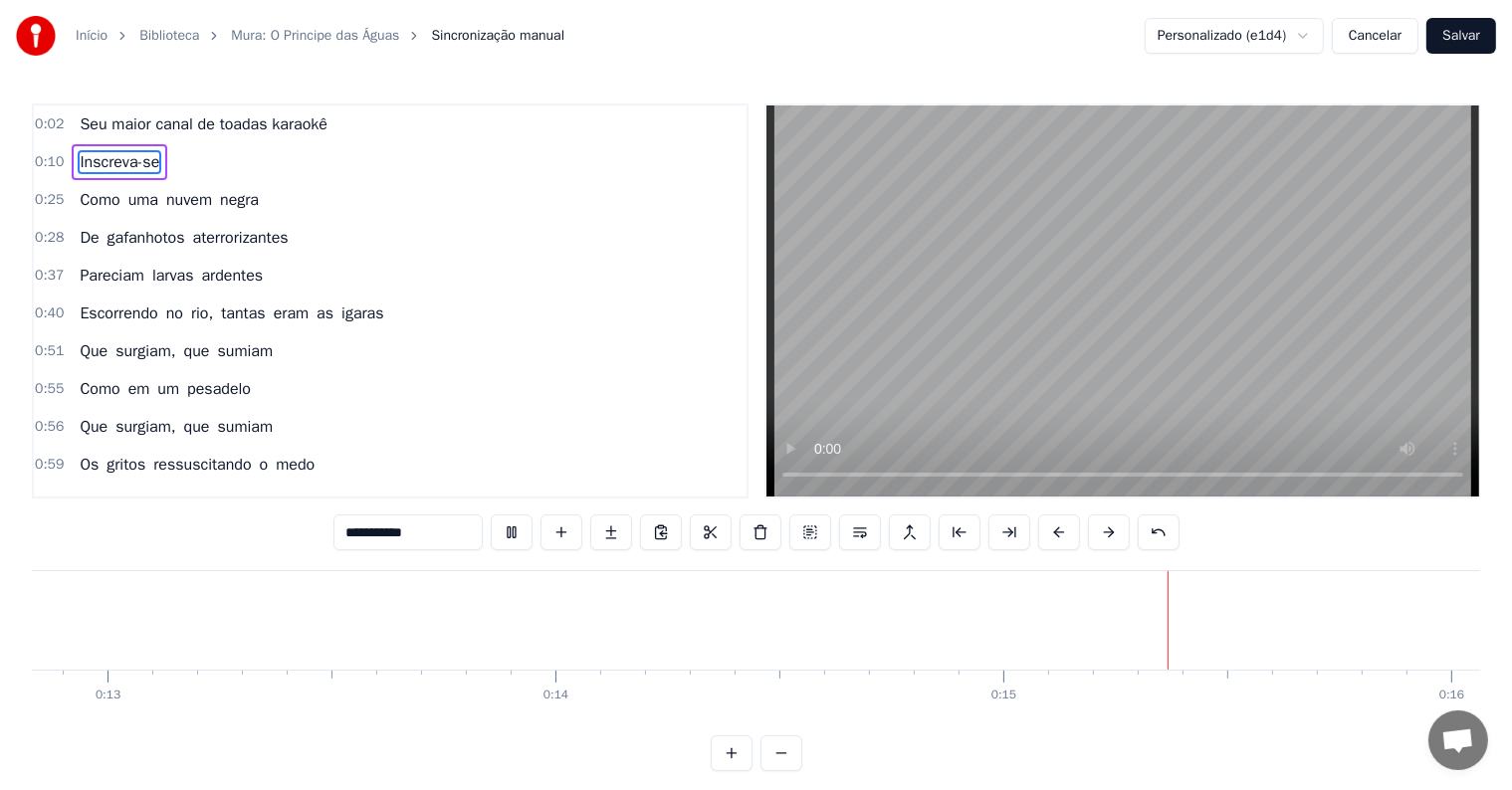 scroll, scrollTop: 0, scrollLeft: 6469, axis: horizontal 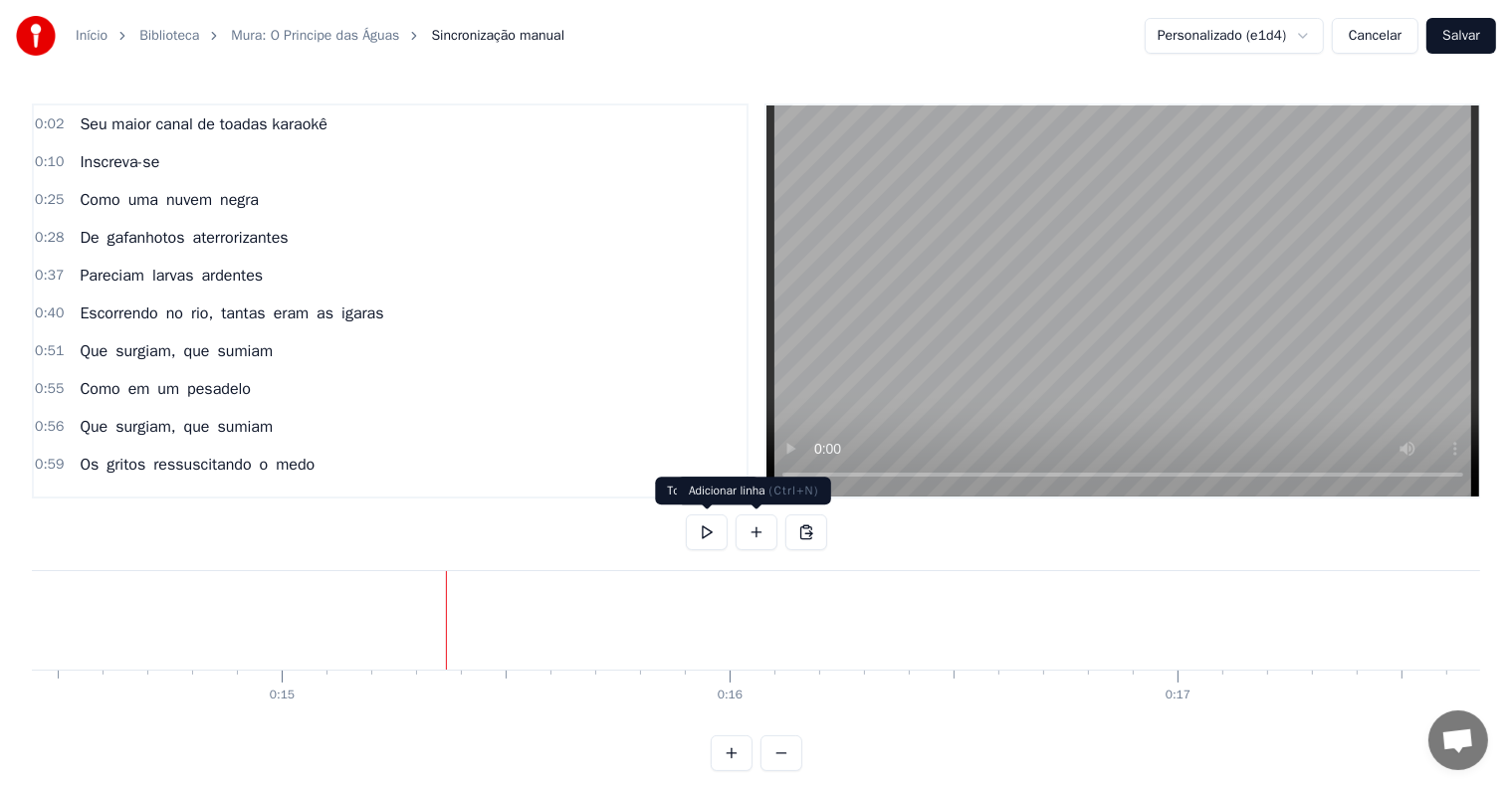 click at bounding box center [756, 532] 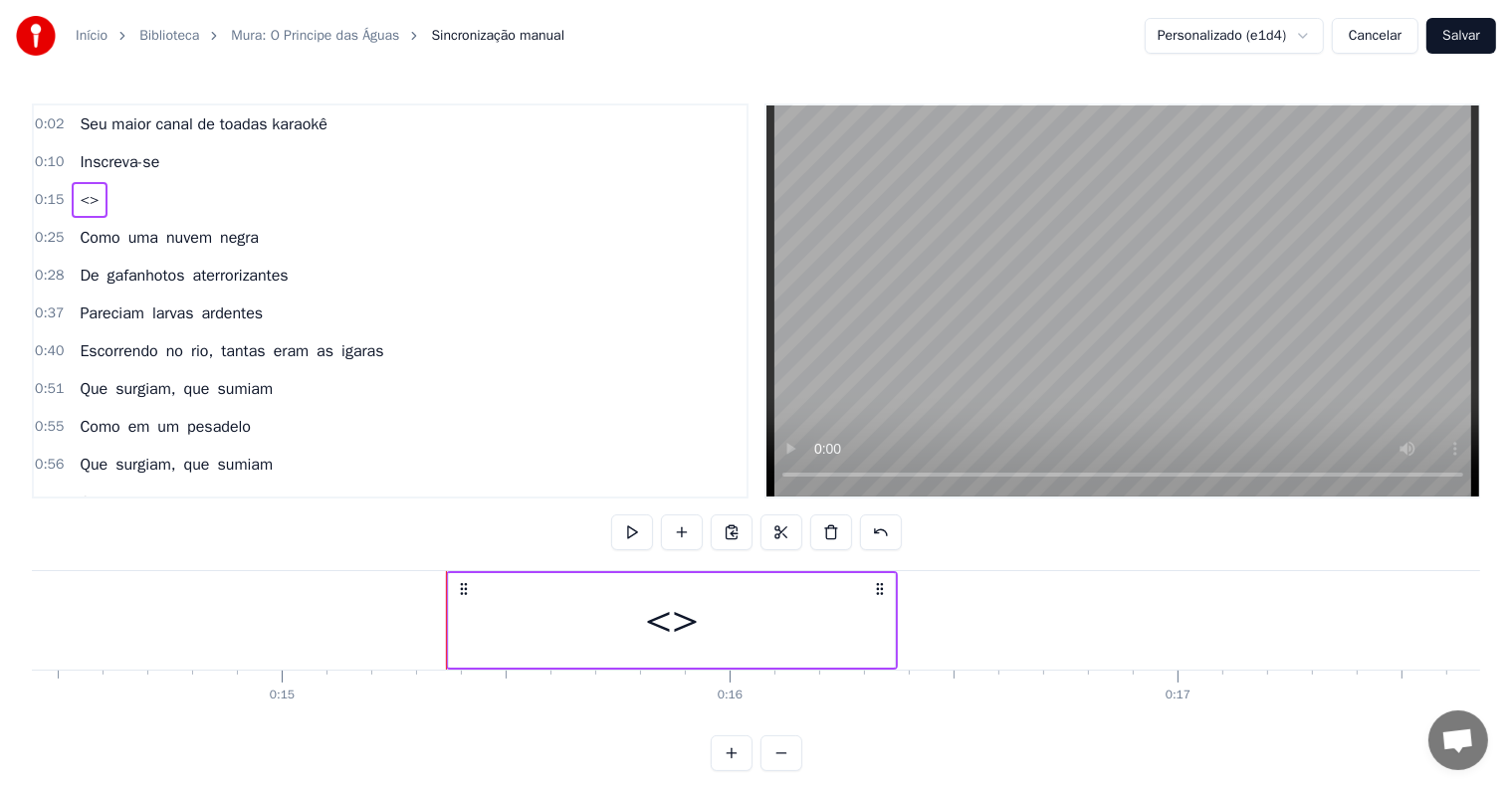 click on "<>" at bounding box center [672, 620] 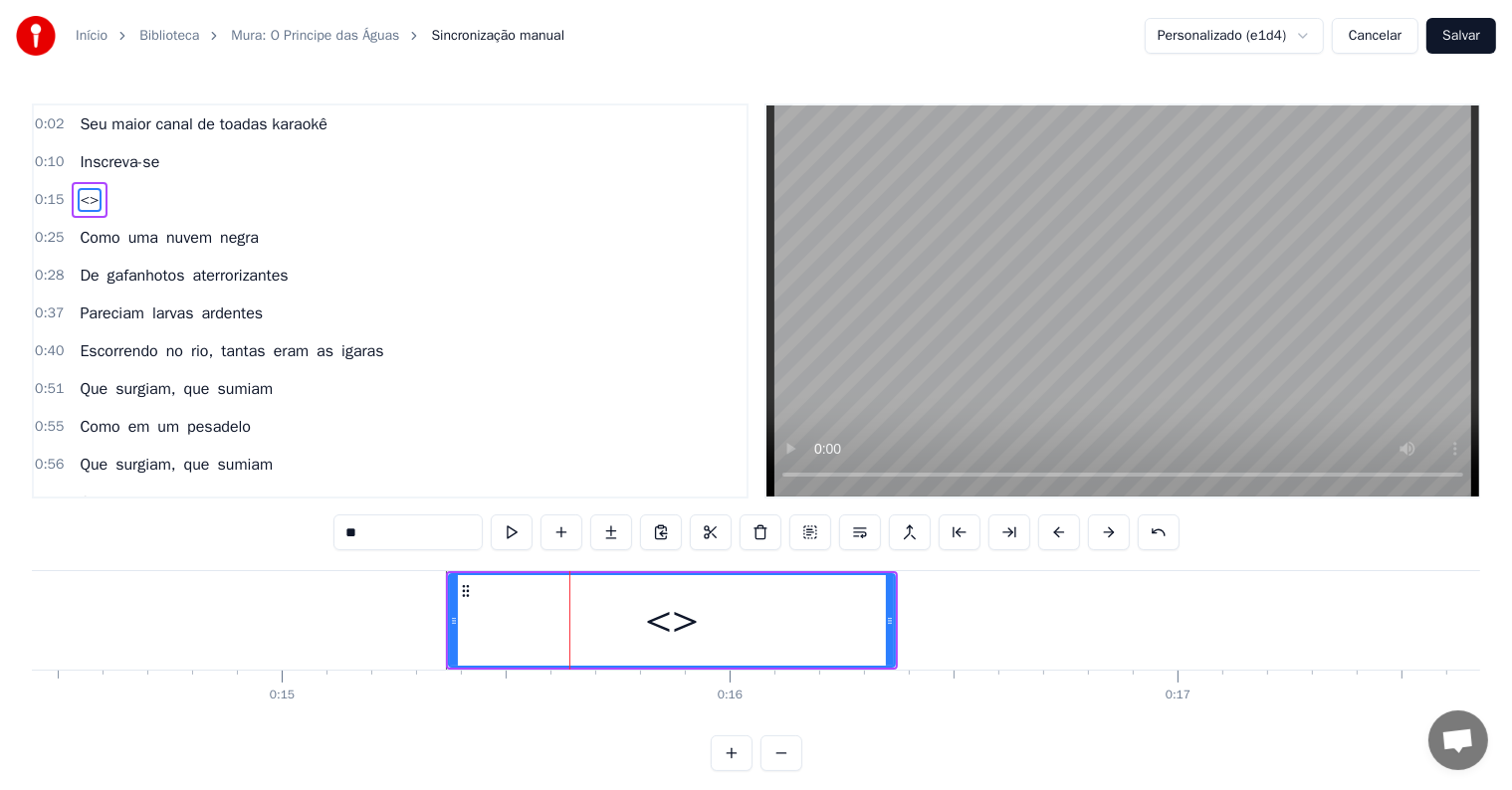 drag, startPoint x: 453, startPoint y: 530, endPoint x: 120, endPoint y: 473, distance: 337.84316 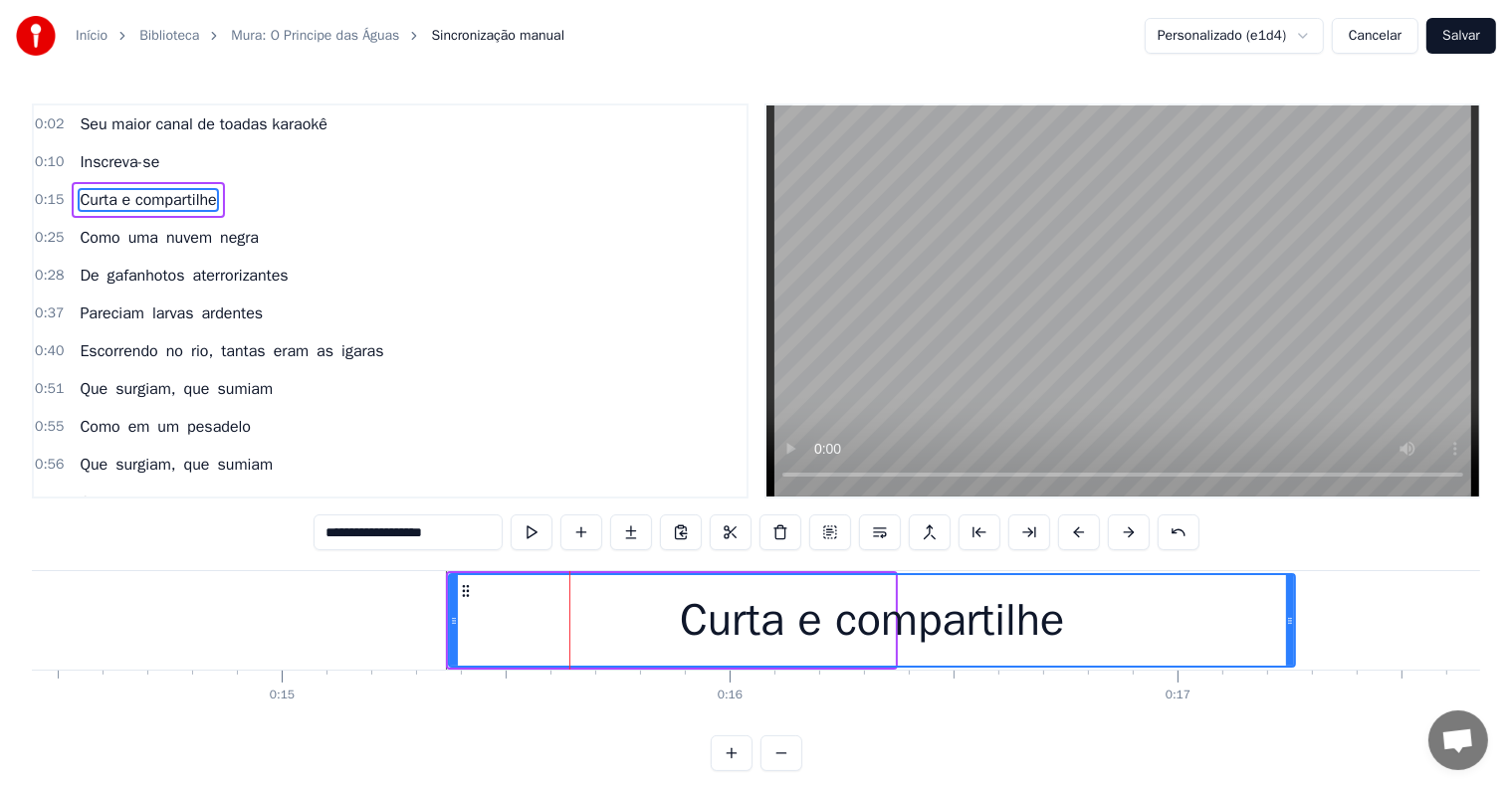 drag, startPoint x: 896, startPoint y: 617, endPoint x: 1292, endPoint y: 642, distance: 396.7884 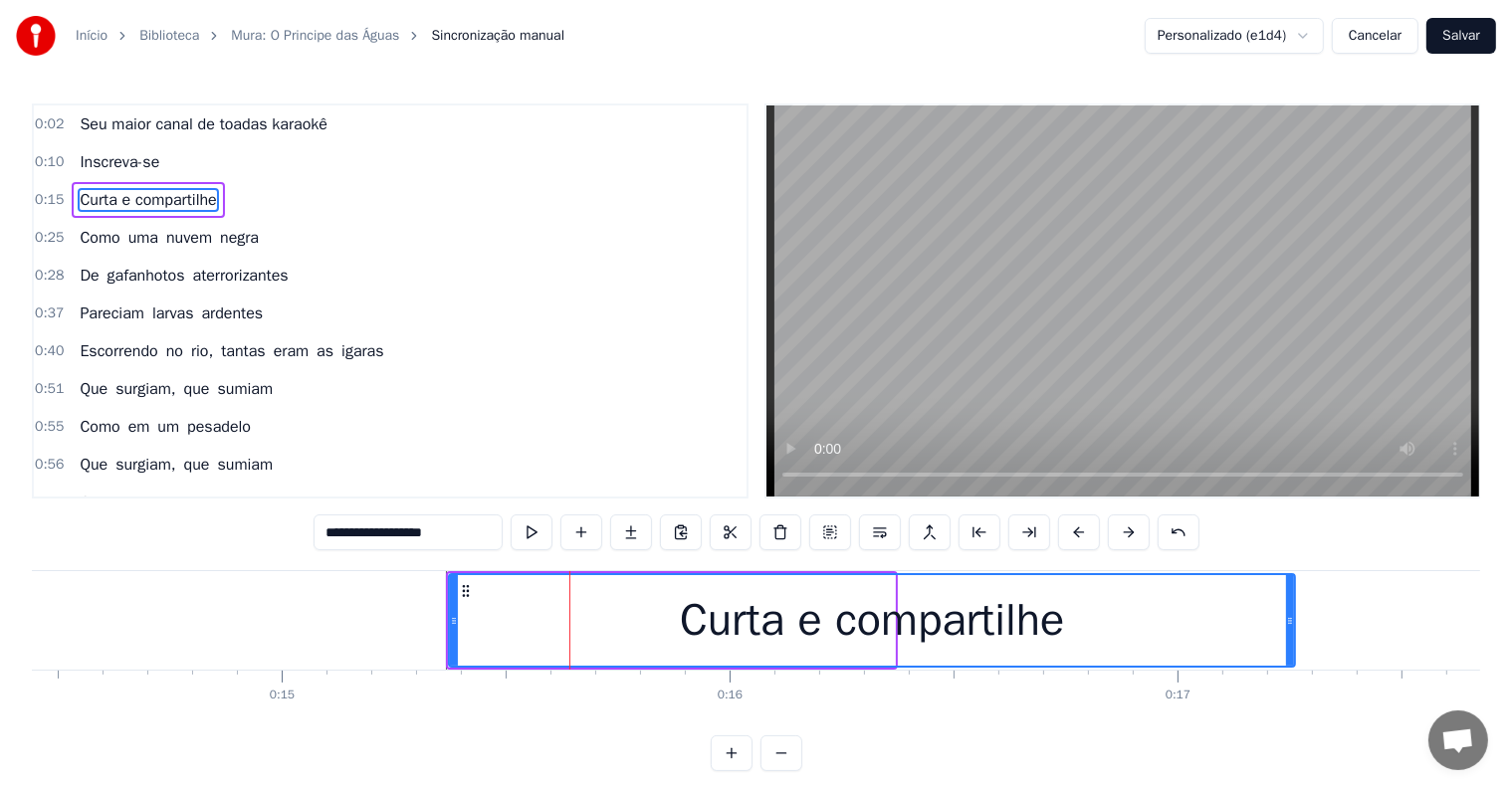click at bounding box center (1290, 620) 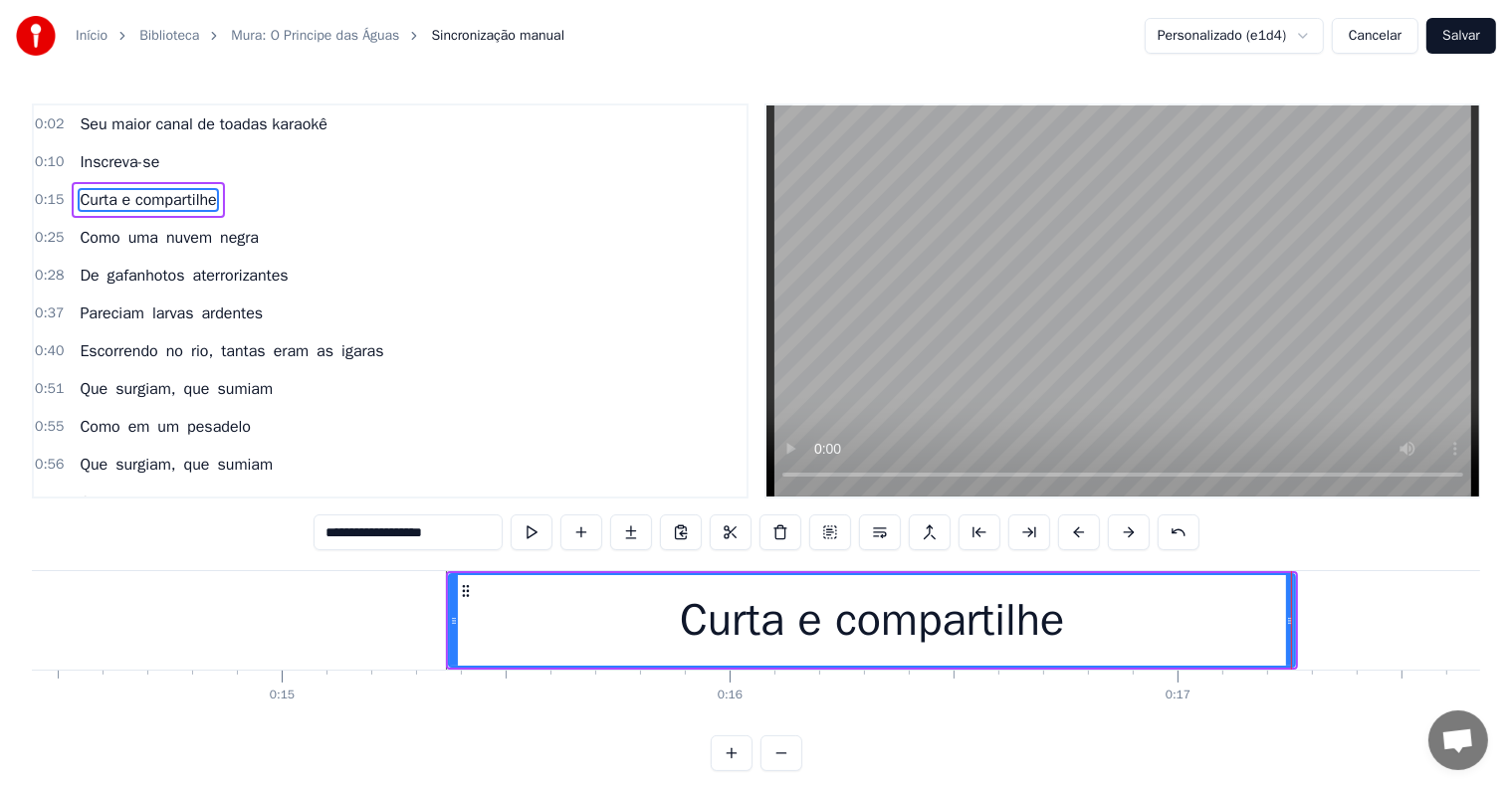 click on "Curta e compartilhe" at bounding box center (872, 620) 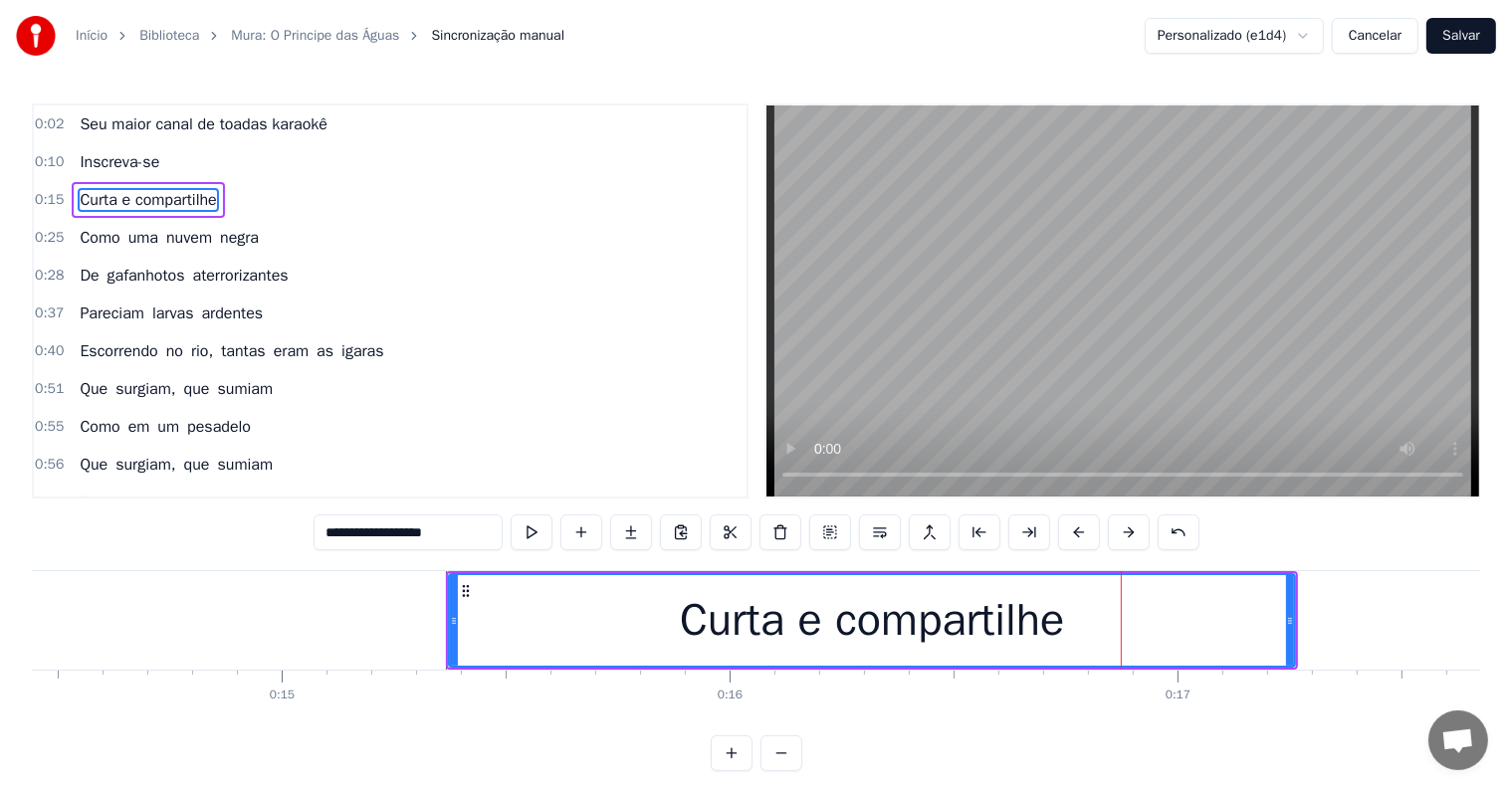 click on "**********" at bounding box center [408, 532] 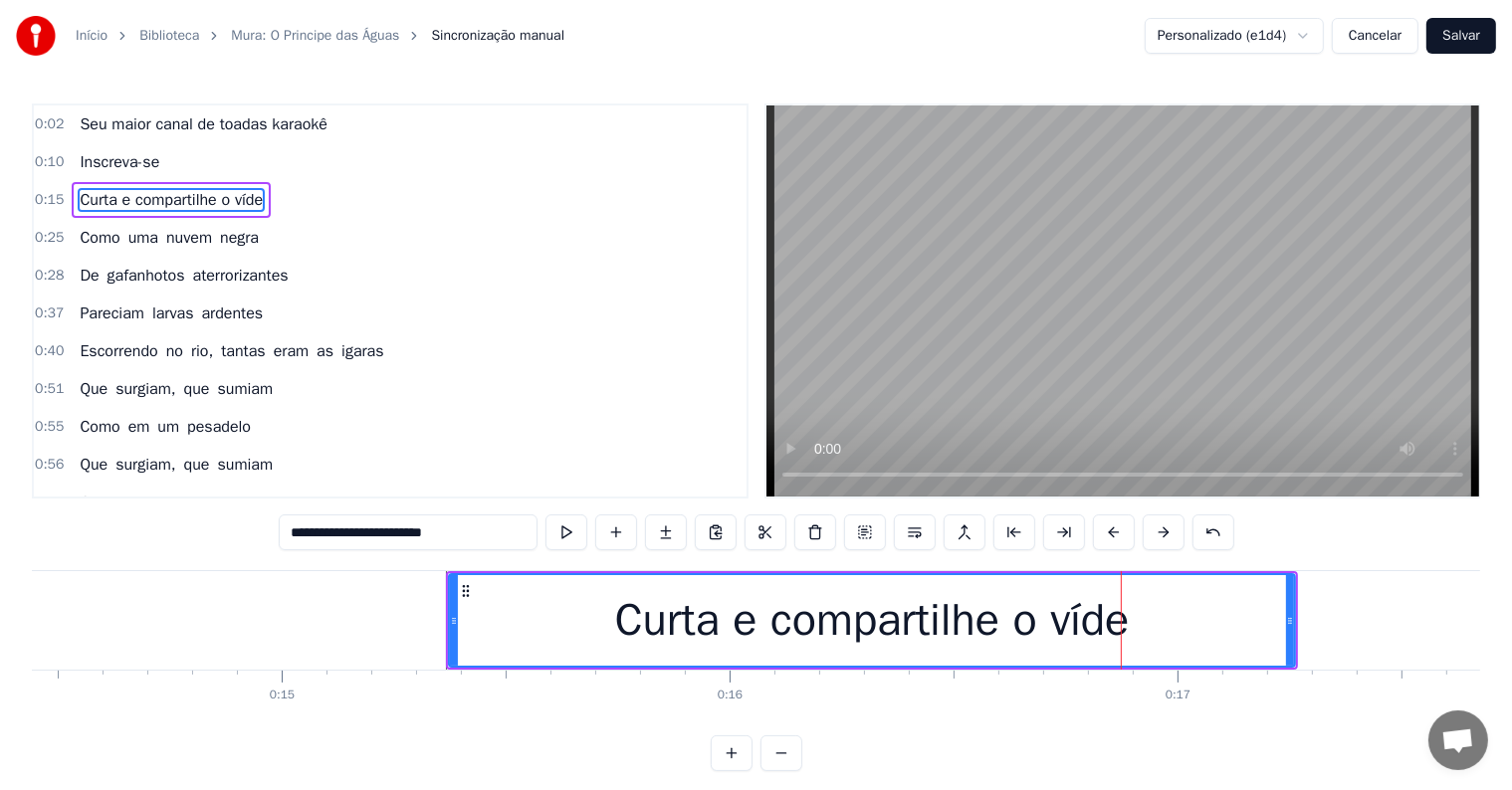 type on "**********" 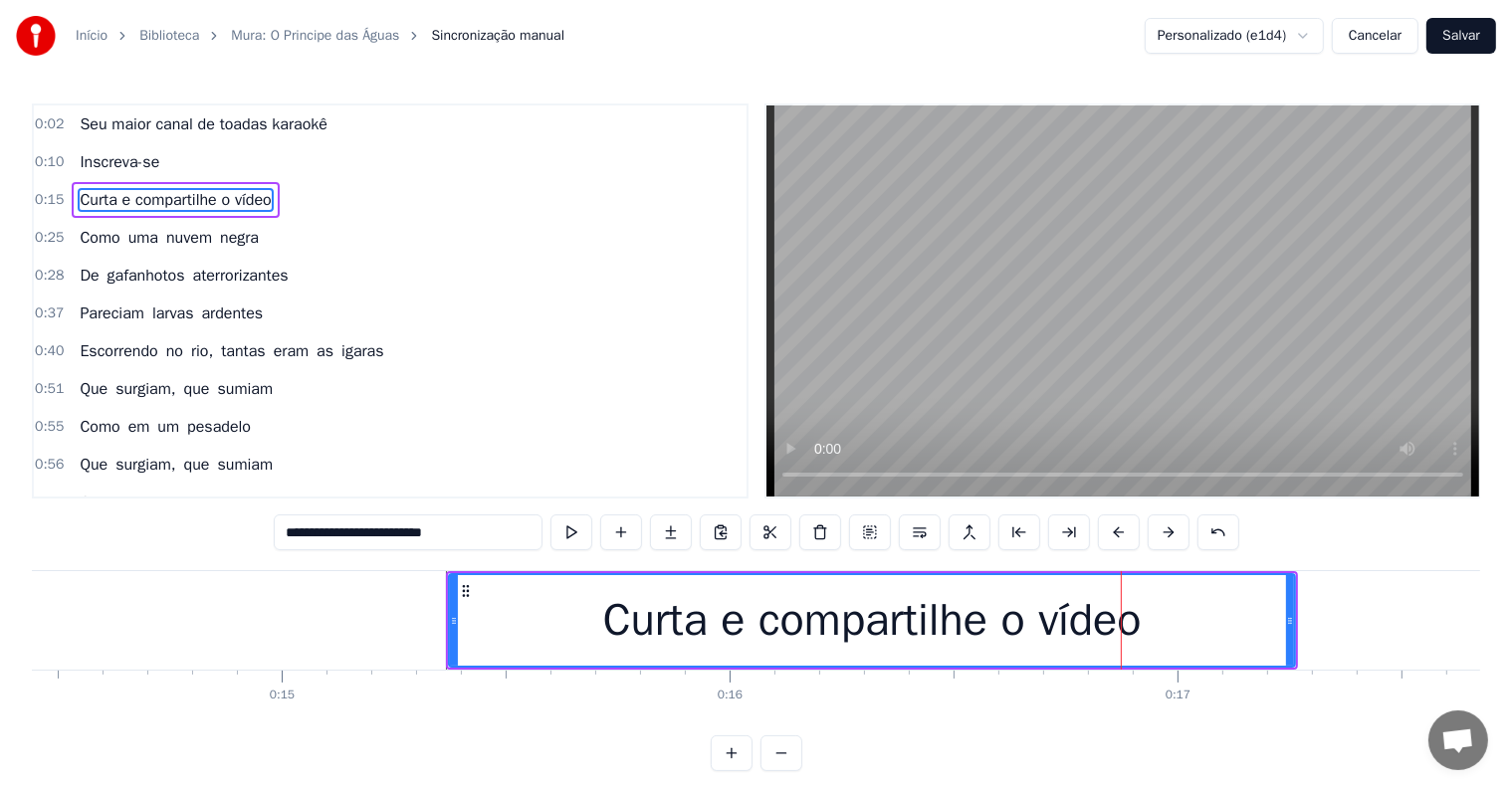 click at bounding box center [75537, 620] 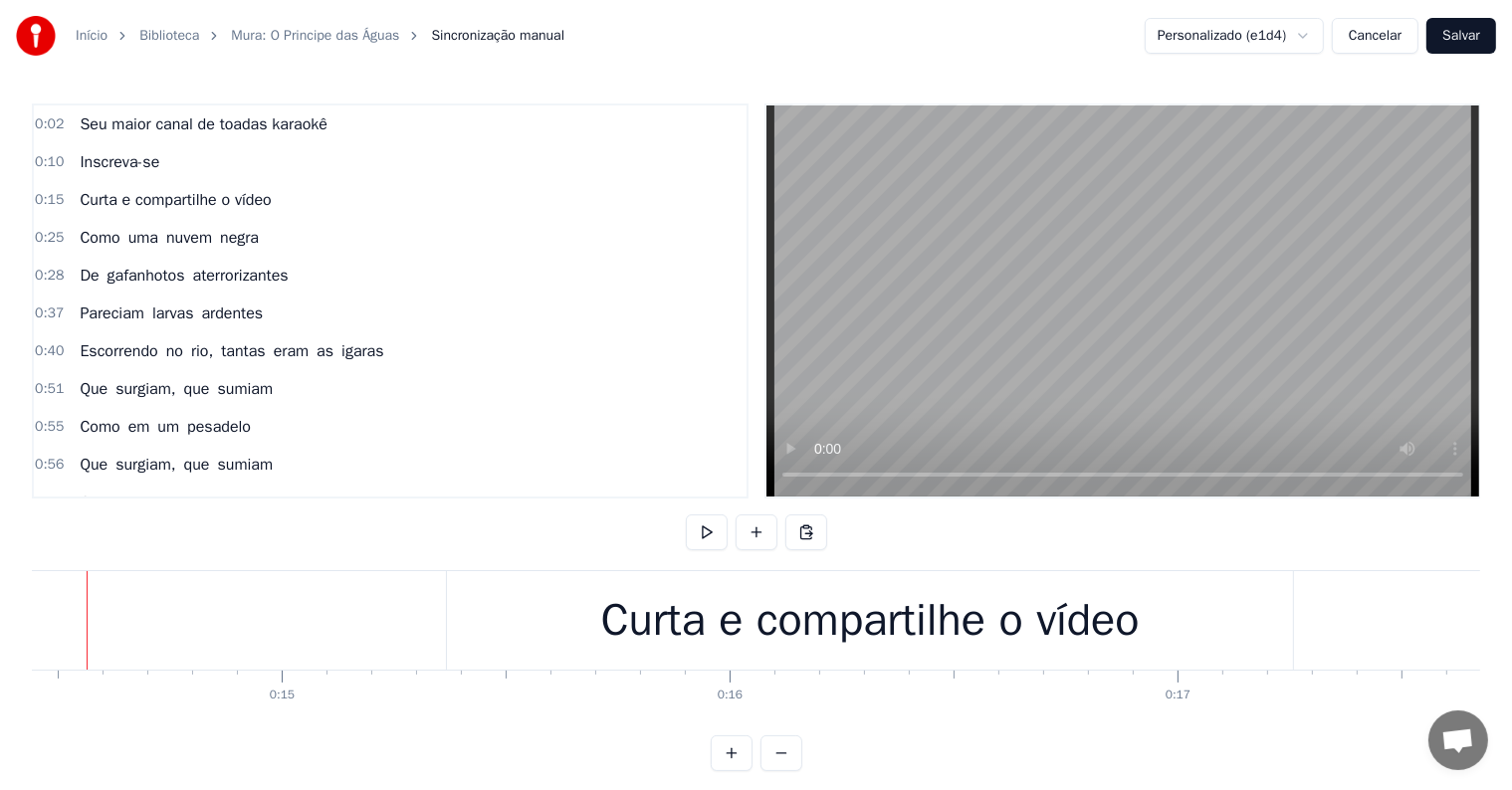 scroll, scrollTop: 0, scrollLeft: 6423, axis: horizontal 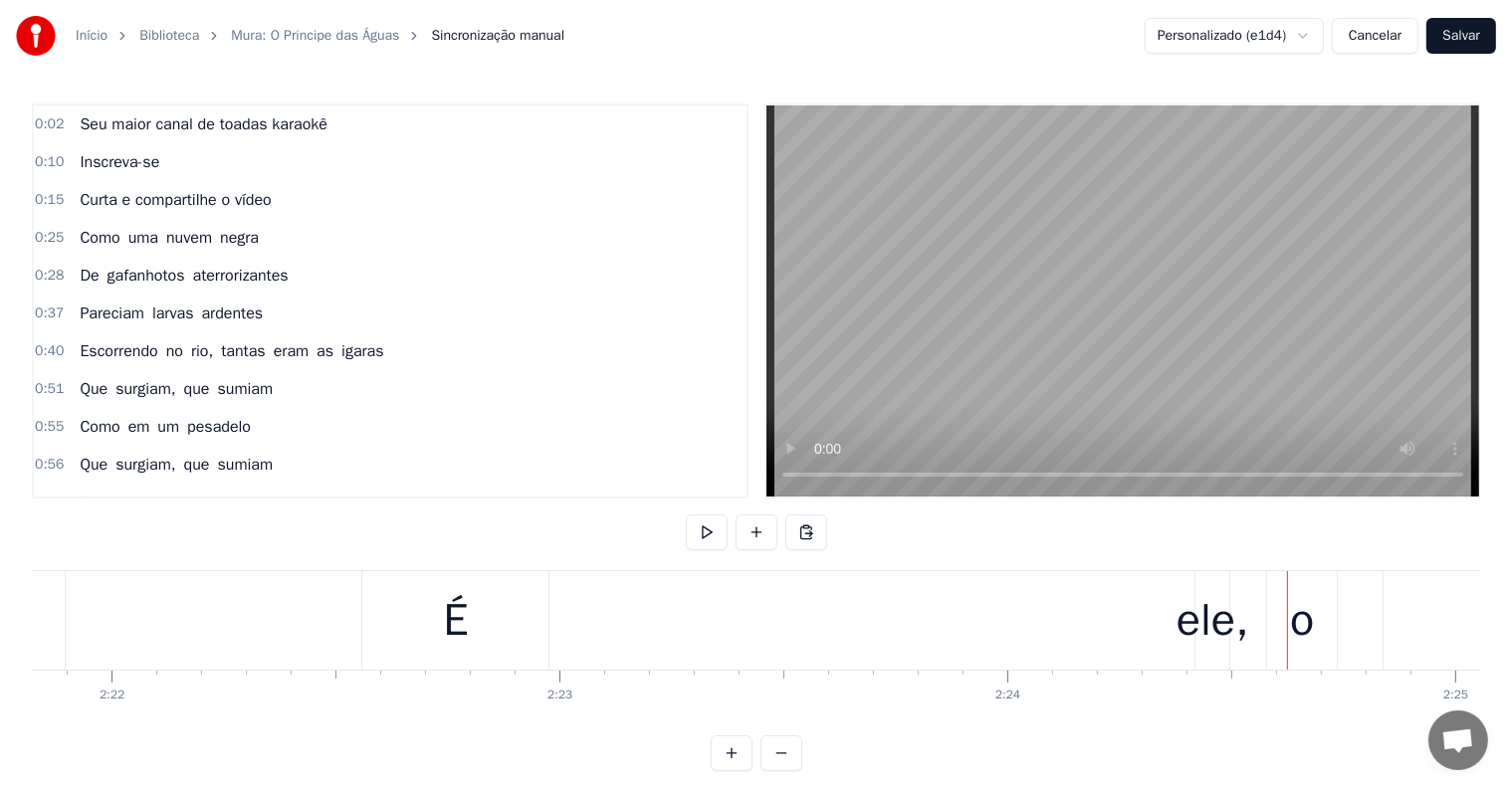 click on "Um vulto nas sombras das luas" at bounding box center (-613, 620) 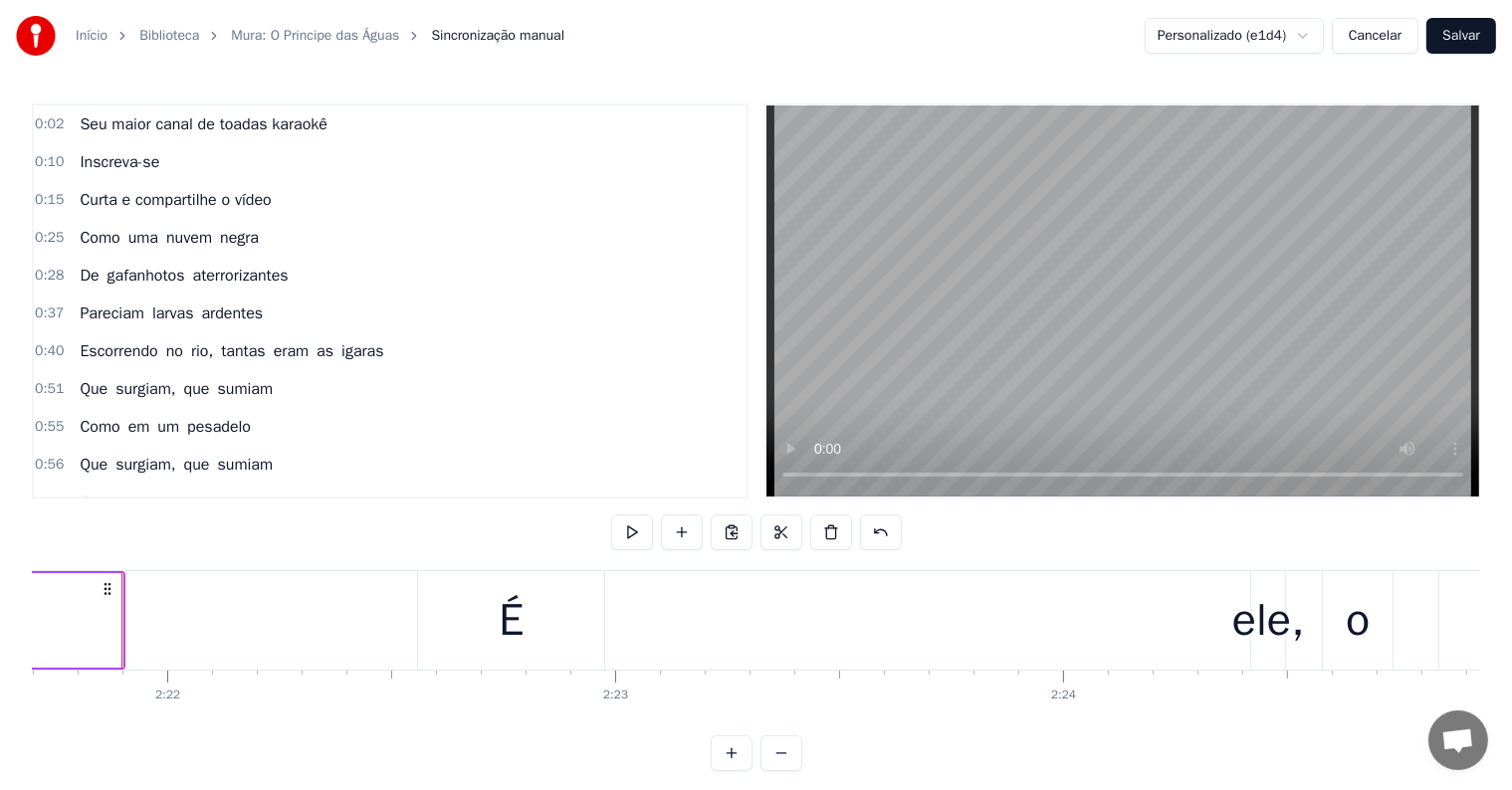 scroll, scrollTop: 0, scrollLeft: 63459, axis: horizontal 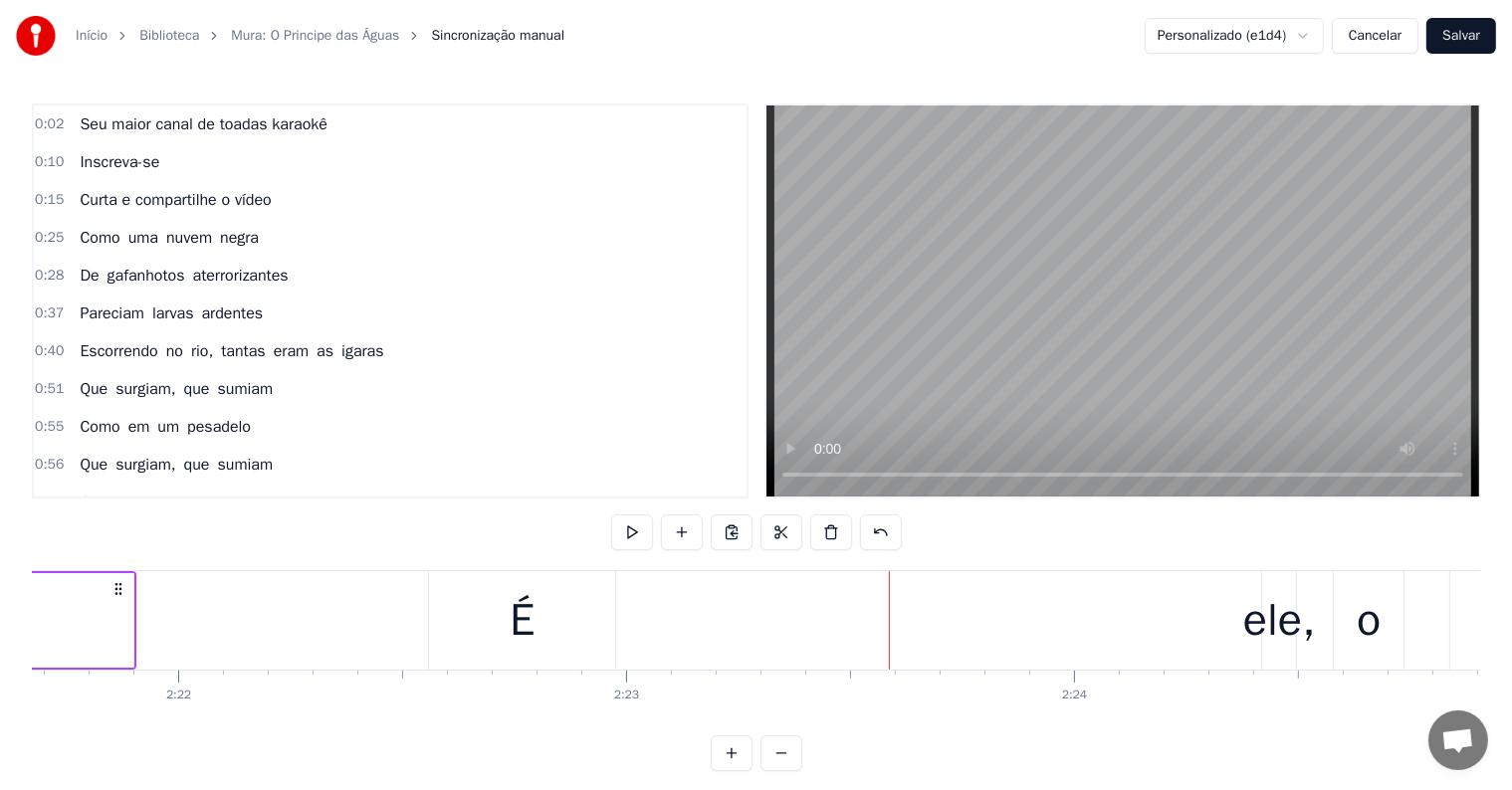 click on "É ele, o feiticeiro" at bounding box center (1231, 620) 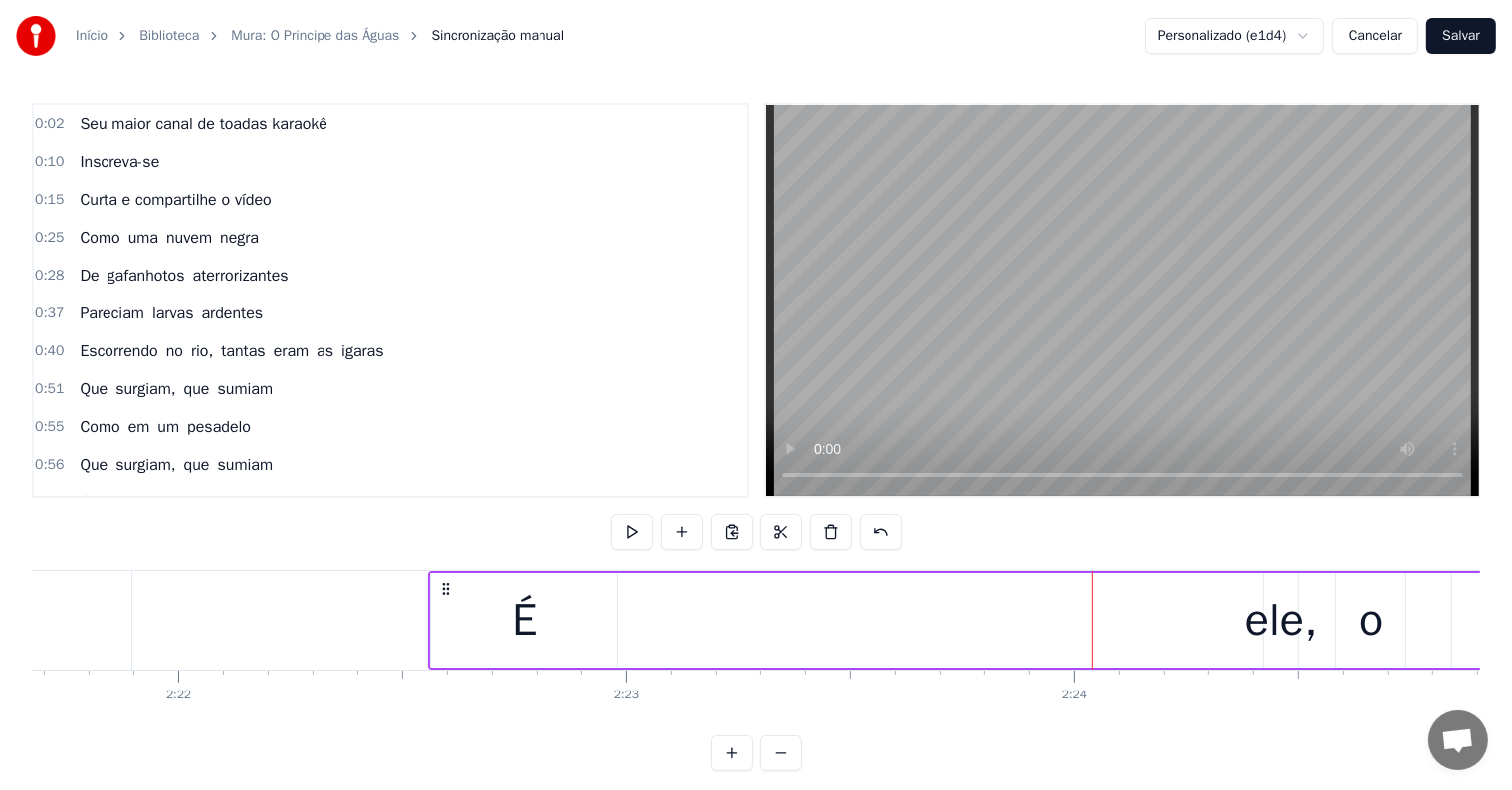 click on "ele," at bounding box center (1281, 621) 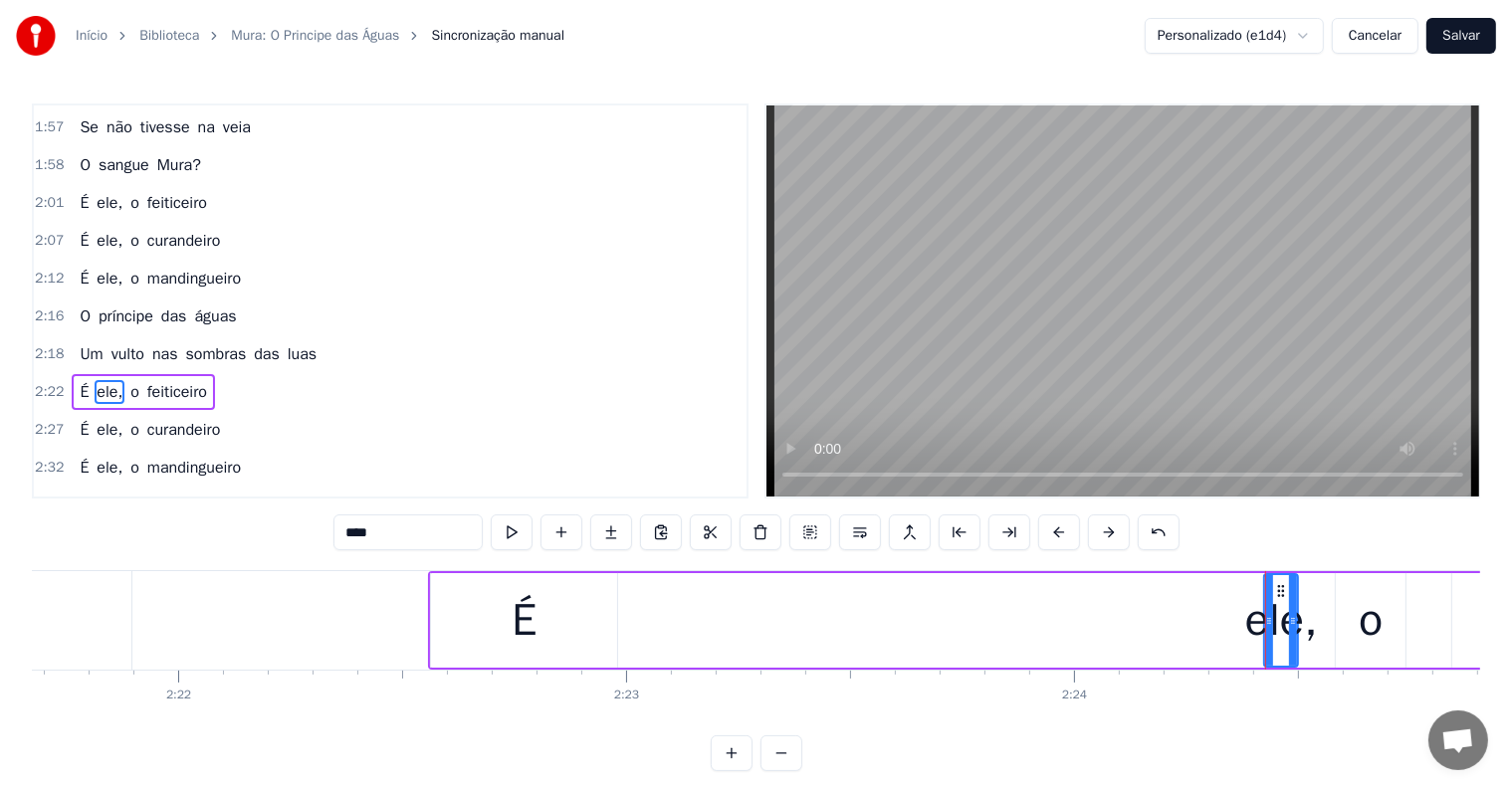scroll, scrollTop: 957, scrollLeft: 0, axis: vertical 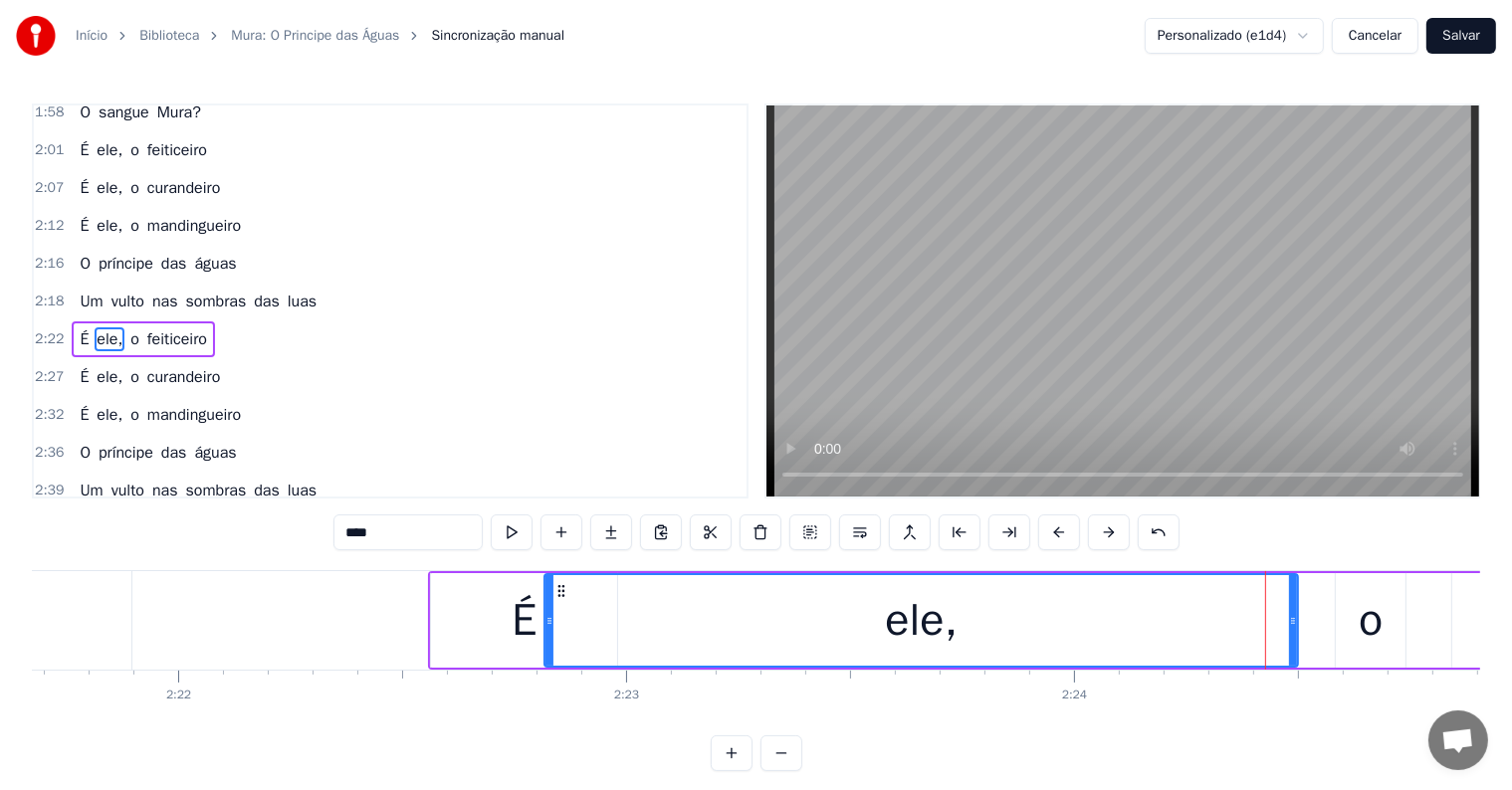 drag, startPoint x: 1267, startPoint y: 618, endPoint x: 547, endPoint y: 569, distance: 721.66543 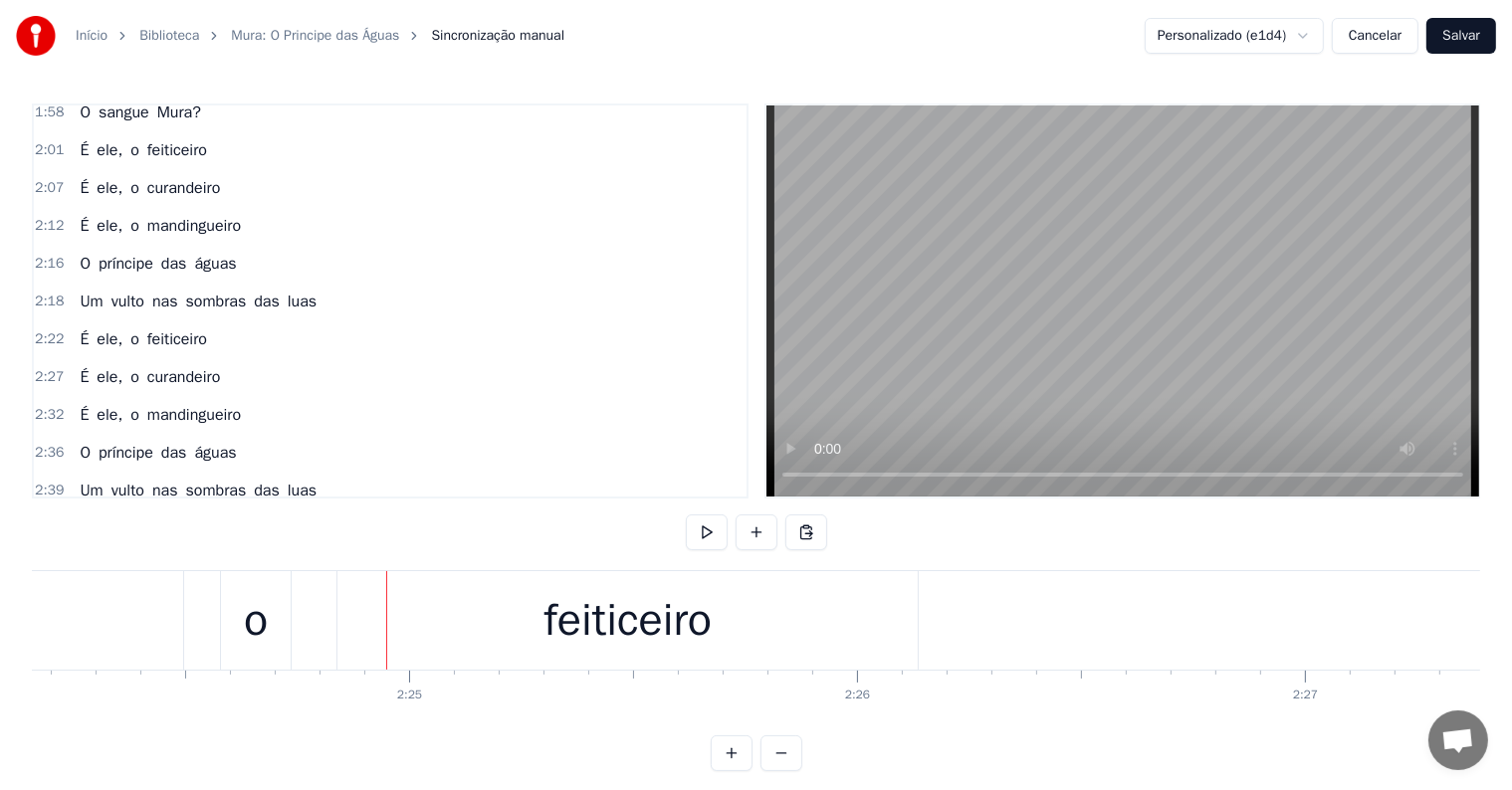 scroll, scrollTop: 0, scrollLeft: 64826, axis: horizontal 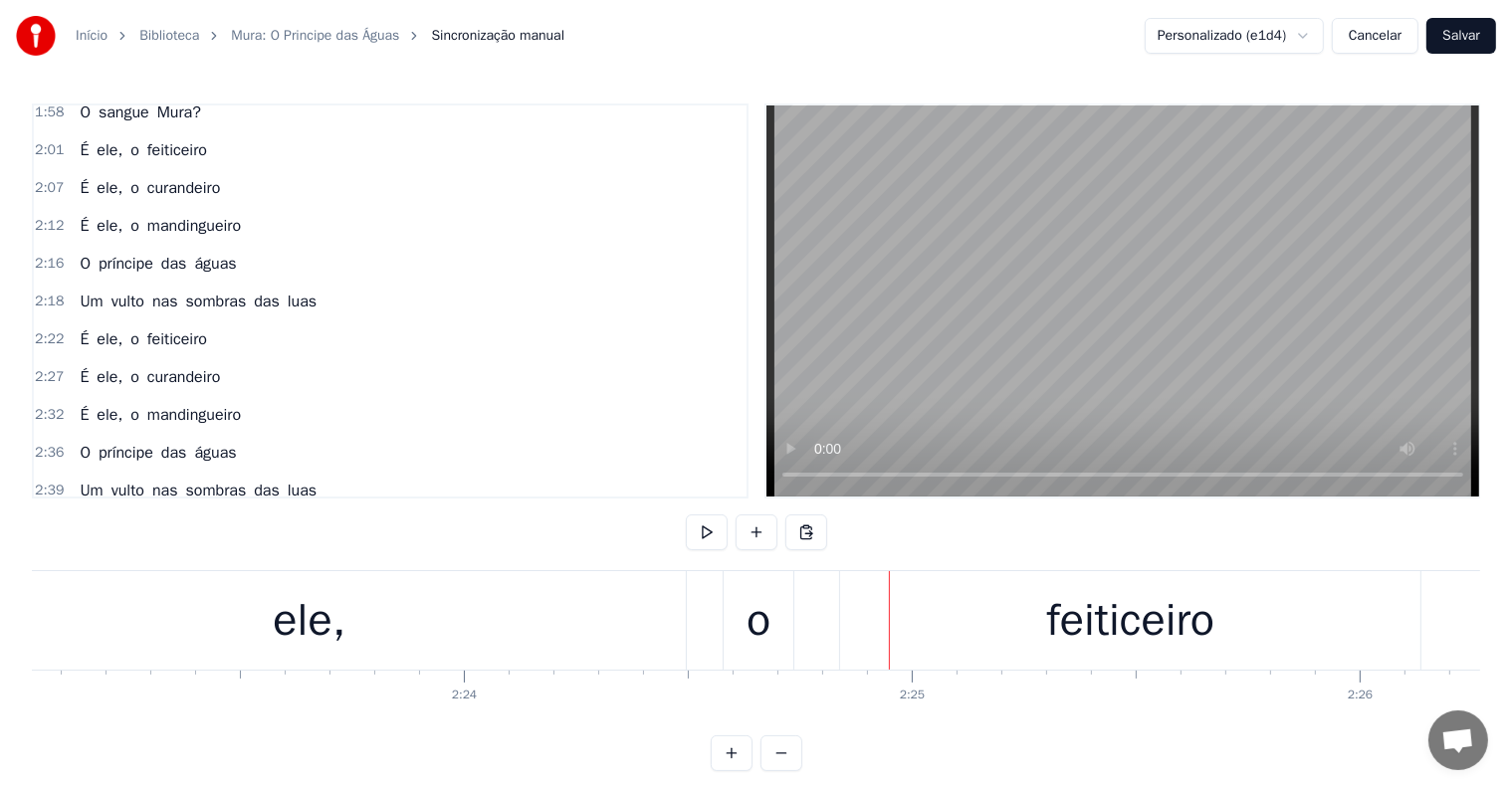 click on "ele," at bounding box center [309, 621] 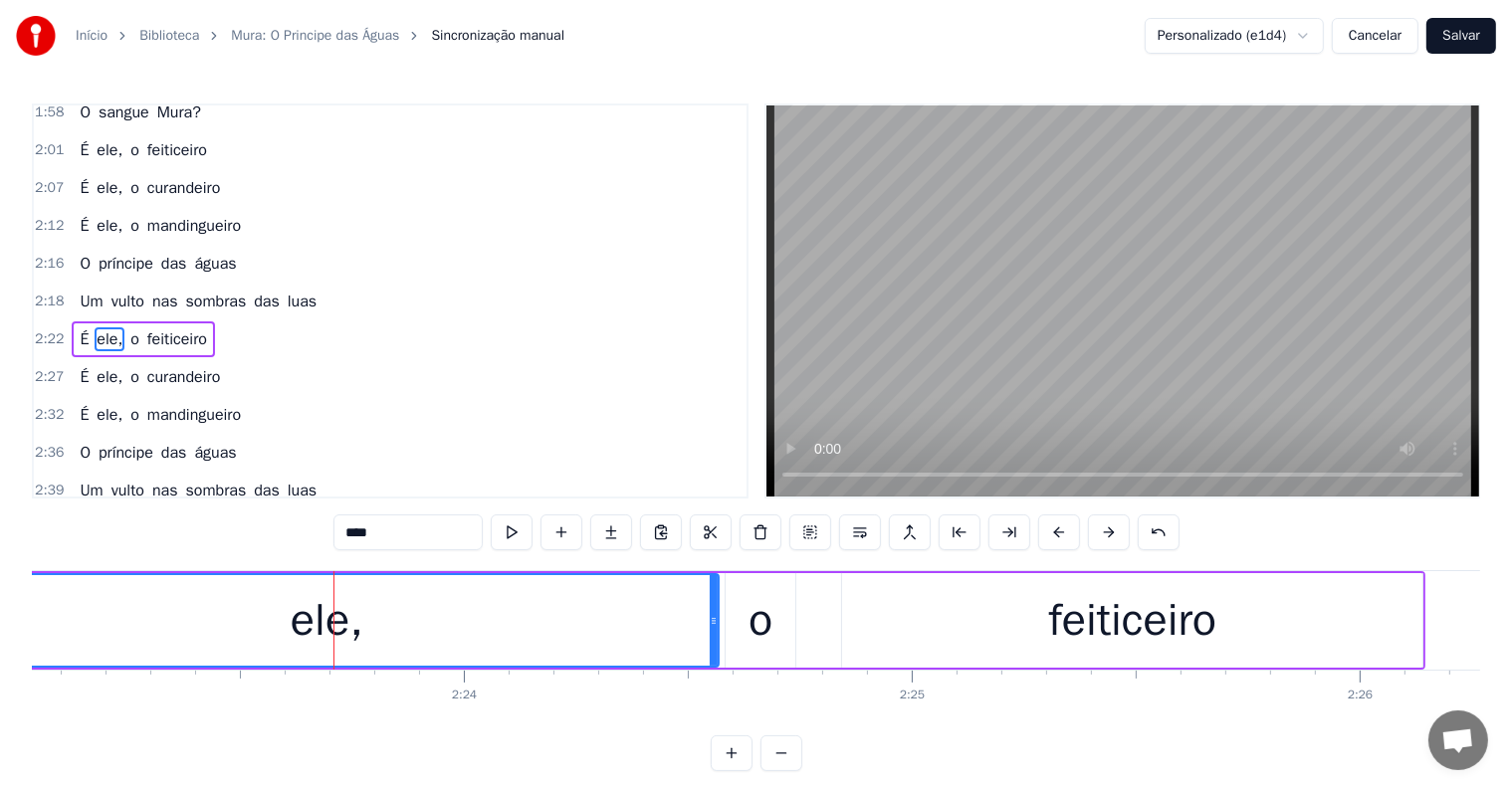 drag, startPoint x: 682, startPoint y: 618, endPoint x: 714, endPoint y: 621, distance: 32.140317 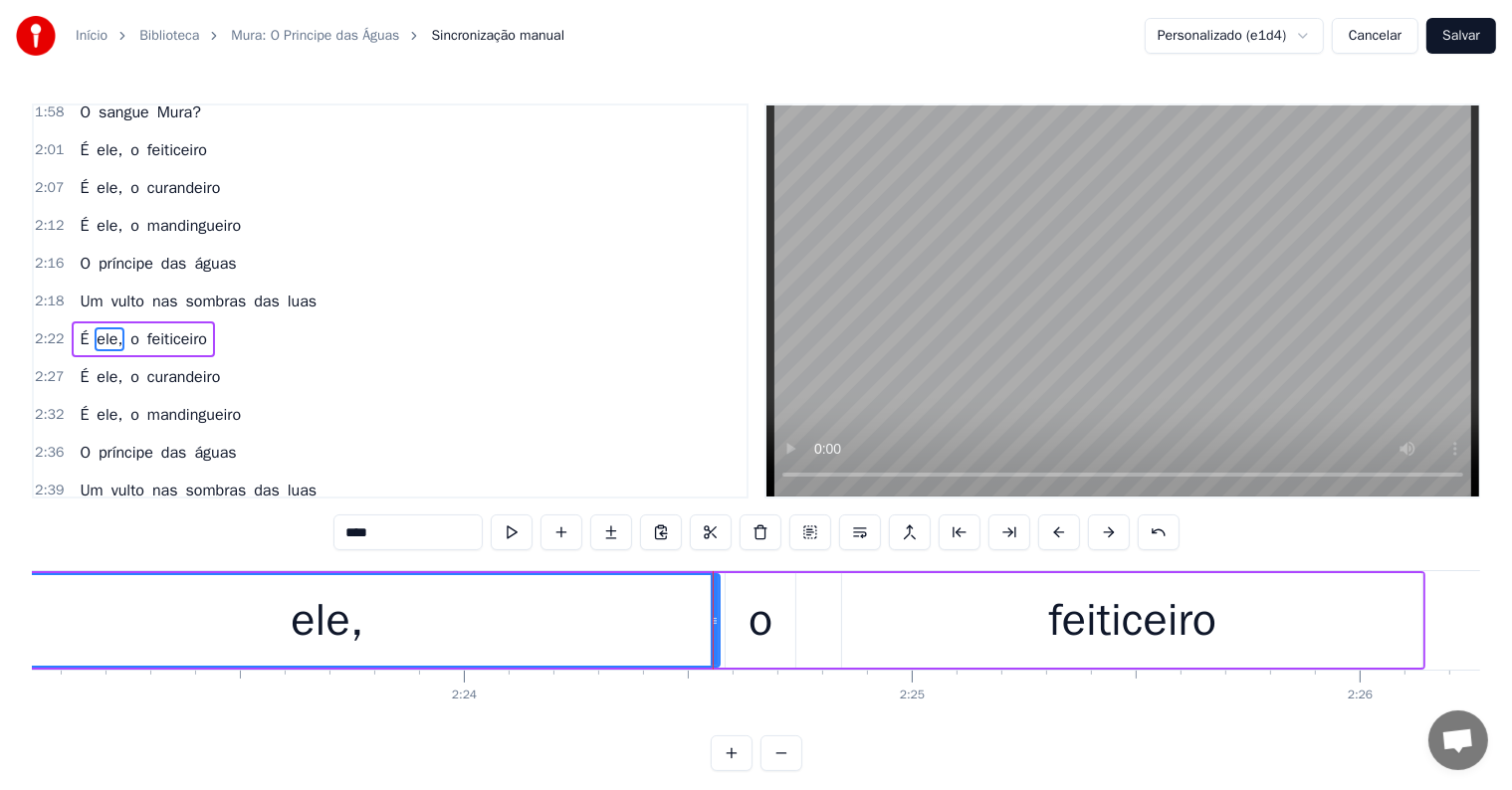 click on "ele," at bounding box center (326, 620) 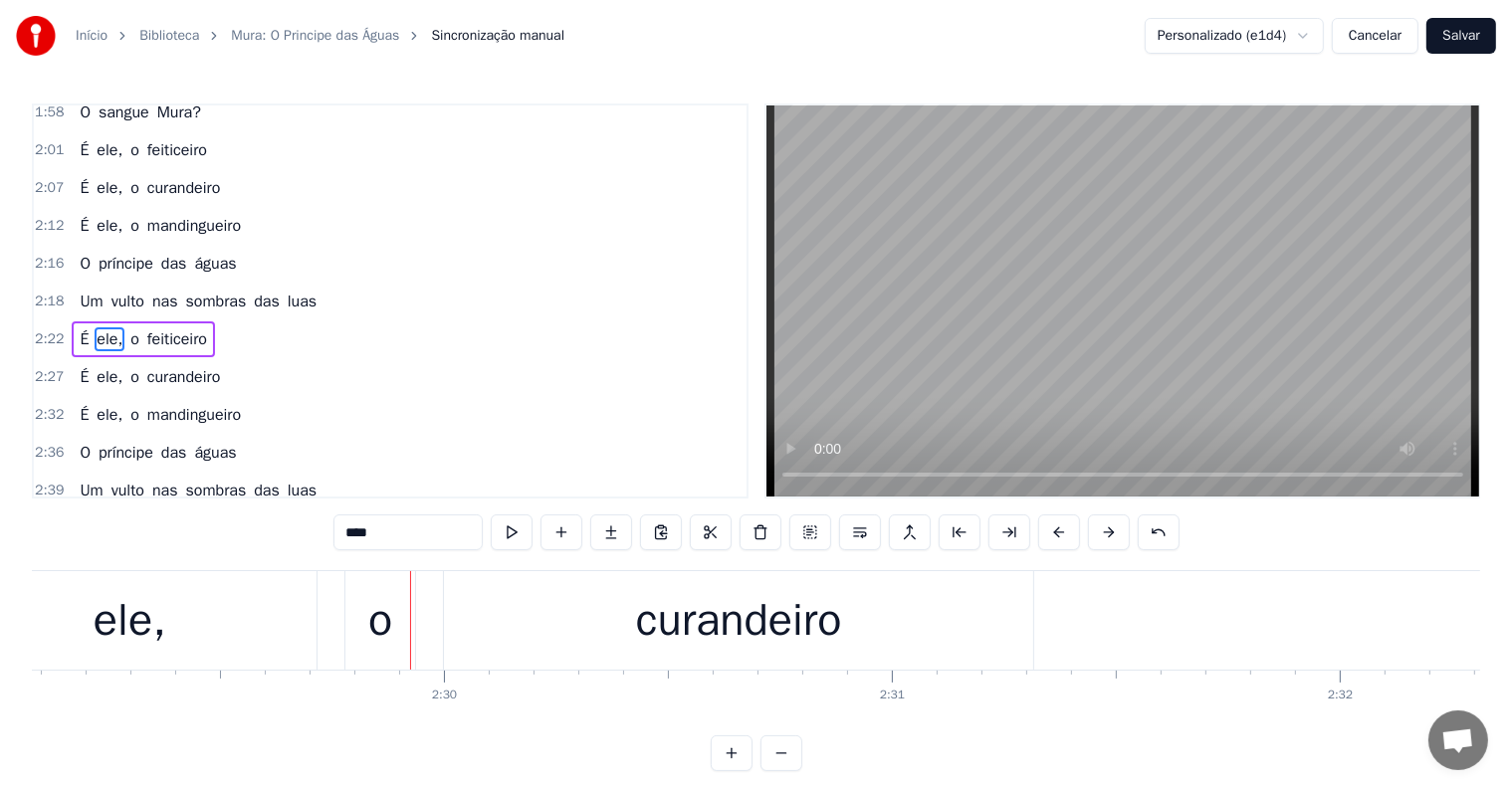 scroll, scrollTop: 0, scrollLeft: 66924, axis: horizontal 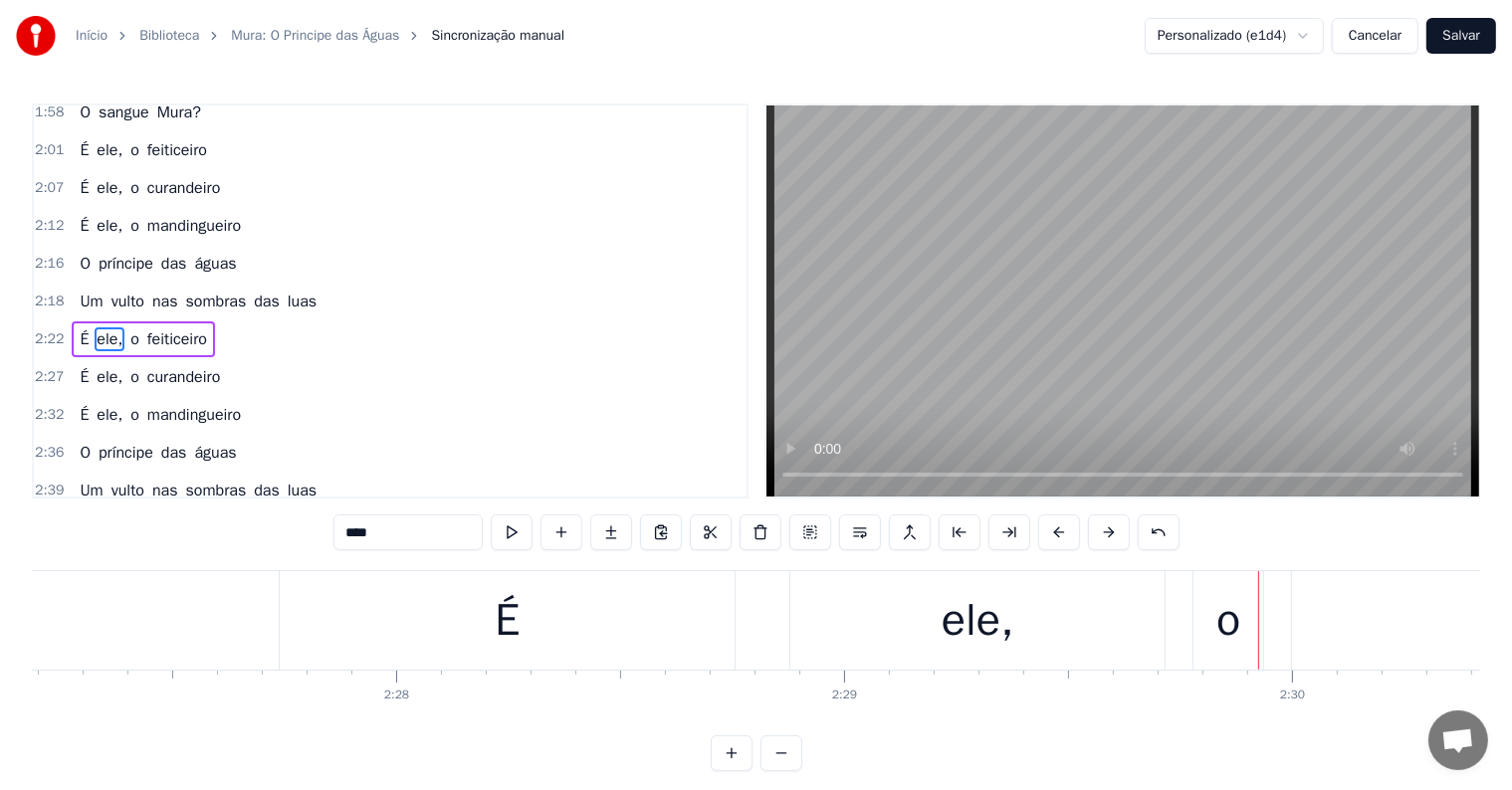 click on "É" at bounding box center [507, 620] 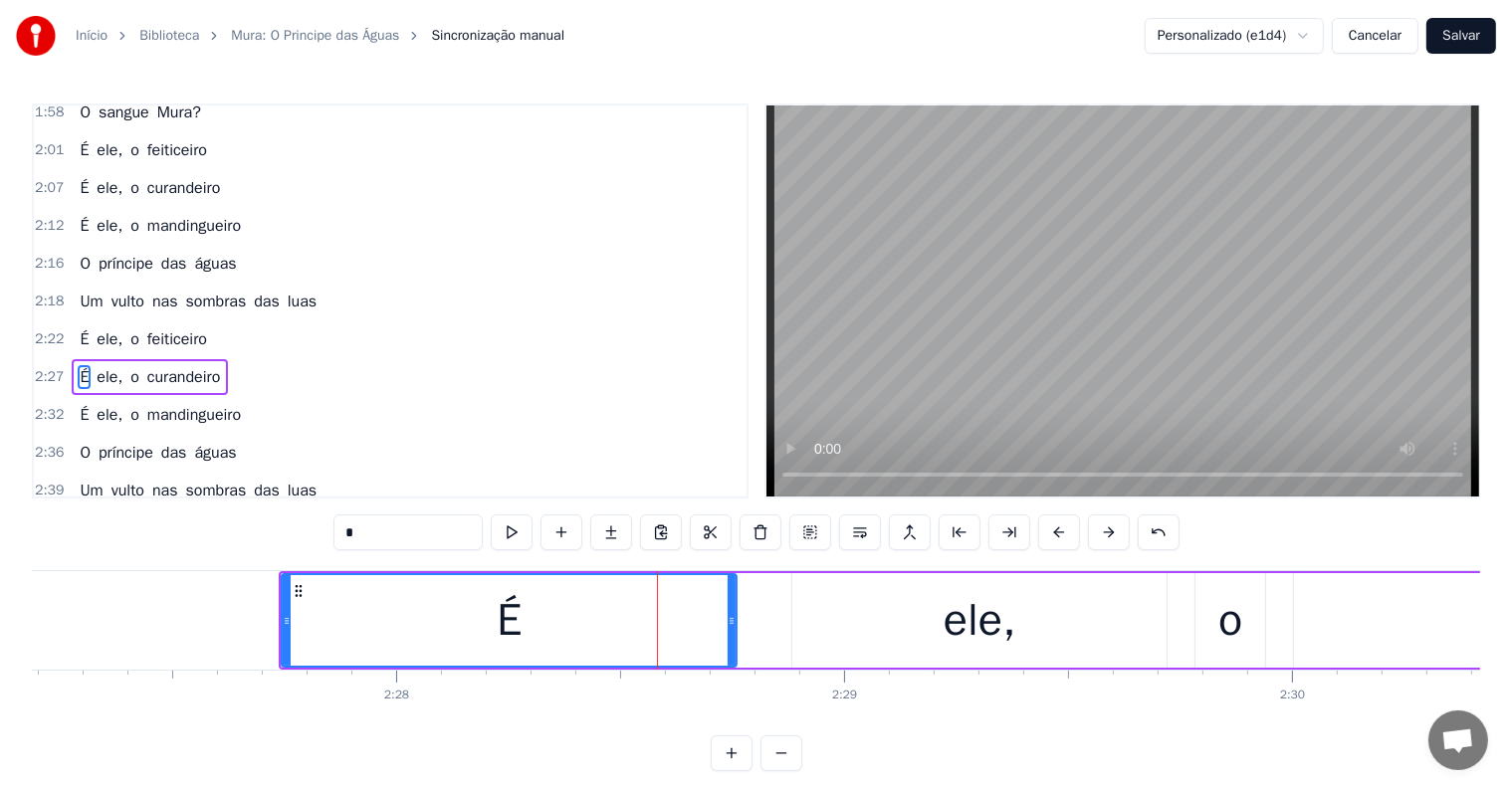 scroll, scrollTop: 994, scrollLeft: 0, axis: vertical 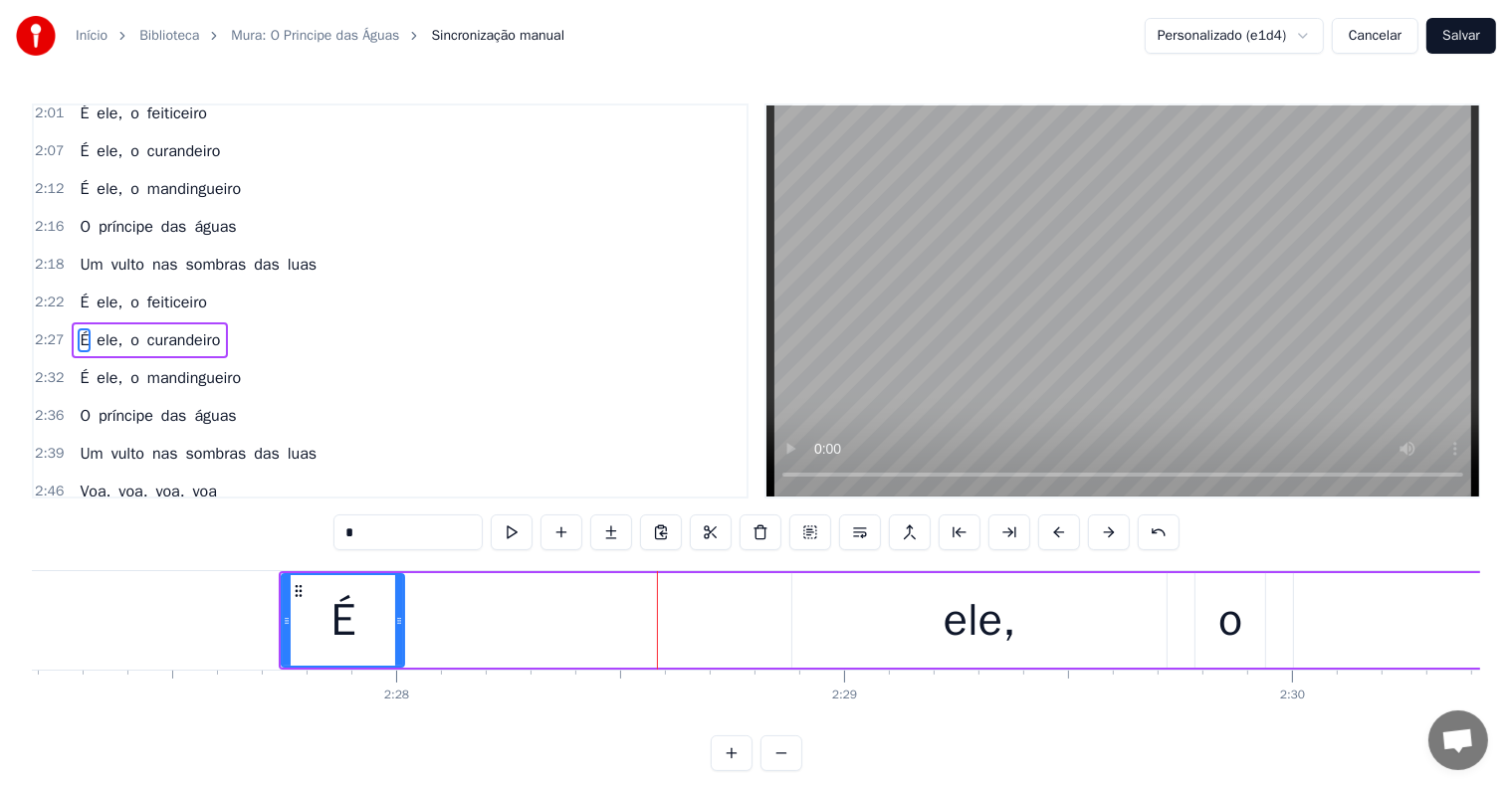 drag, startPoint x: 732, startPoint y: 617, endPoint x: 399, endPoint y: 613, distance: 333.02402 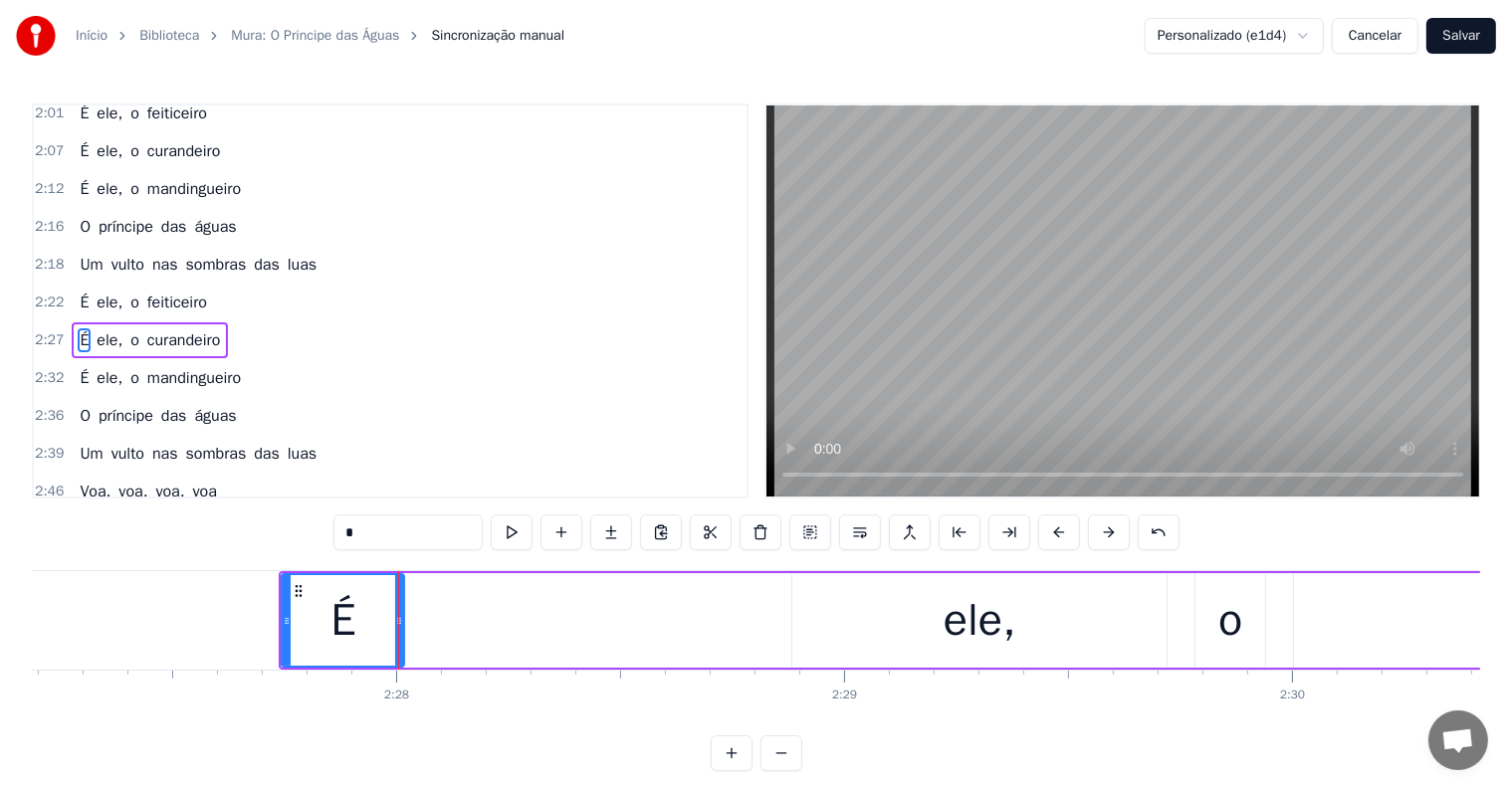 click on "ele," at bounding box center [979, 620] 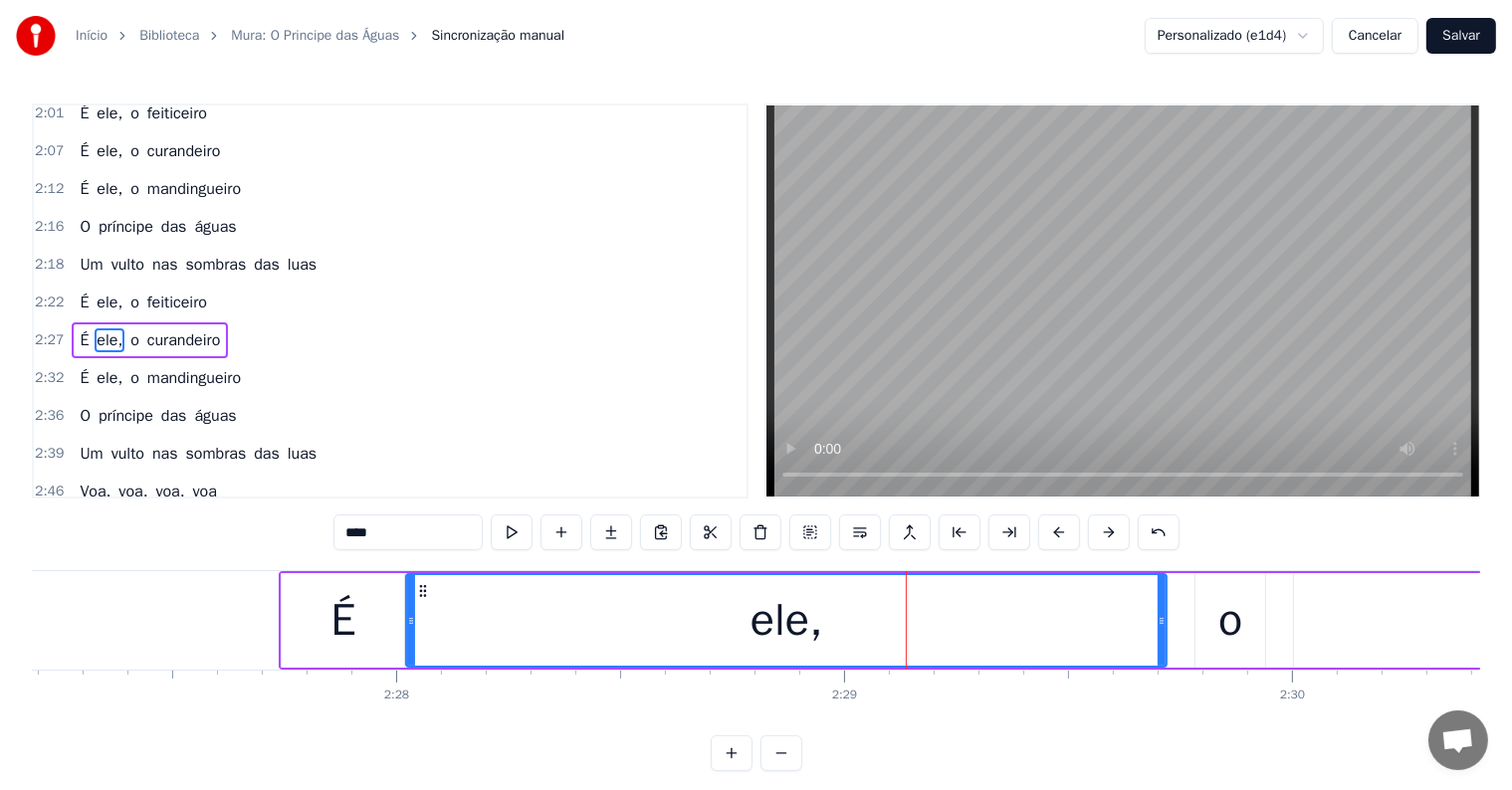 drag, startPoint x: 795, startPoint y: 617, endPoint x: 409, endPoint y: 617, distance: 386 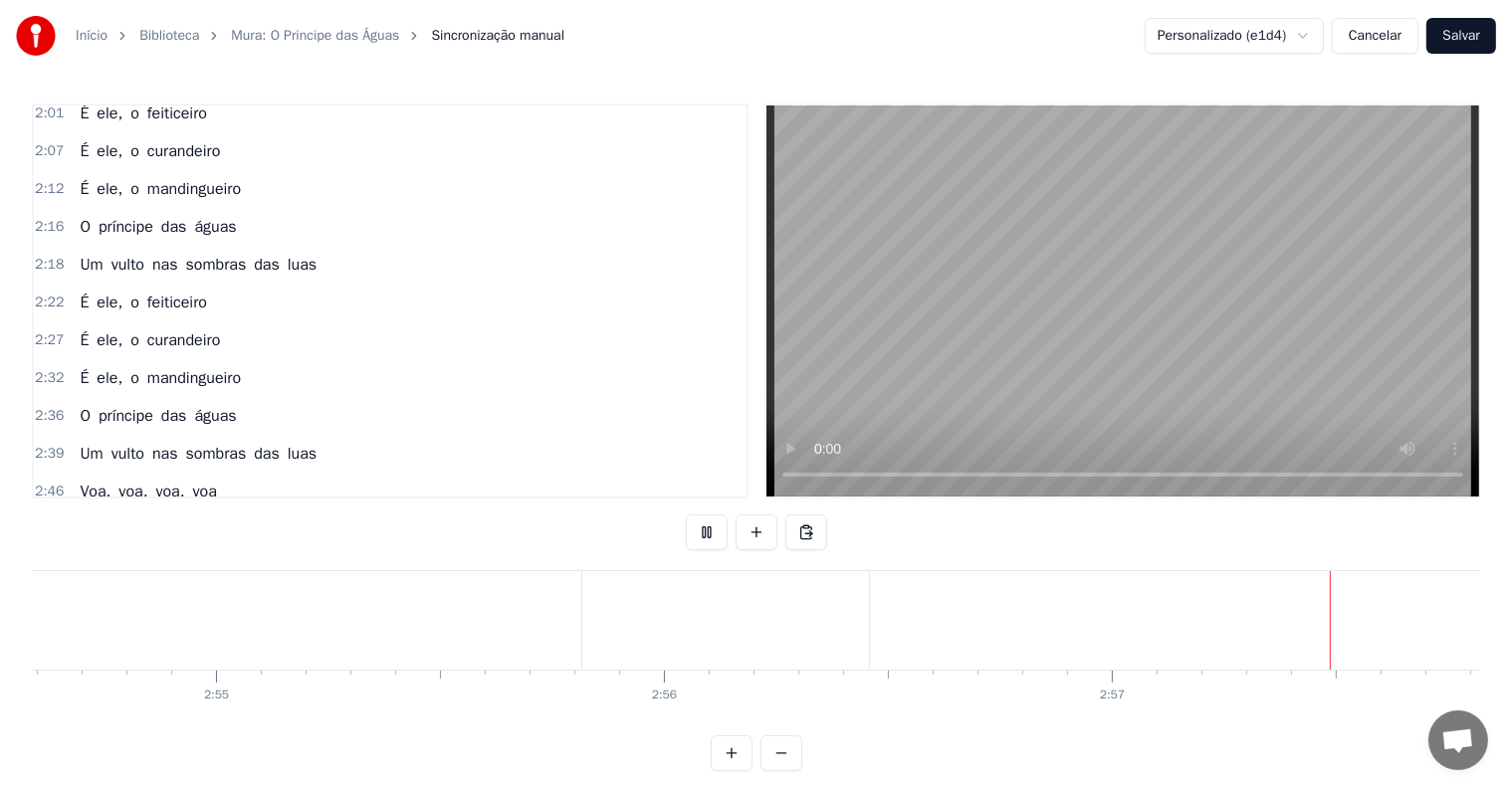 scroll, scrollTop: 0, scrollLeft: 79066, axis: horizontal 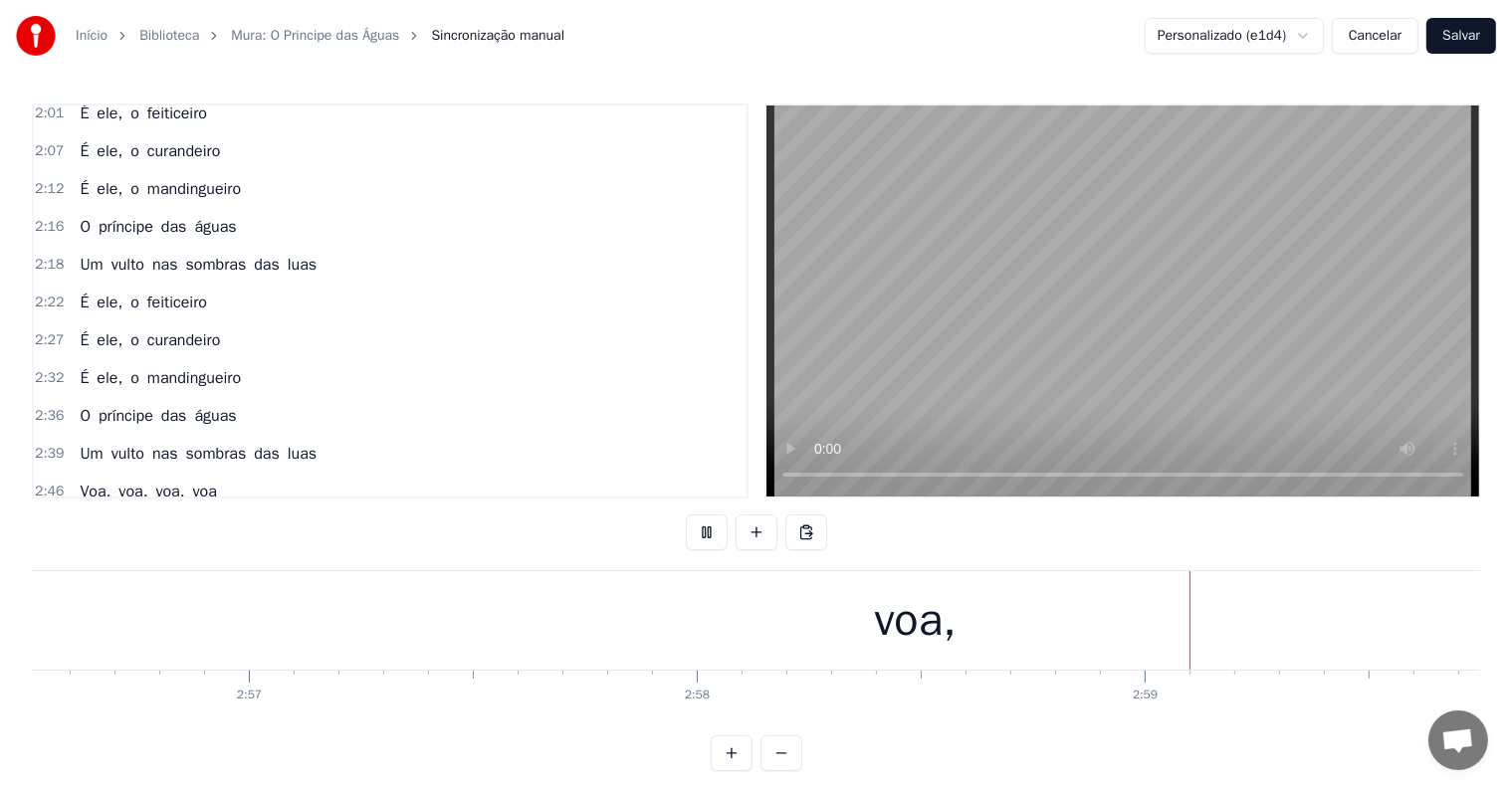 click on "voa," at bounding box center [915, 620] 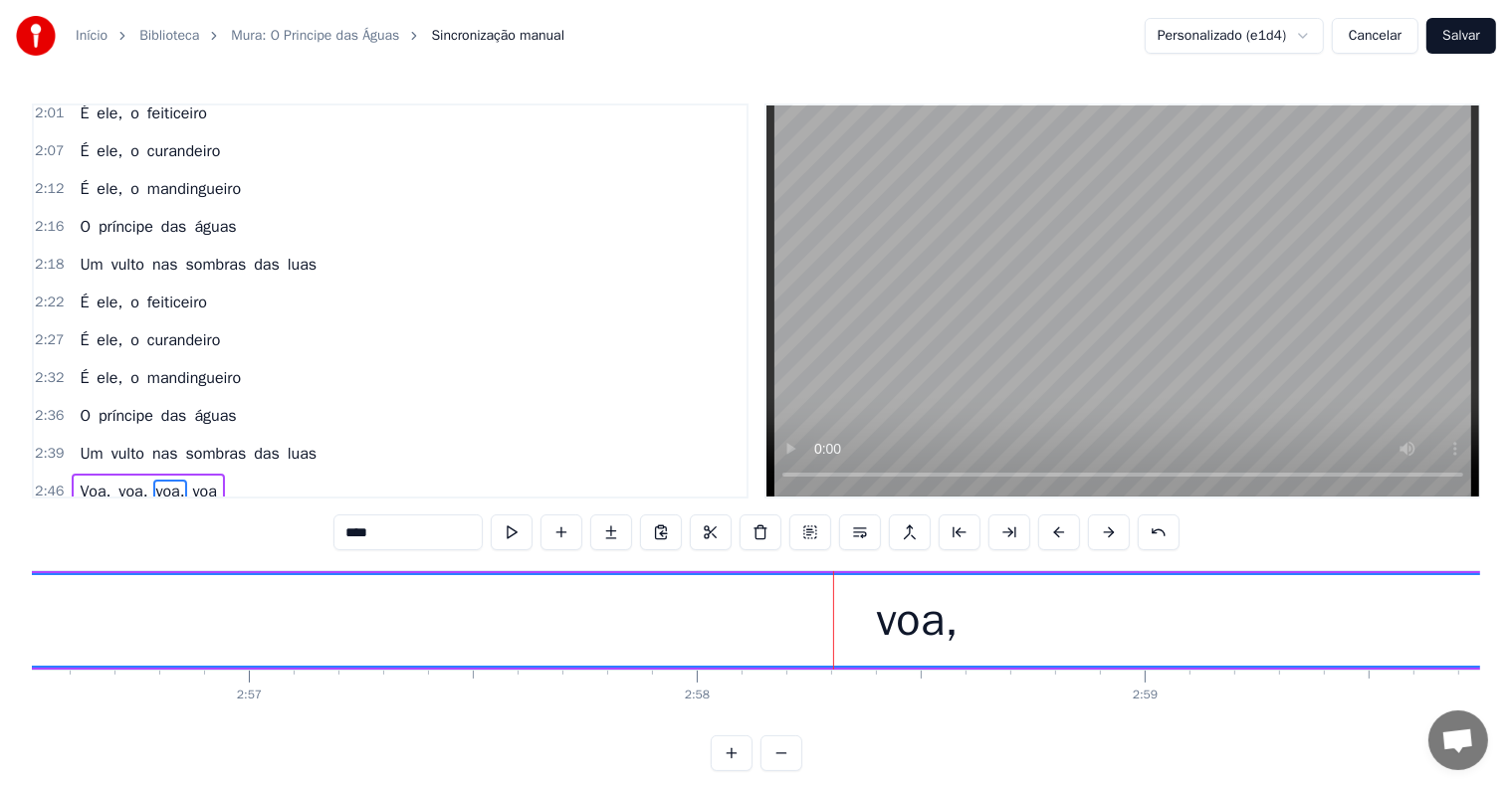 scroll, scrollTop: 1140, scrollLeft: 0, axis: vertical 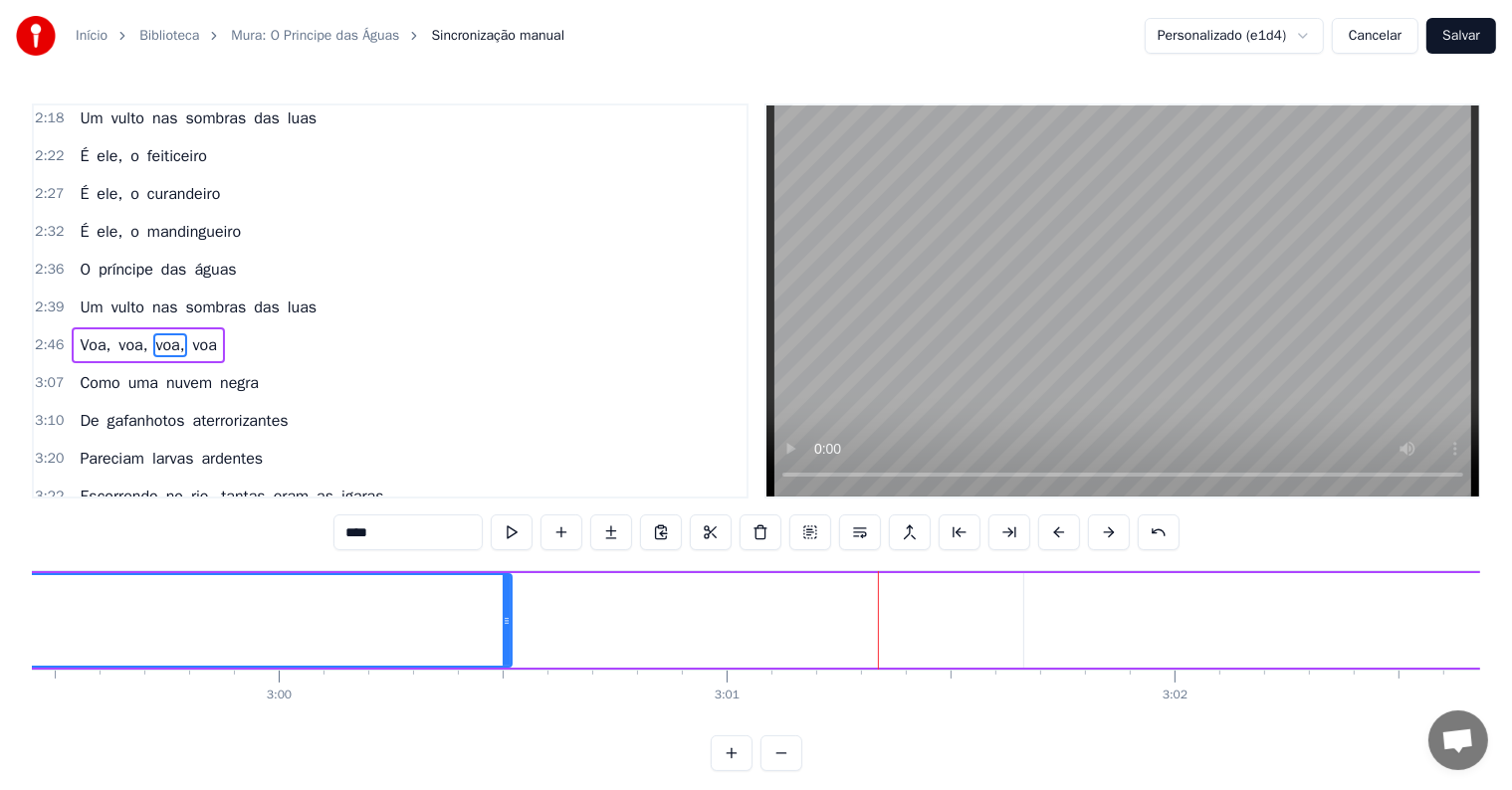 click on "Voa, voa, voa, voa" at bounding box center [-1517, 620] 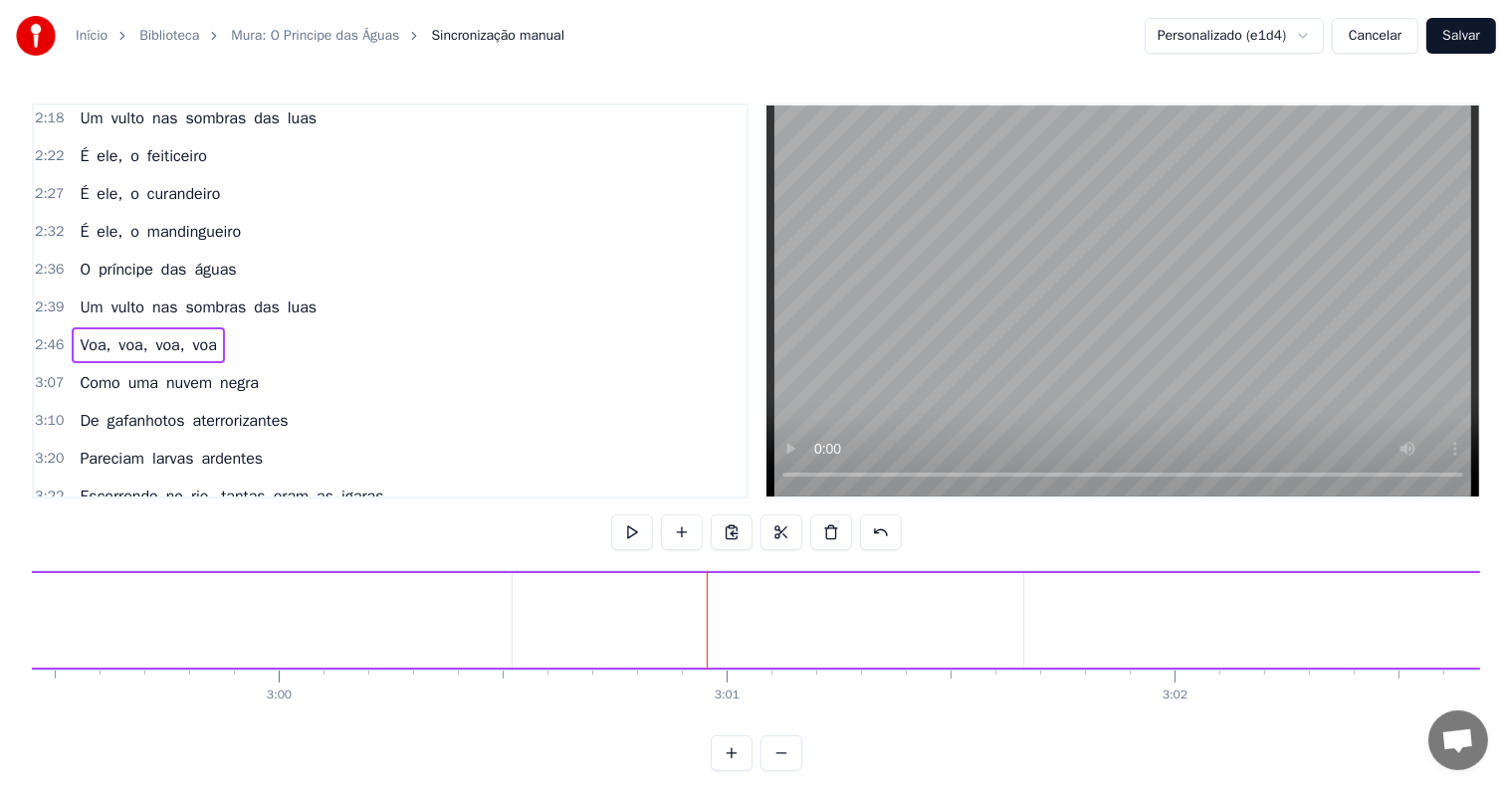 click on "voa," at bounding box center [-397, 620] 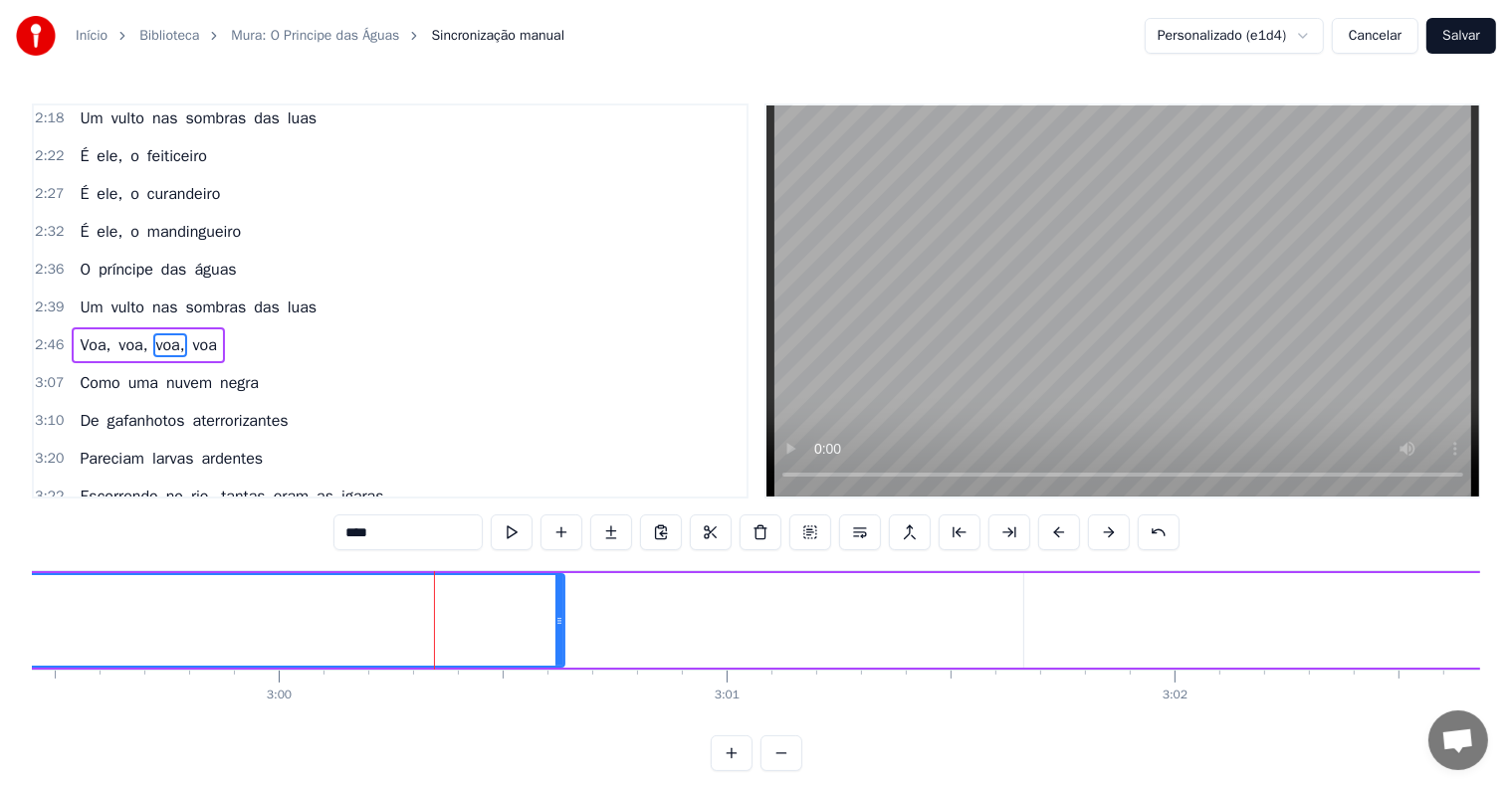 drag, startPoint x: 508, startPoint y: 623, endPoint x: 561, endPoint y: 624, distance: 53.00943 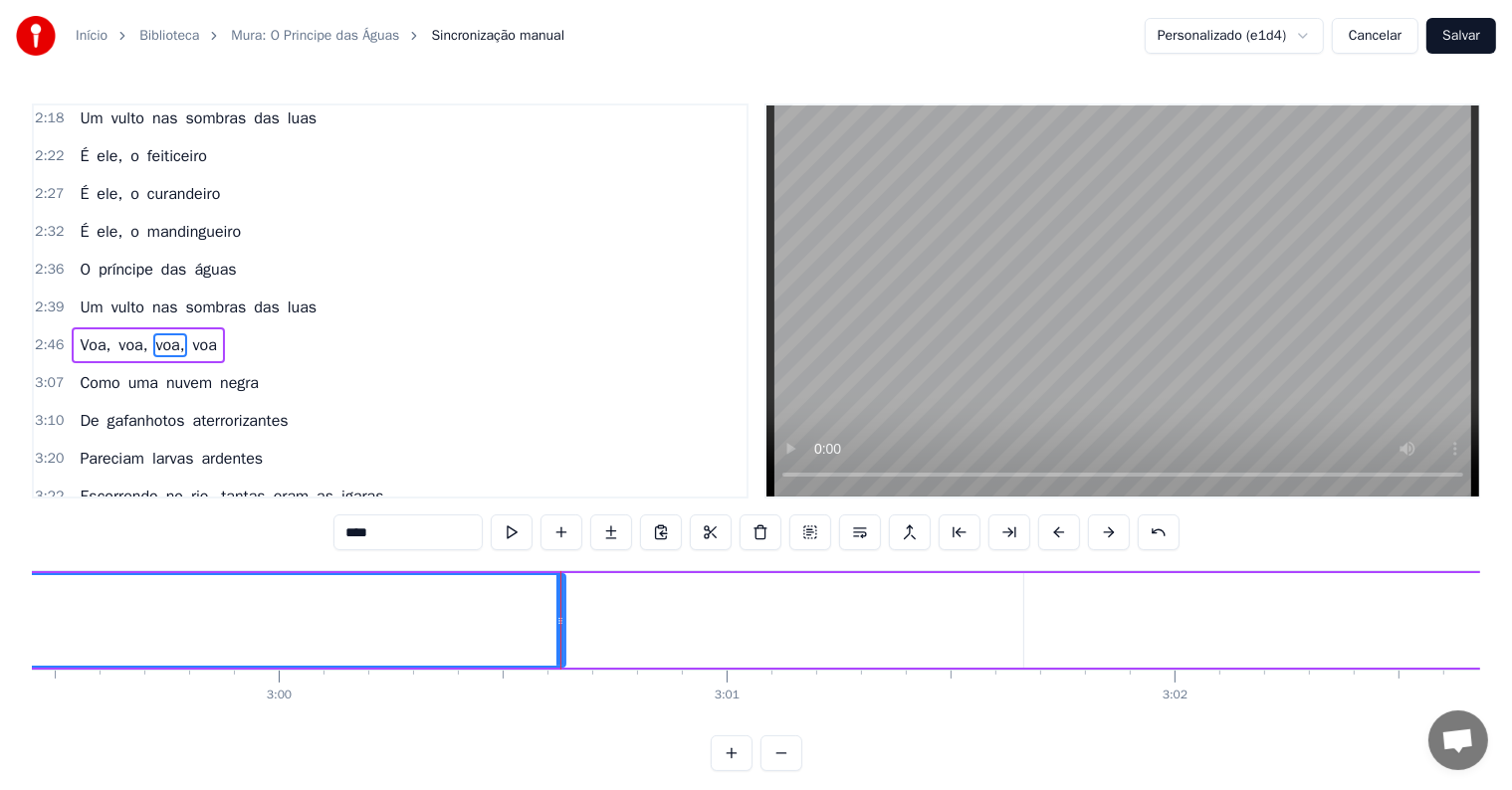 click on "voa," at bounding box center [-370, 620] 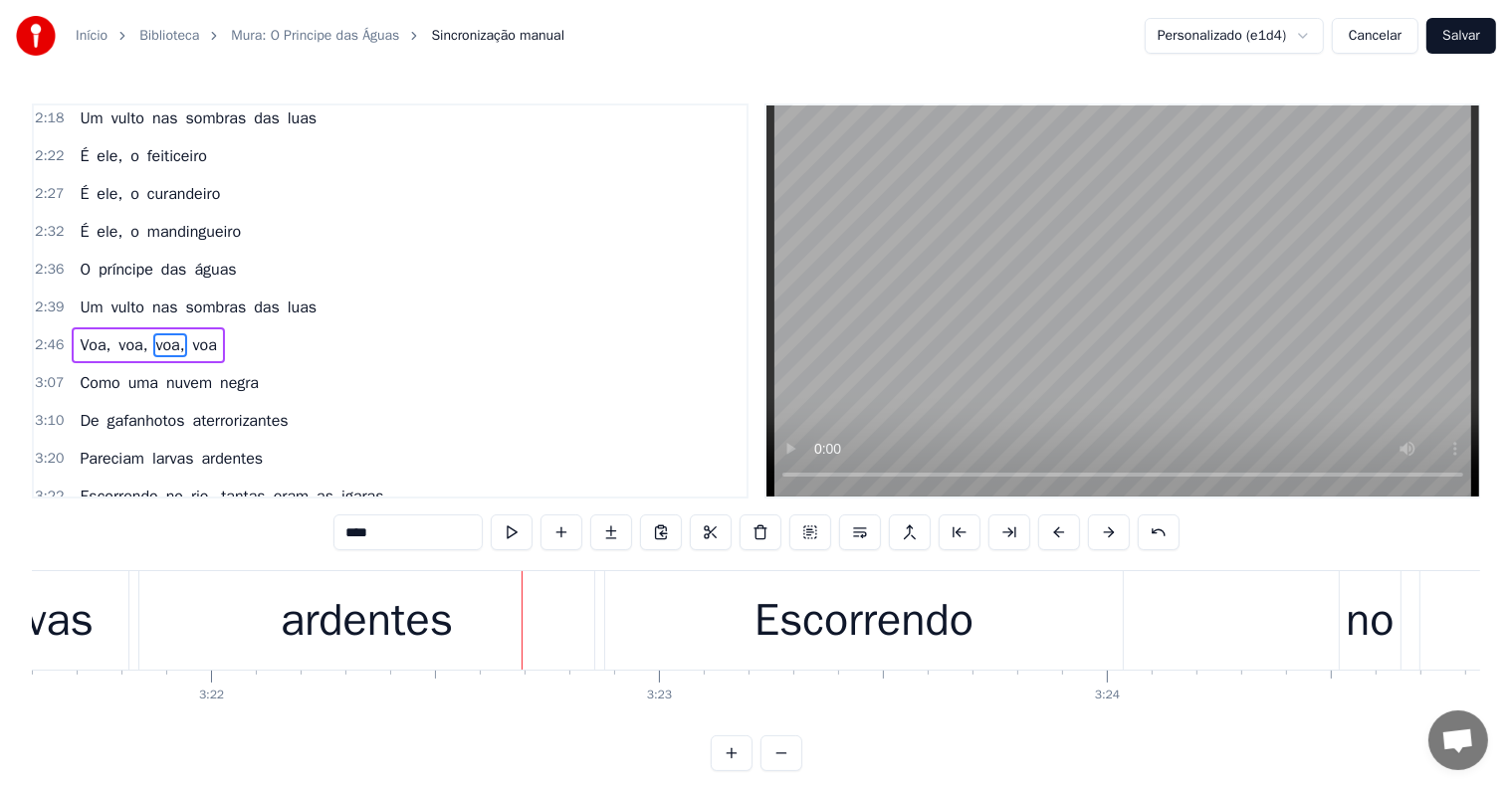 scroll, scrollTop: 0, scrollLeft: 90338, axis: horizontal 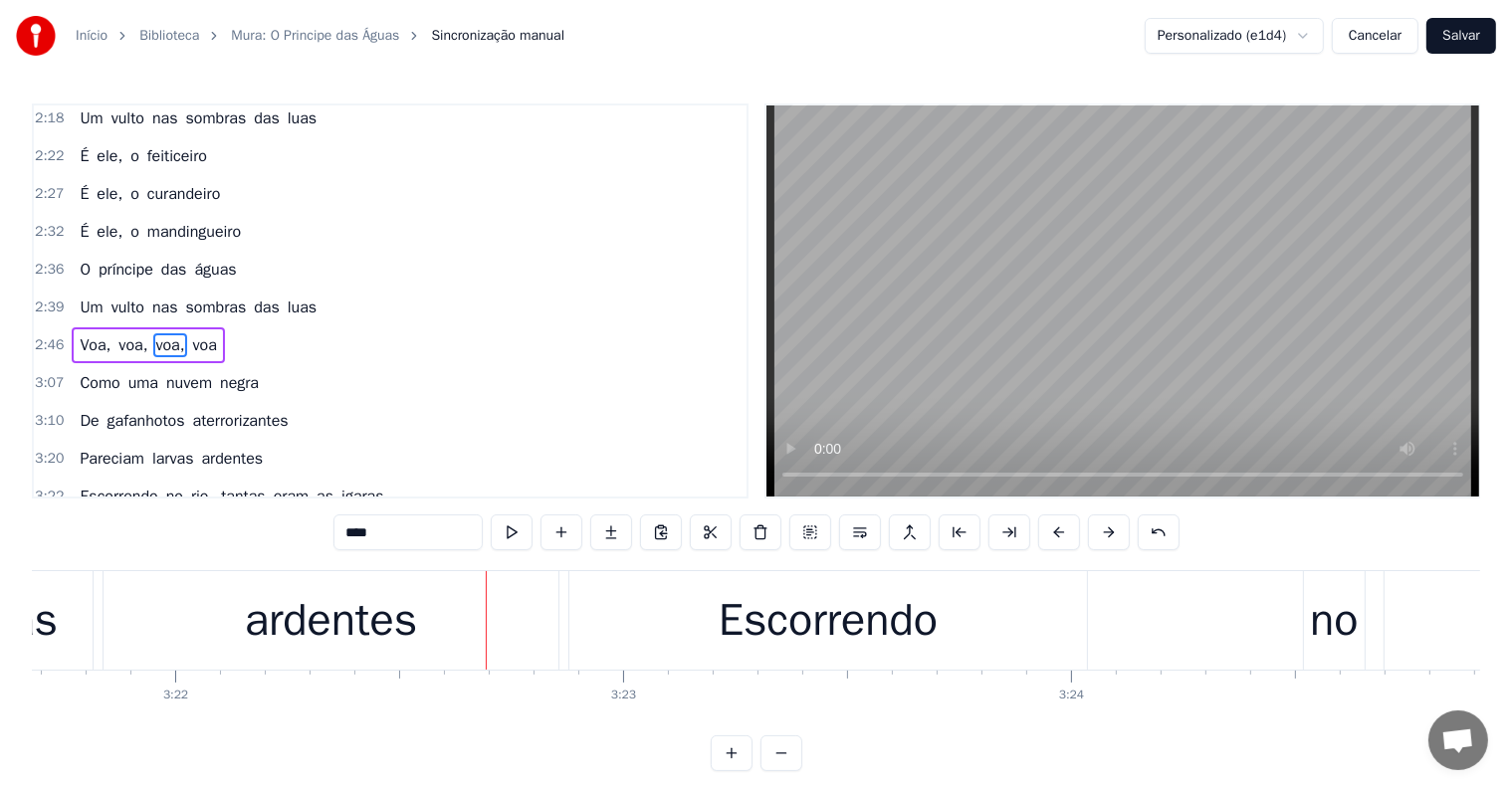 click on "gafanhotos" at bounding box center (146, 421) 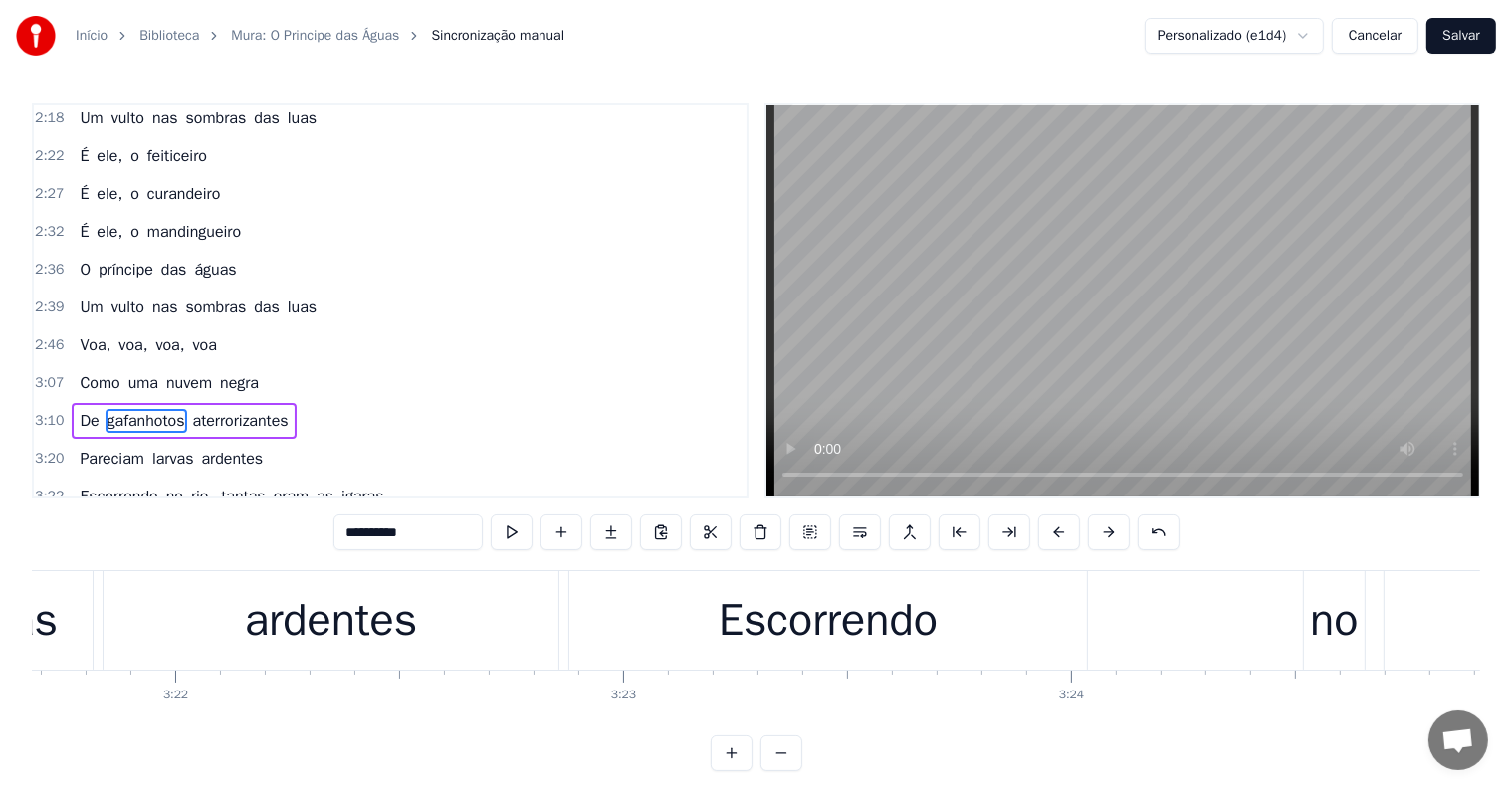 scroll, scrollTop: 1214, scrollLeft: 0, axis: vertical 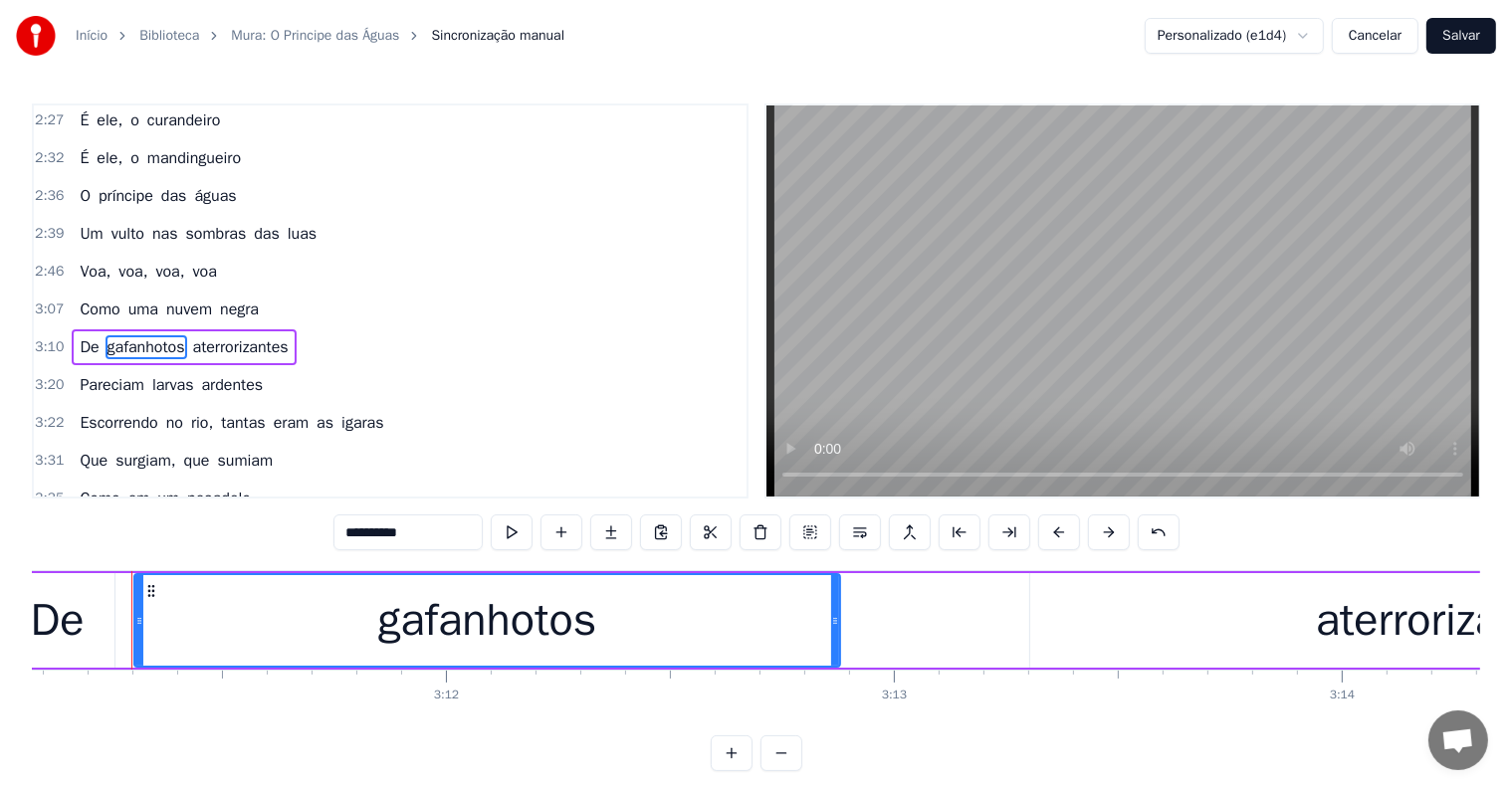click on "aterrorizantes" at bounding box center [1450, 620] 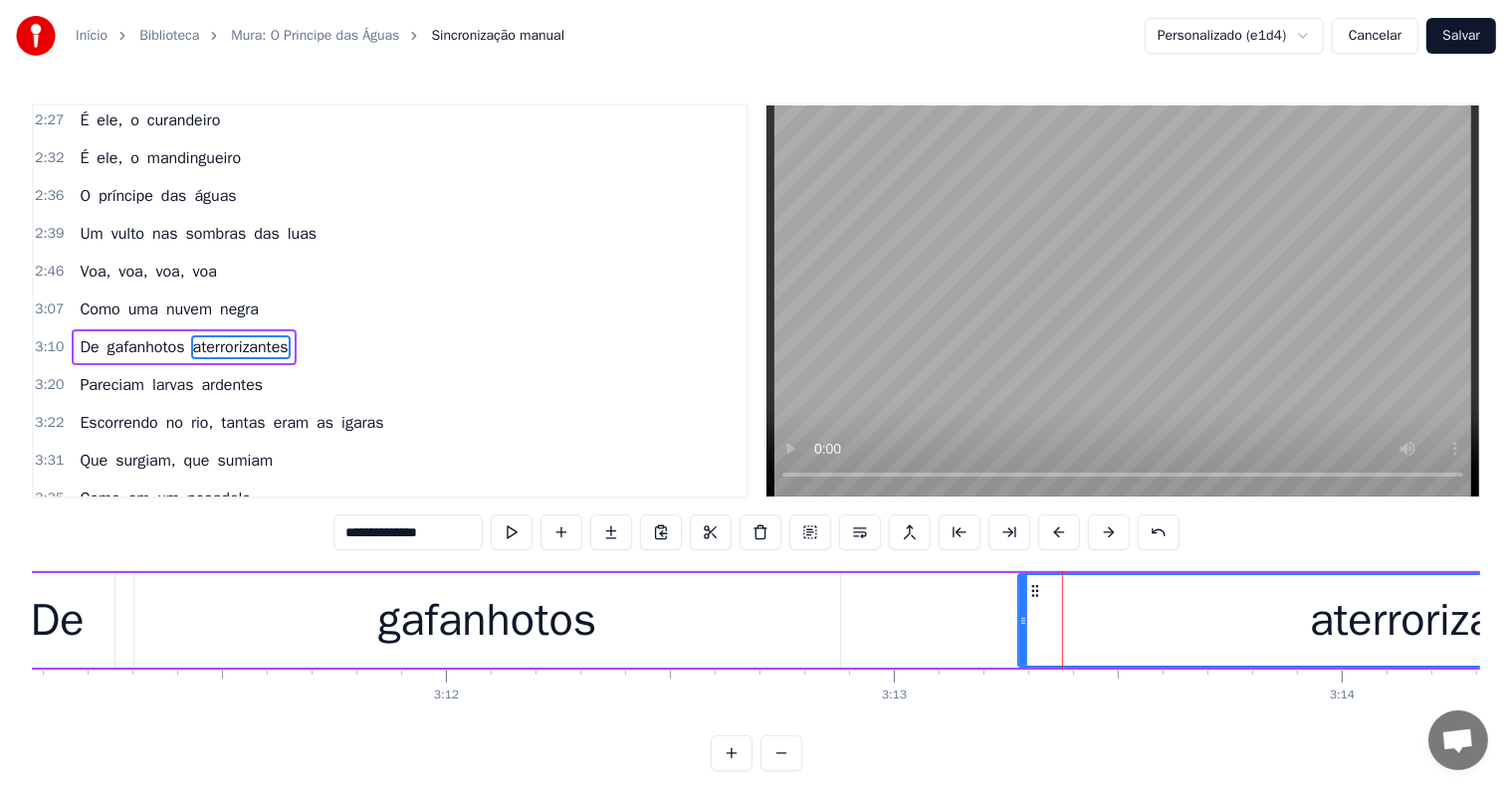 drag, startPoint x: 1031, startPoint y: 621, endPoint x: 1019, endPoint y: 621, distance: 12 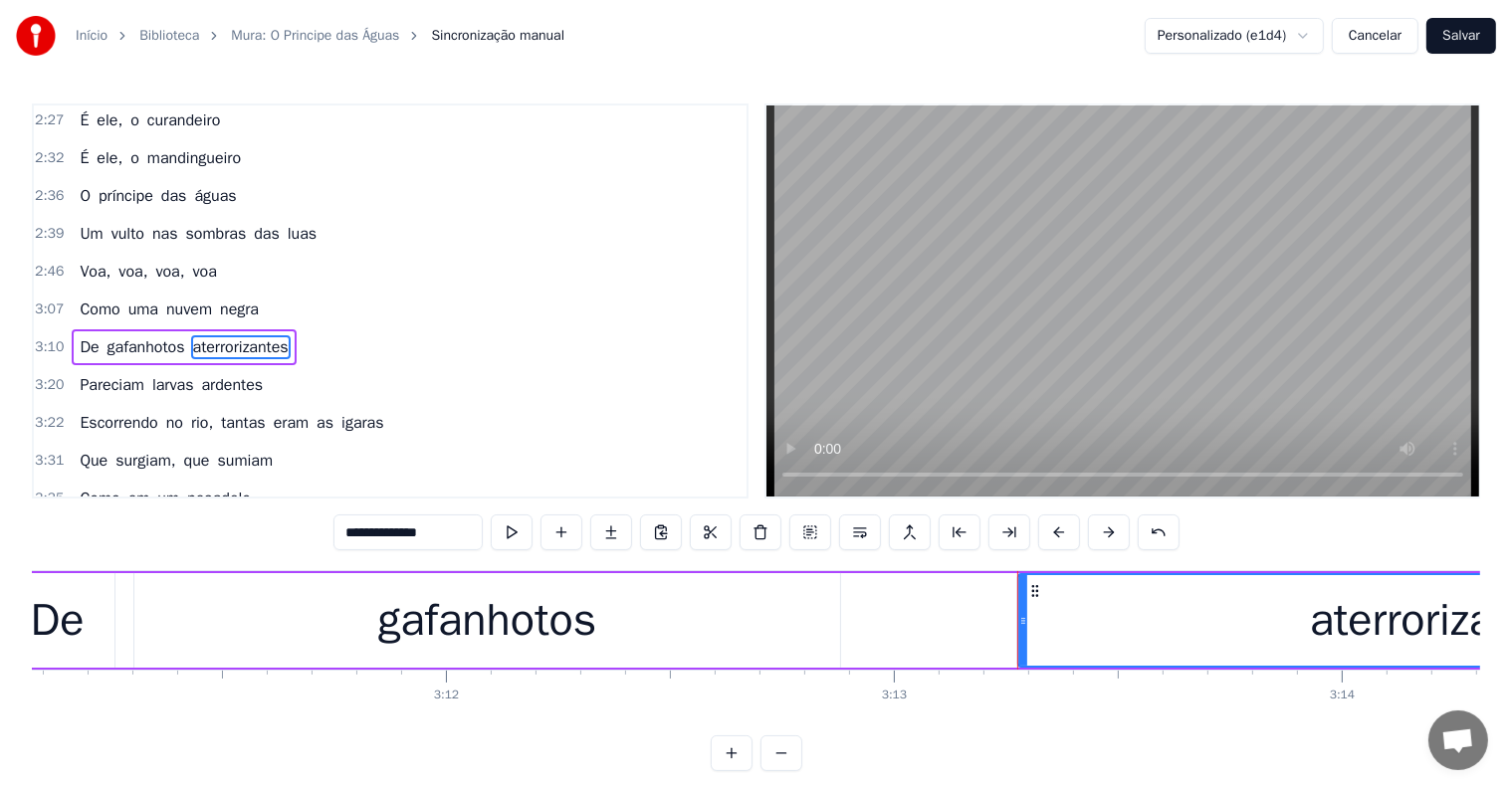 click on "gafanhotos" at bounding box center (487, 621) 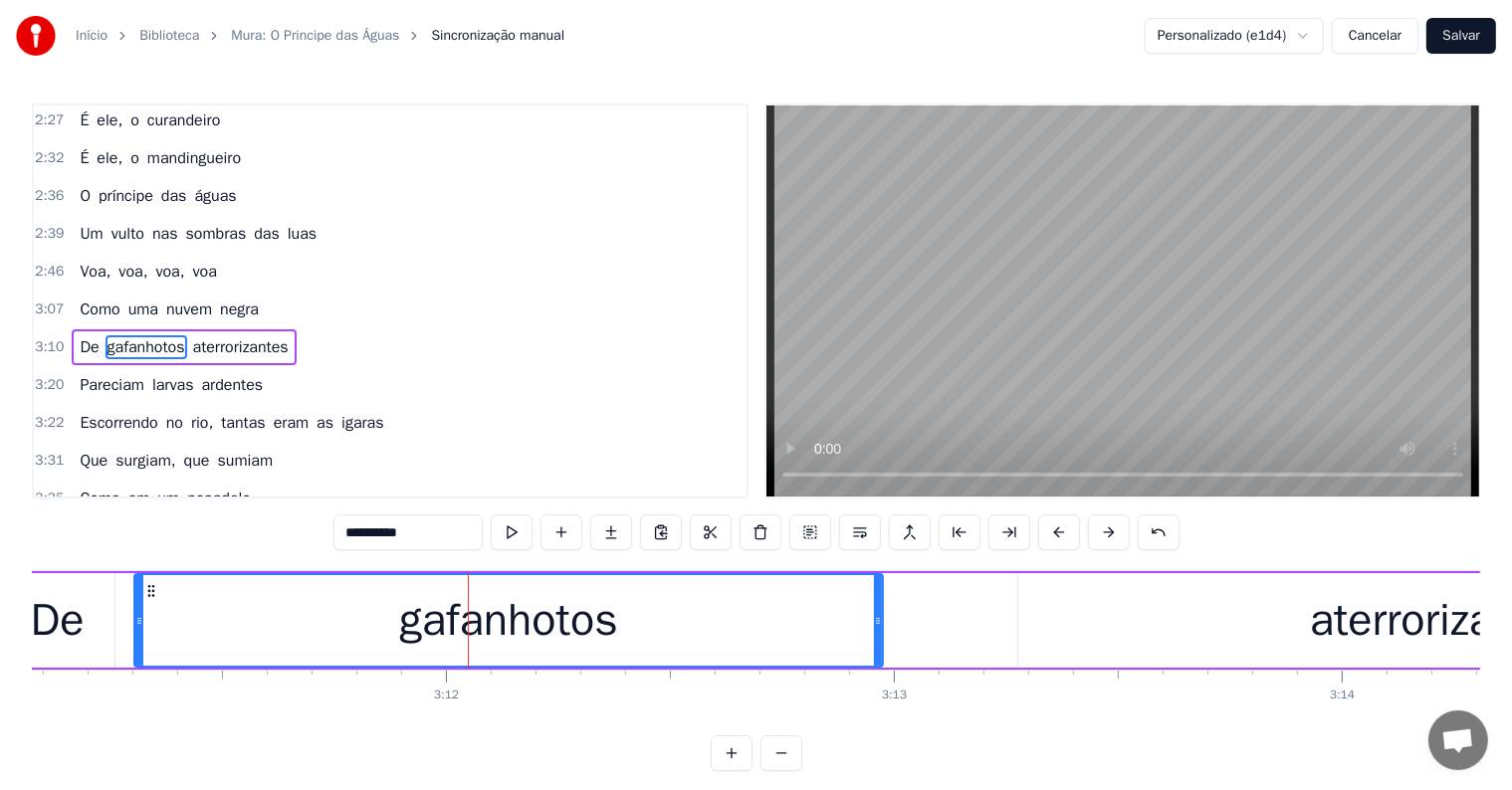 drag, startPoint x: 833, startPoint y: 621, endPoint x: 876, endPoint y: 629, distance: 43.737855 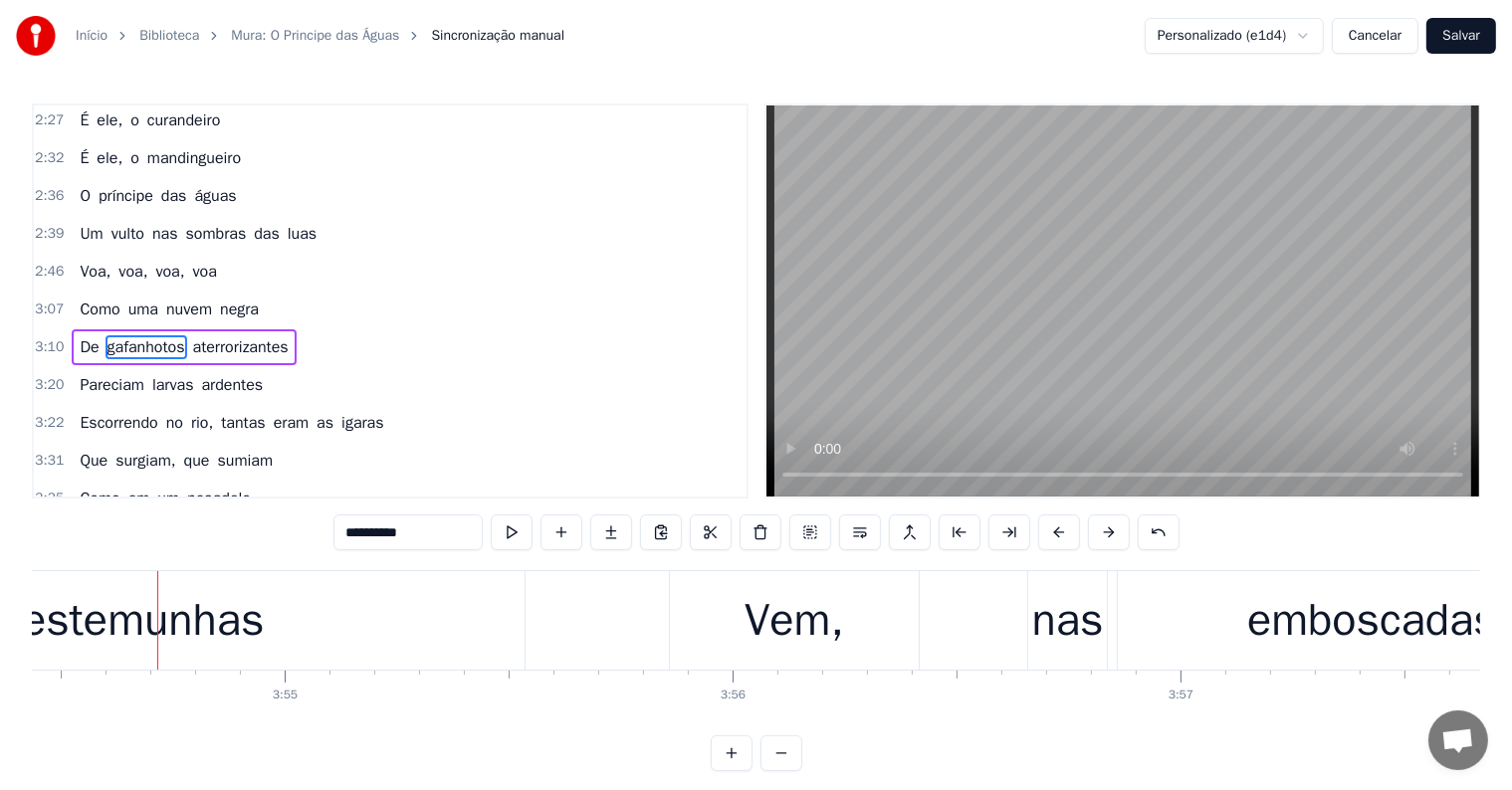 scroll, scrollTop: 0, scrollLeft: 105035, axis: horizontal 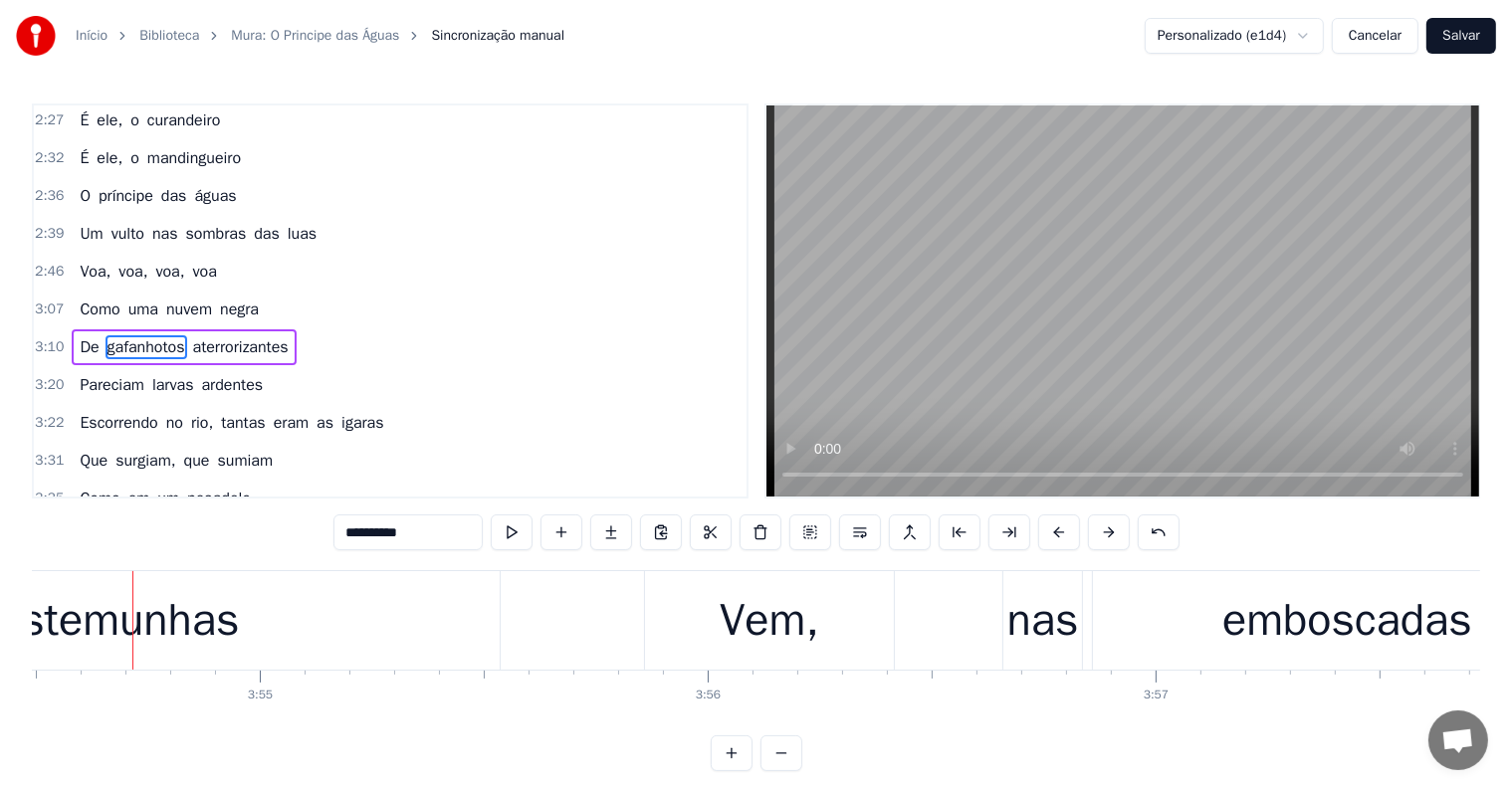 click on "testemunhas" at bounding box center (111, 621) 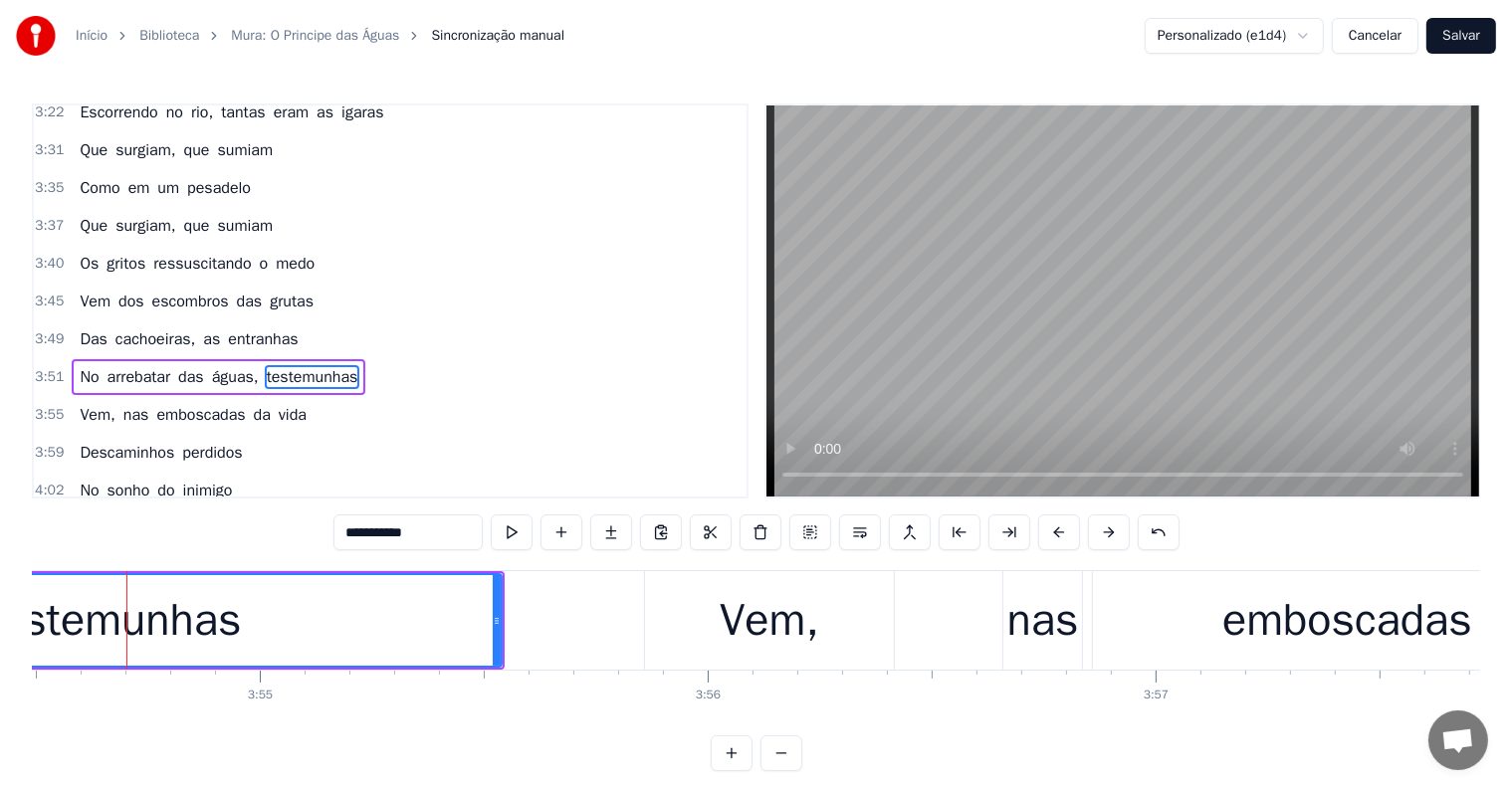 scroll, scrollTop: 1542, scrollLeft: 0, axis: vertical 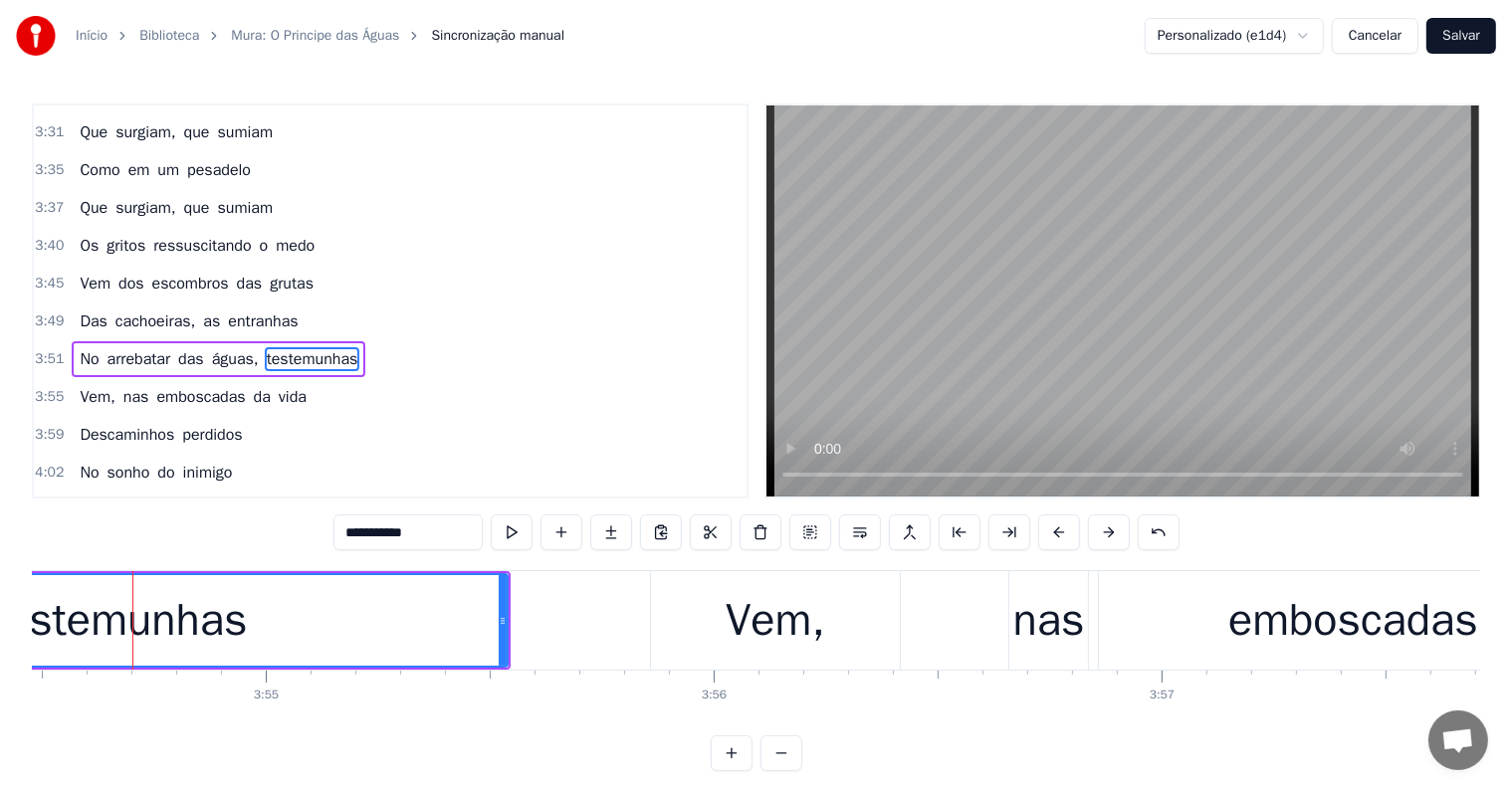 click on "águas," at bounding box center (235, 359) 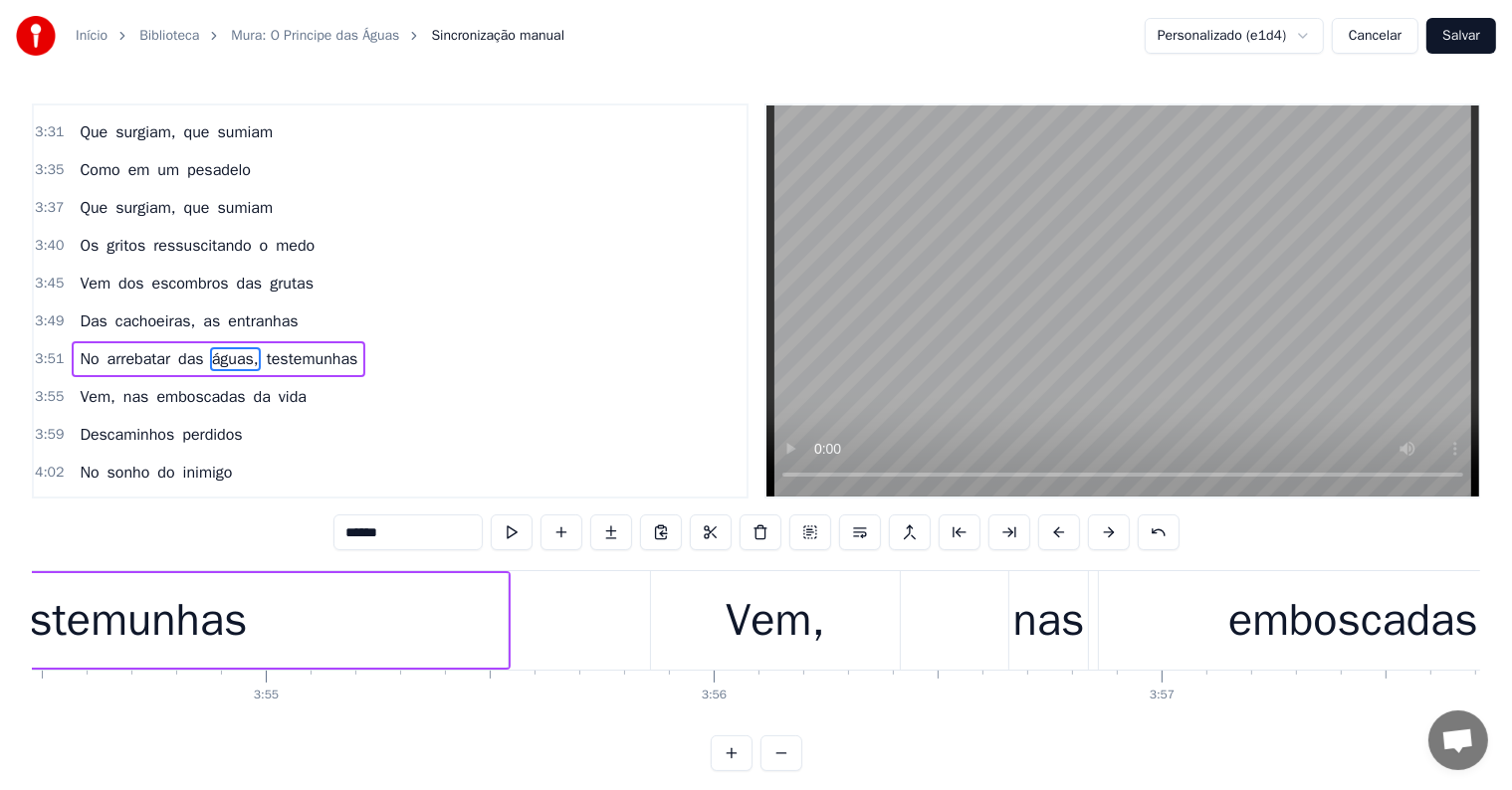 scroll, scrollTop: 1543, scrollLeft: 0, axis: vertical 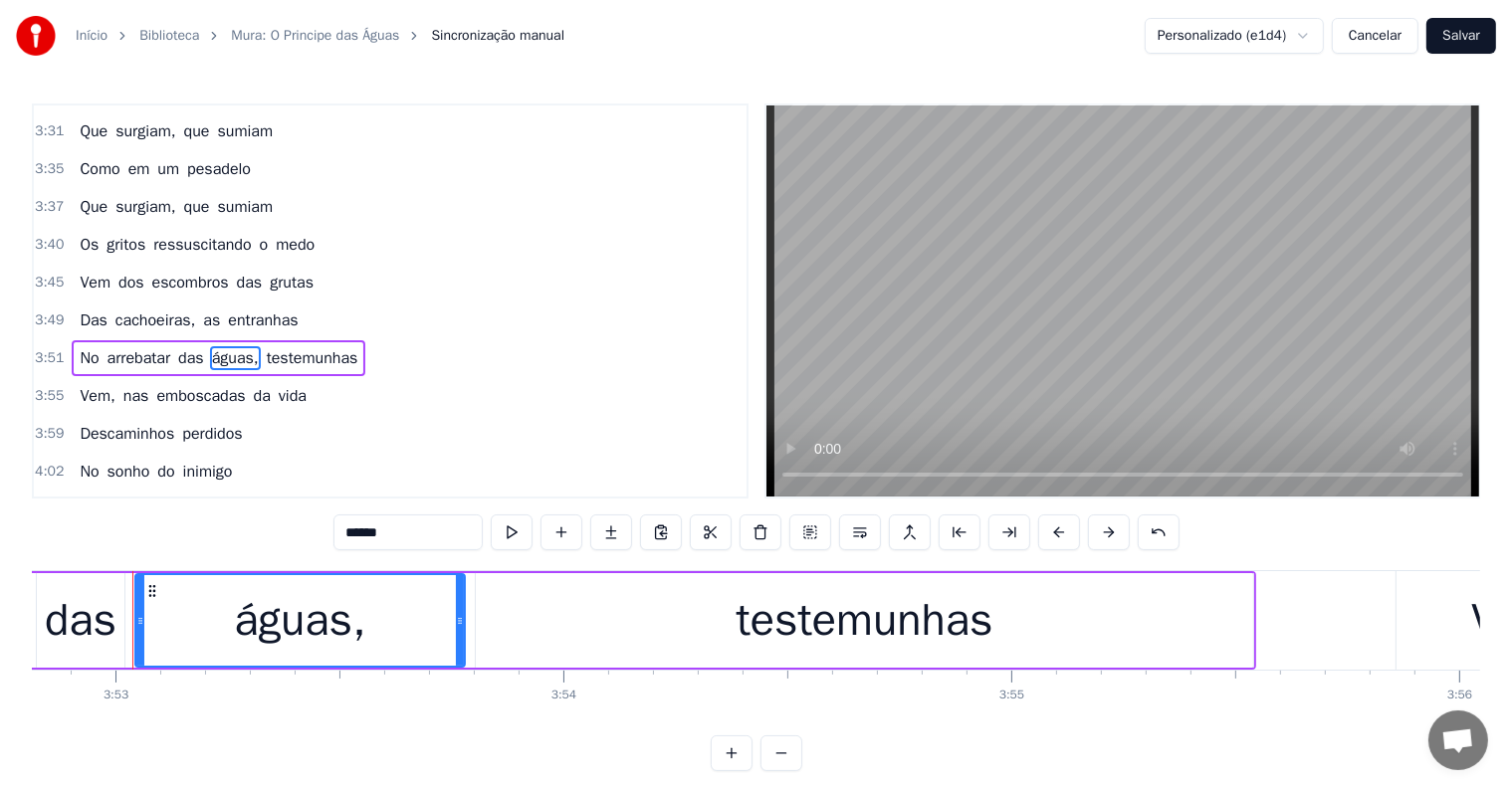 click on "testemunhas" at bounding box center (313, 358) 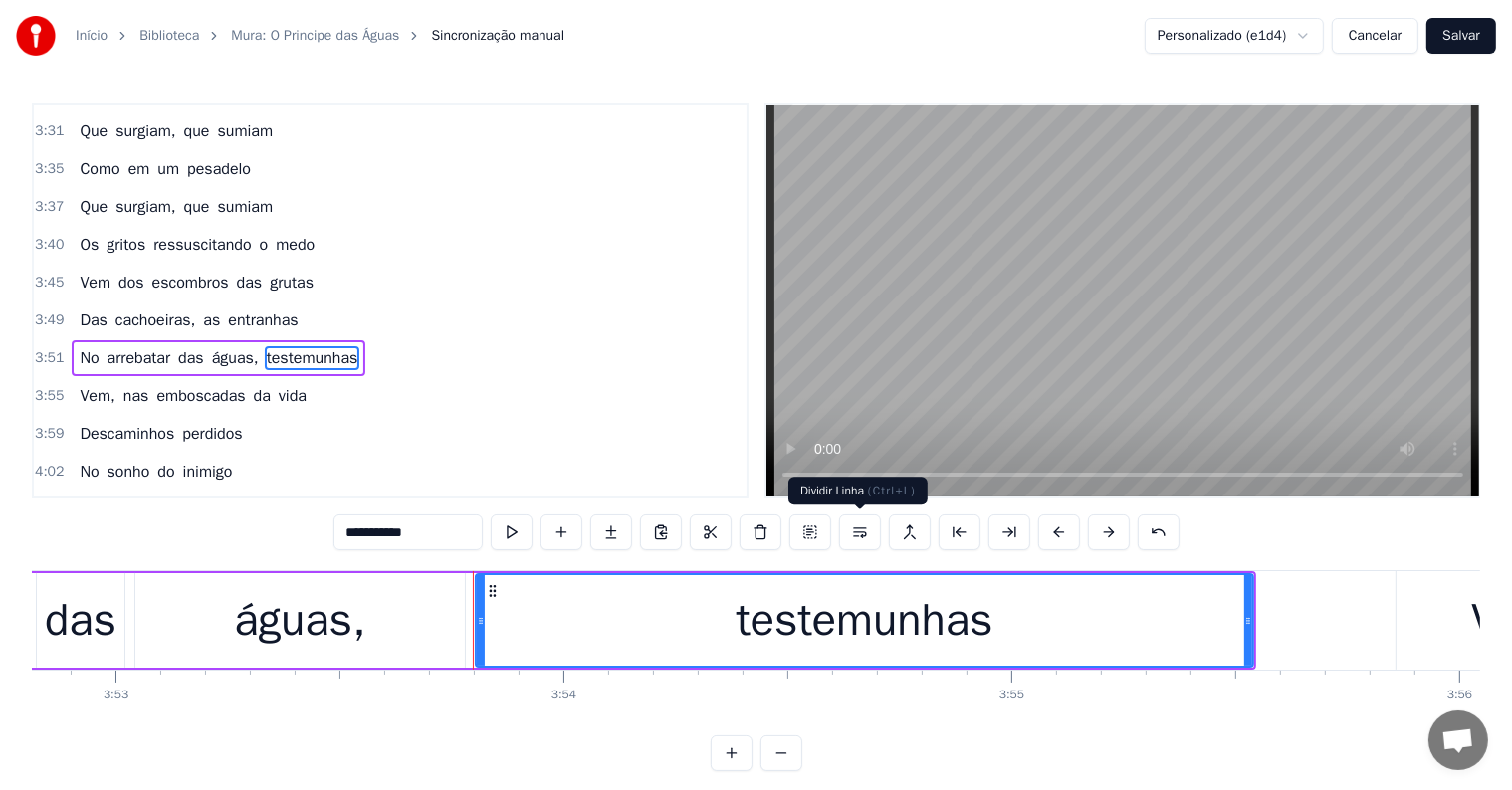 click at bounding box center (860, 532) 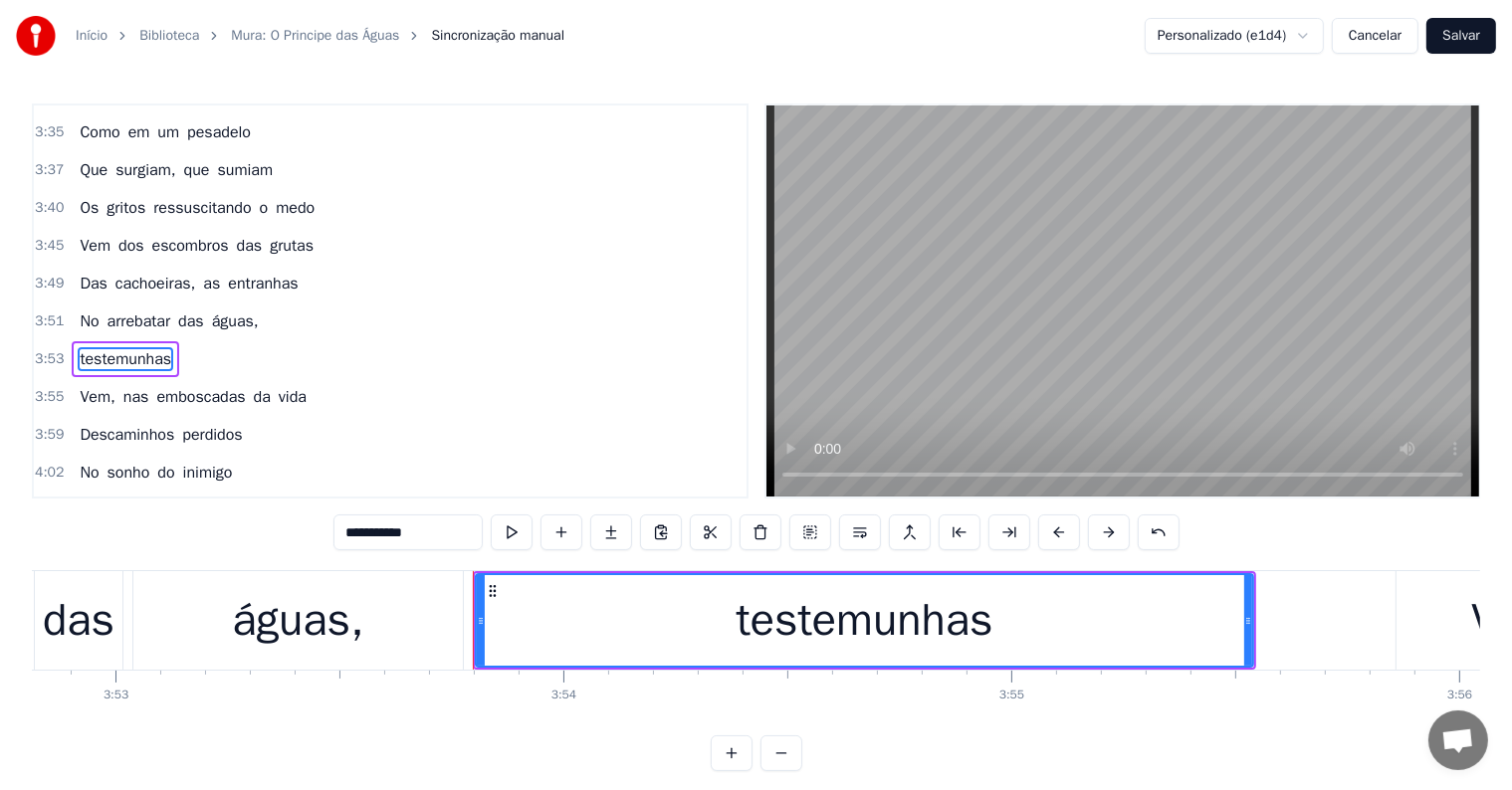 click on "No" at bounding box center (89, 321) 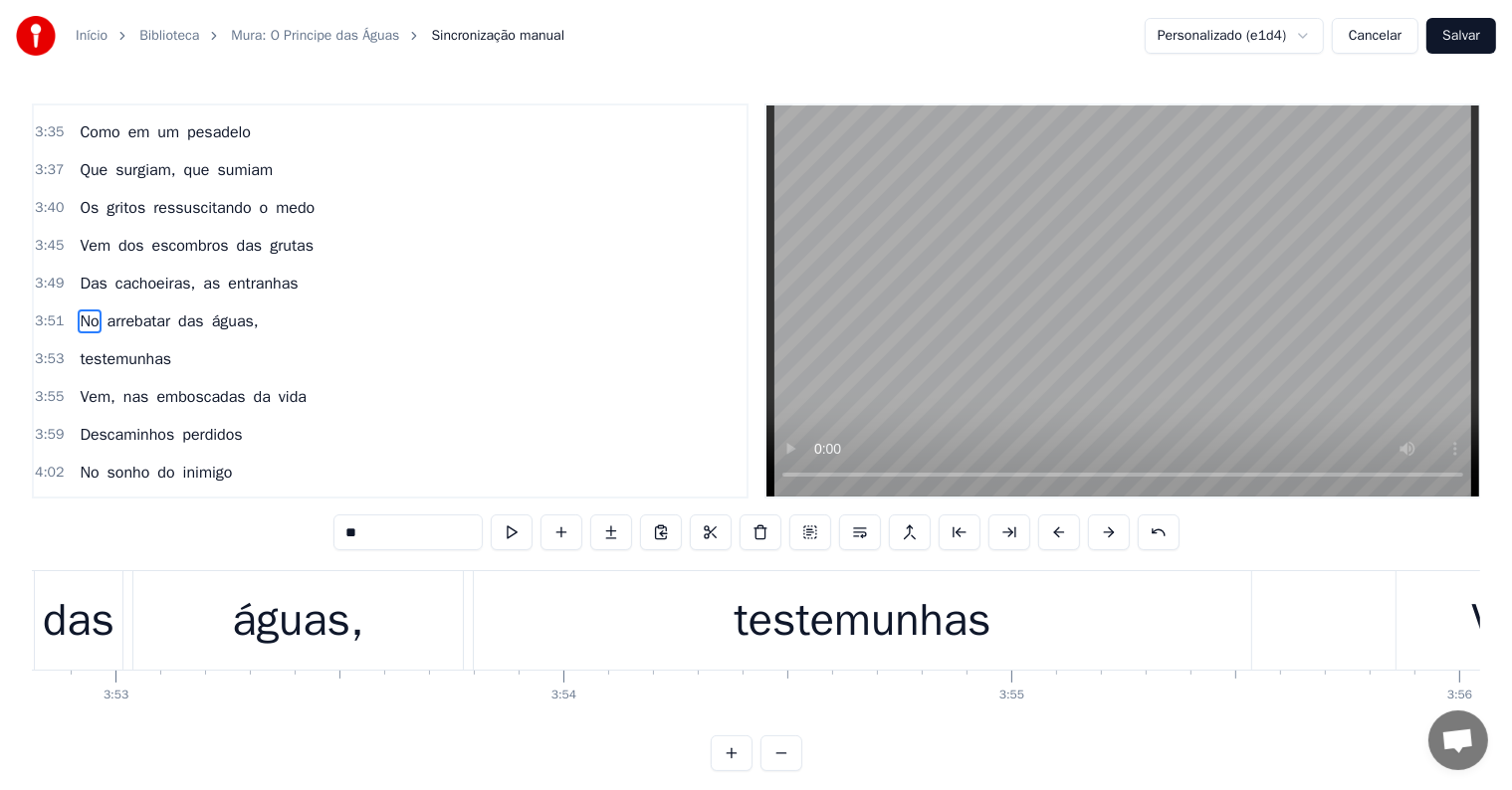 scroll, scrollTop: 1543, scrollLeft: 0, axis: vertical 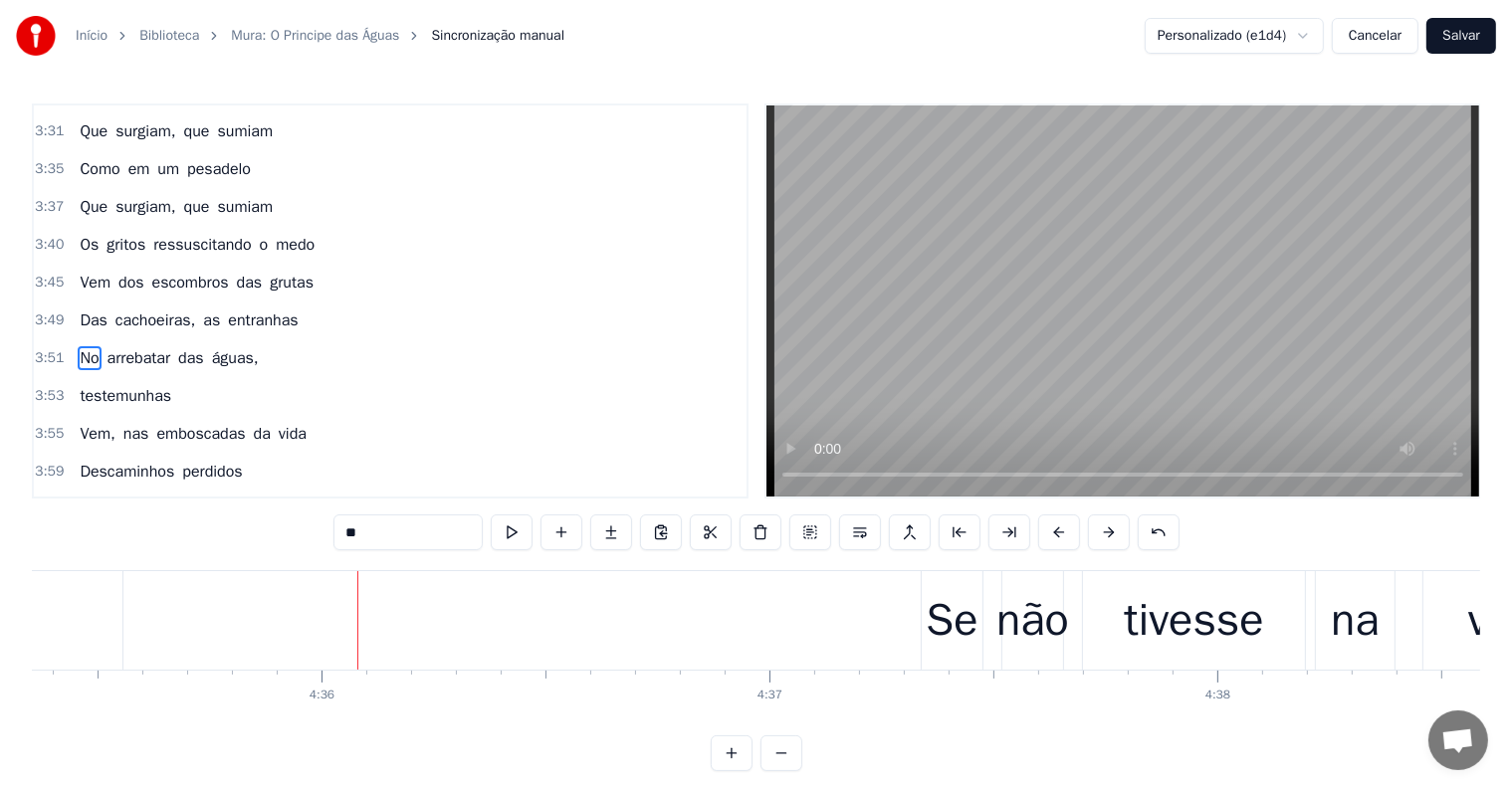click on "Se" at bounding box center [952, 621] 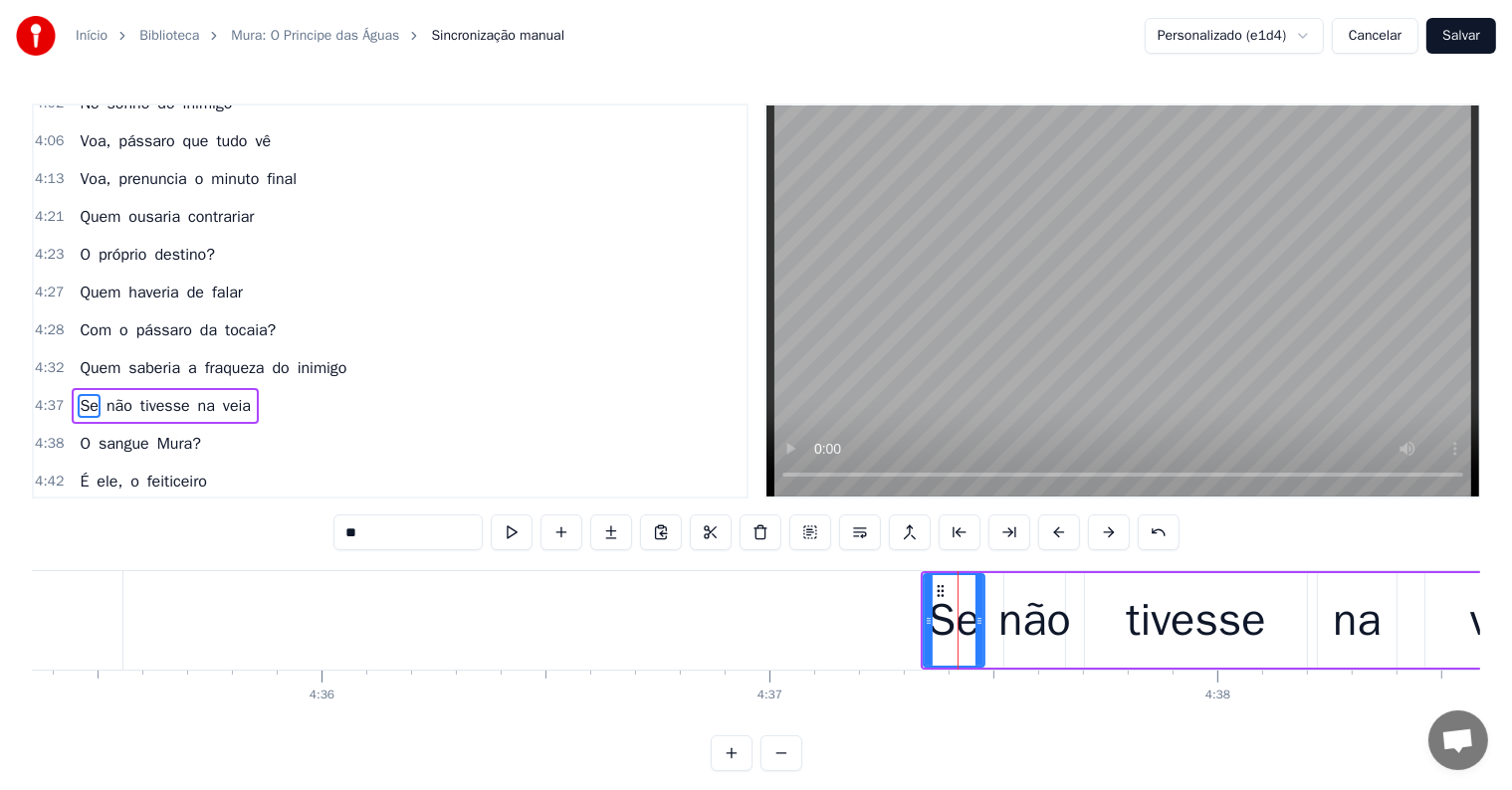 scroll, scrollTop: 1982, scrollLeft: 0, axis: vertical 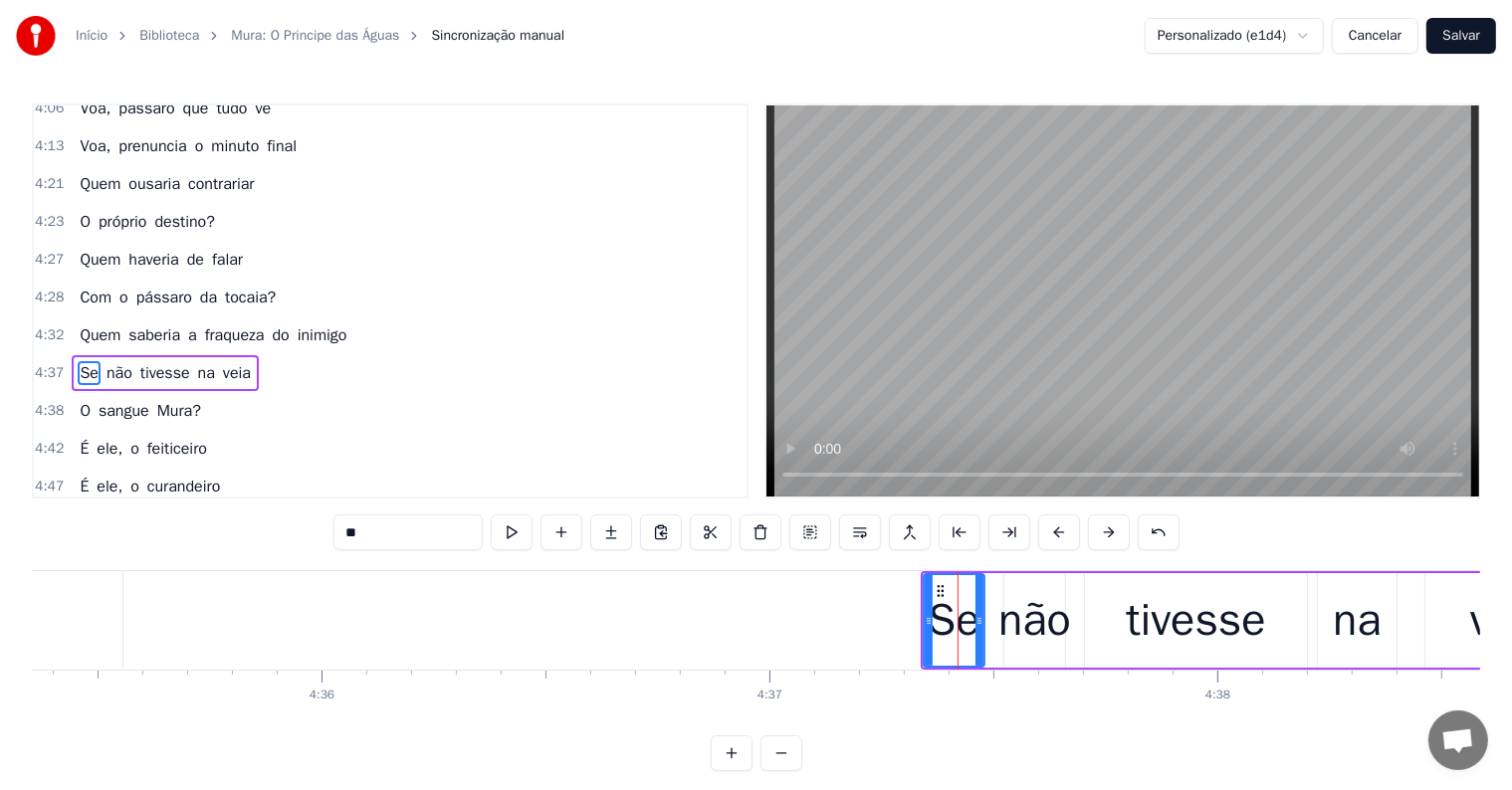 click on "fraqueza" at bounding box center (235, 335) 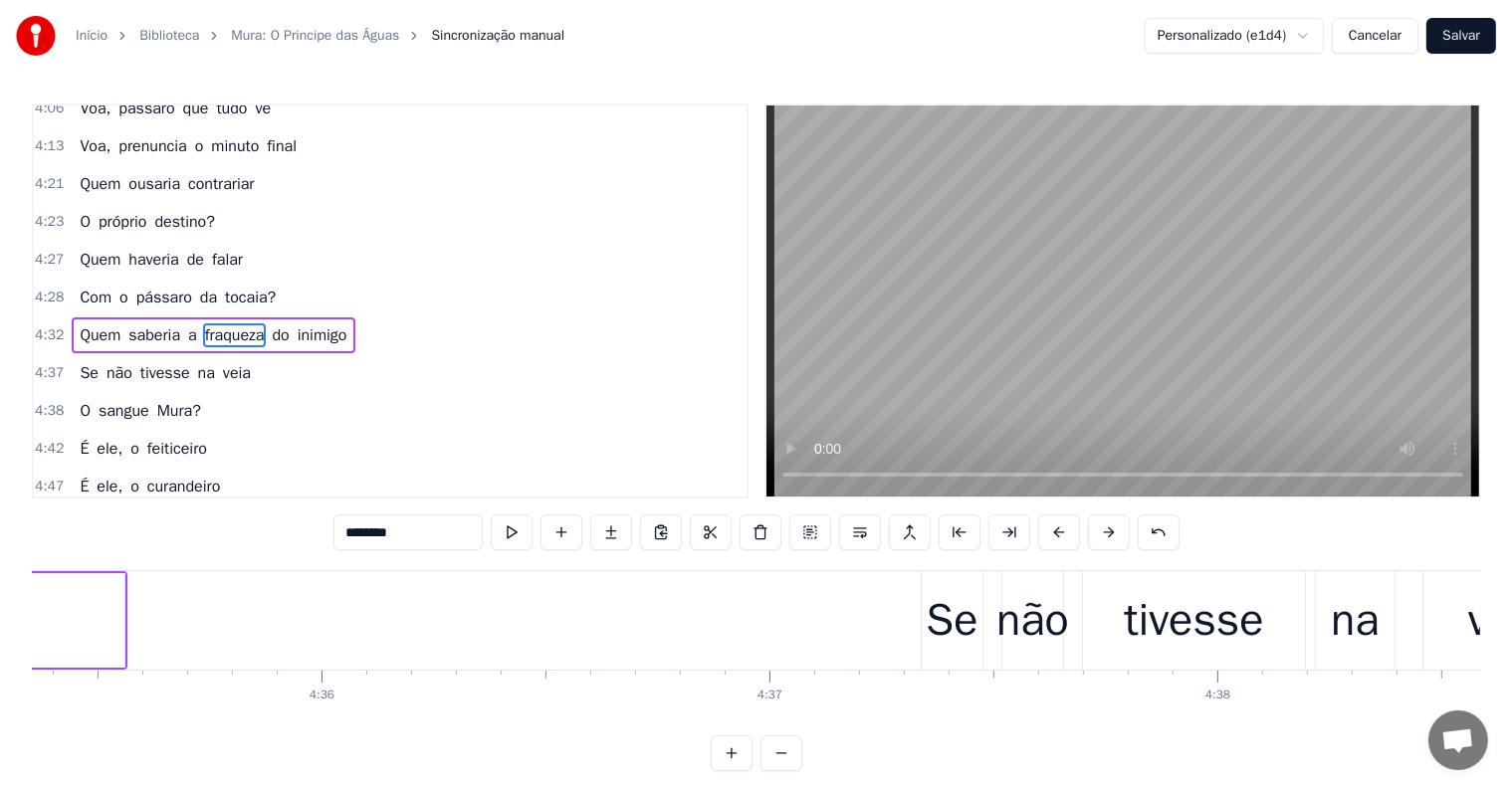 scroll, scrollTop: 1946, scrollLeft: 0, axis: vertical 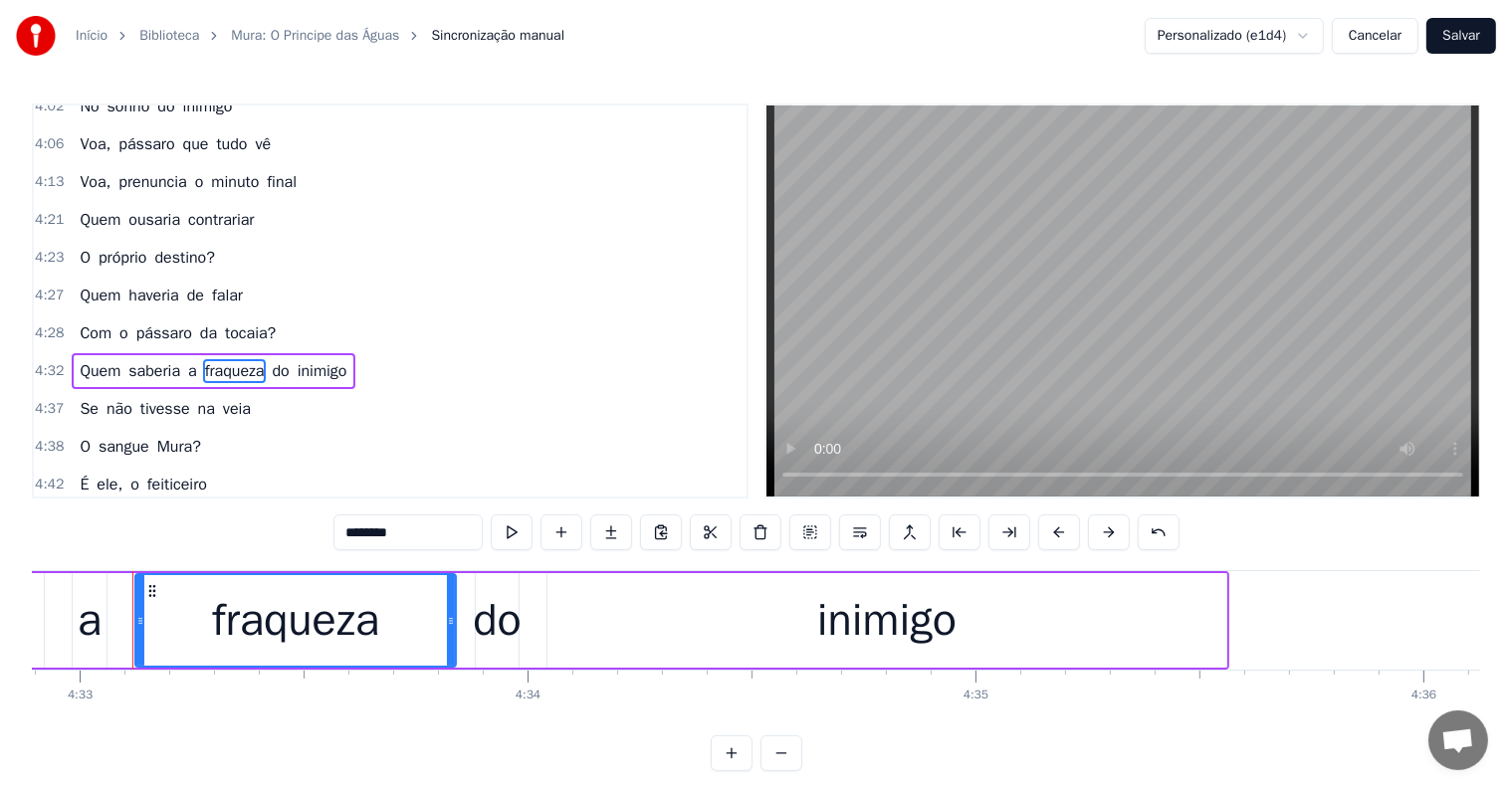 click on "do" at bounding box center [280, 371] 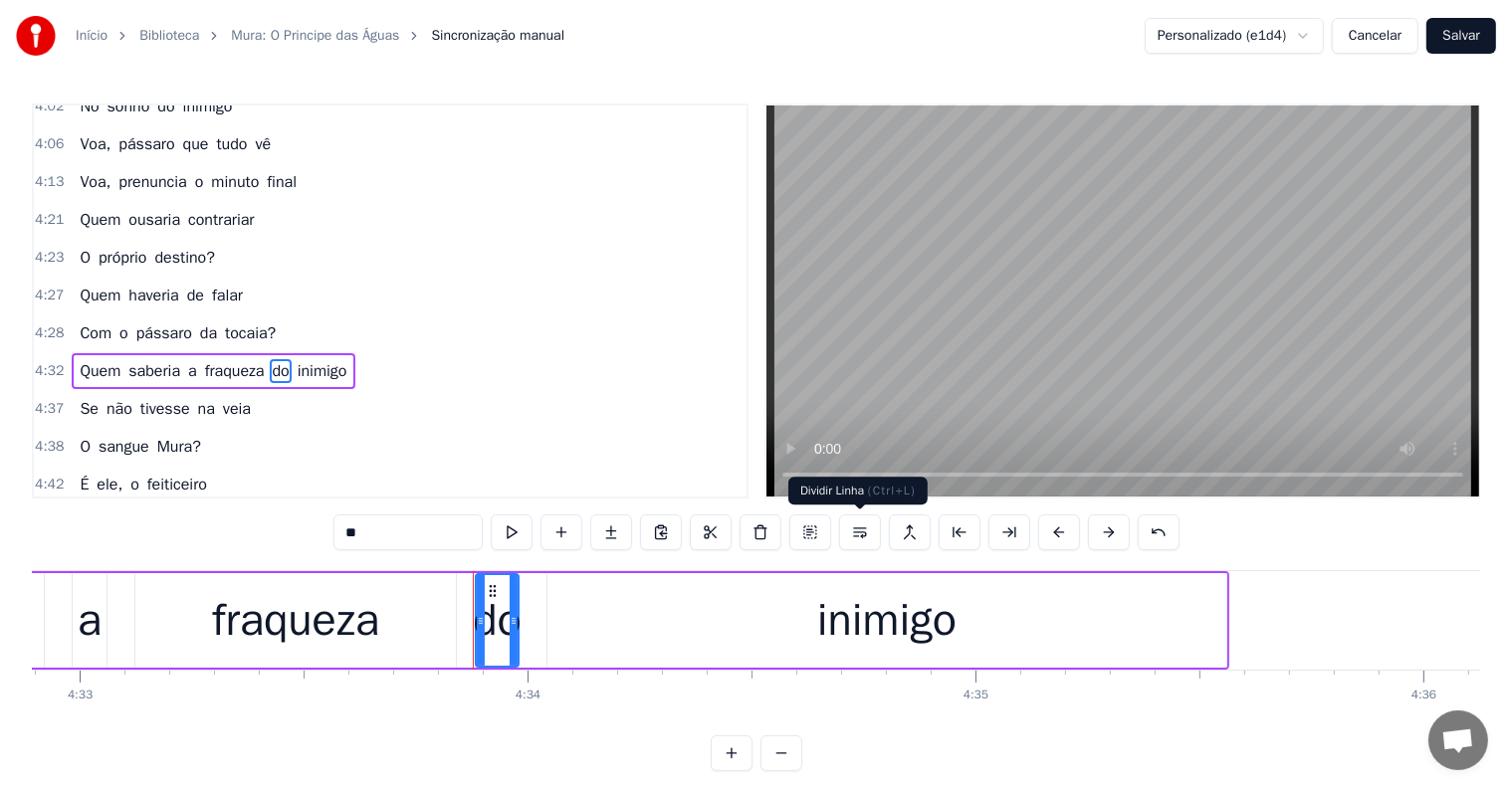 click at bounding box center [860, 532] 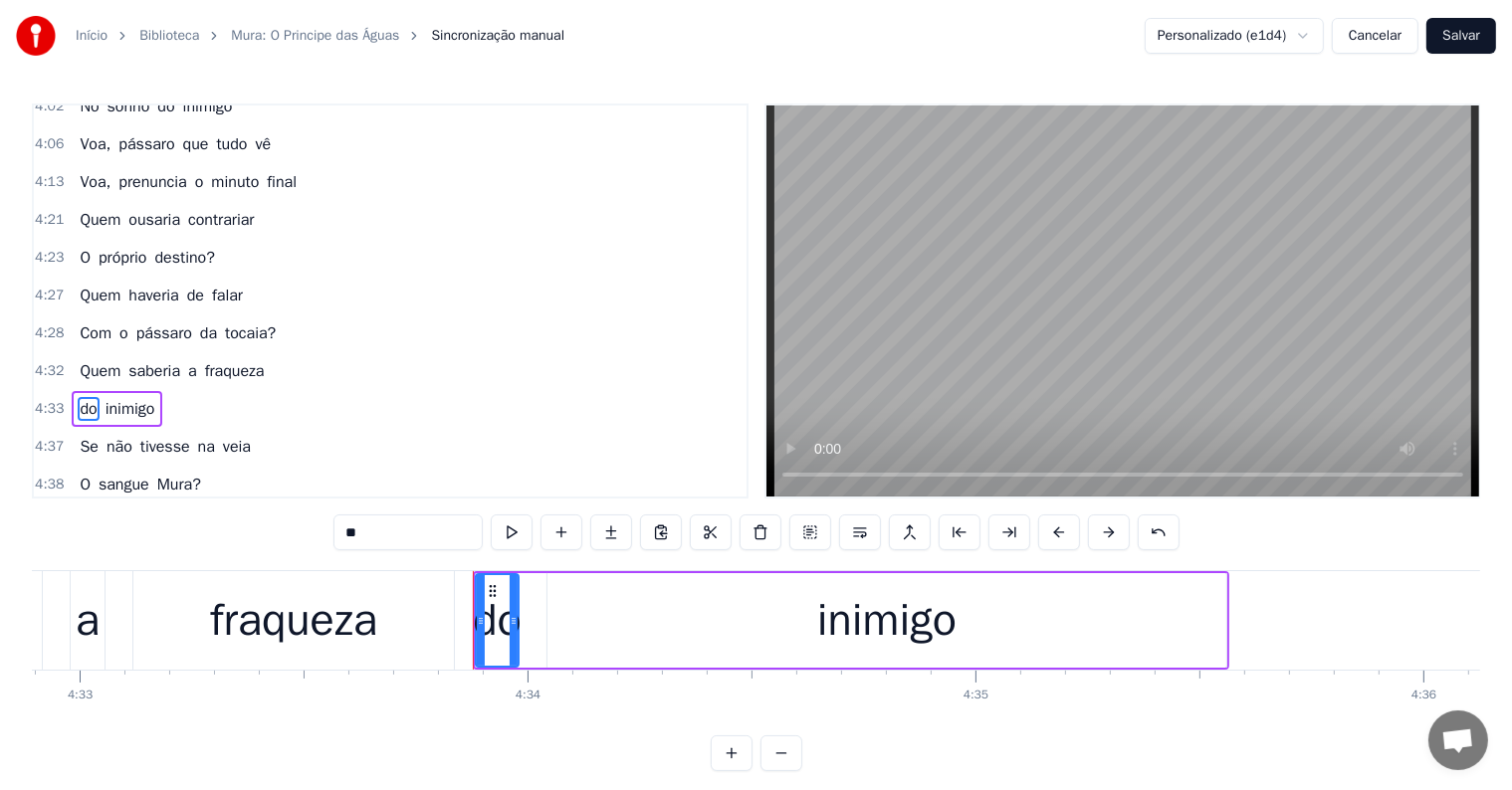 scroll, scrollTop: 1982, scrollLeft: 0, axis: vertical 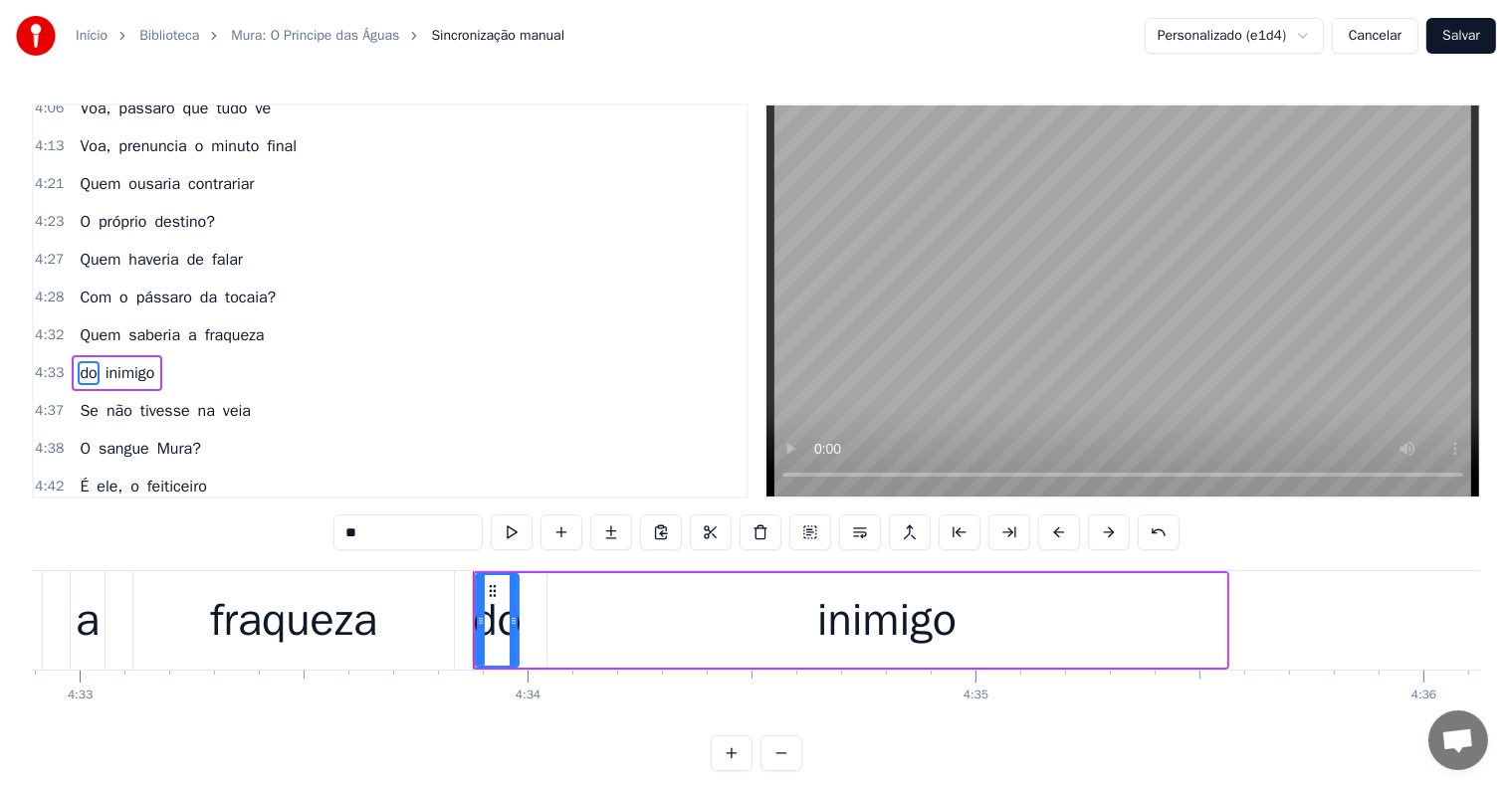 click on "Quem" at bounding box center [100, 335] 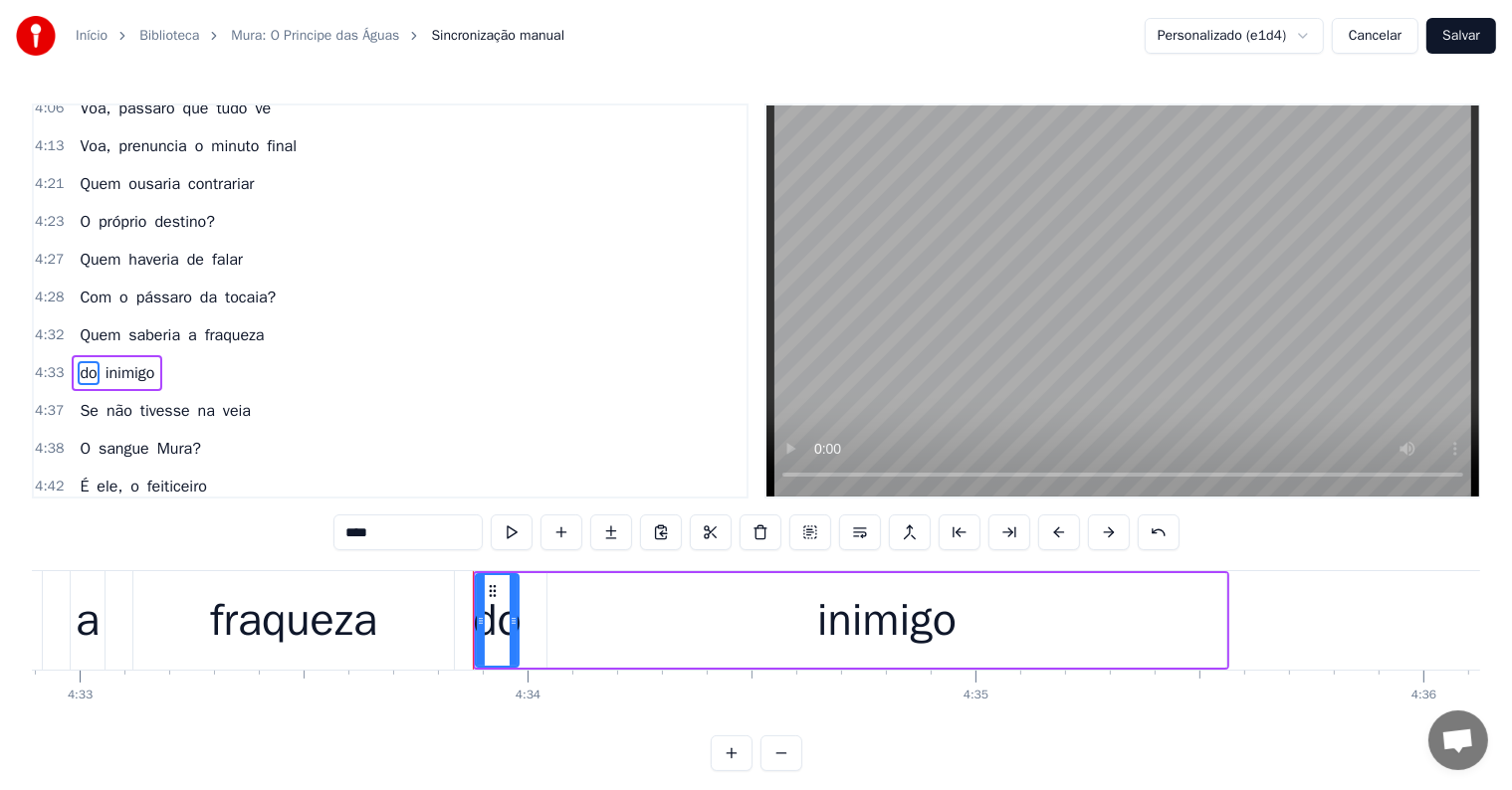 scroll, scrollTop: 1946, scrollLeft: 0, axis: vertical 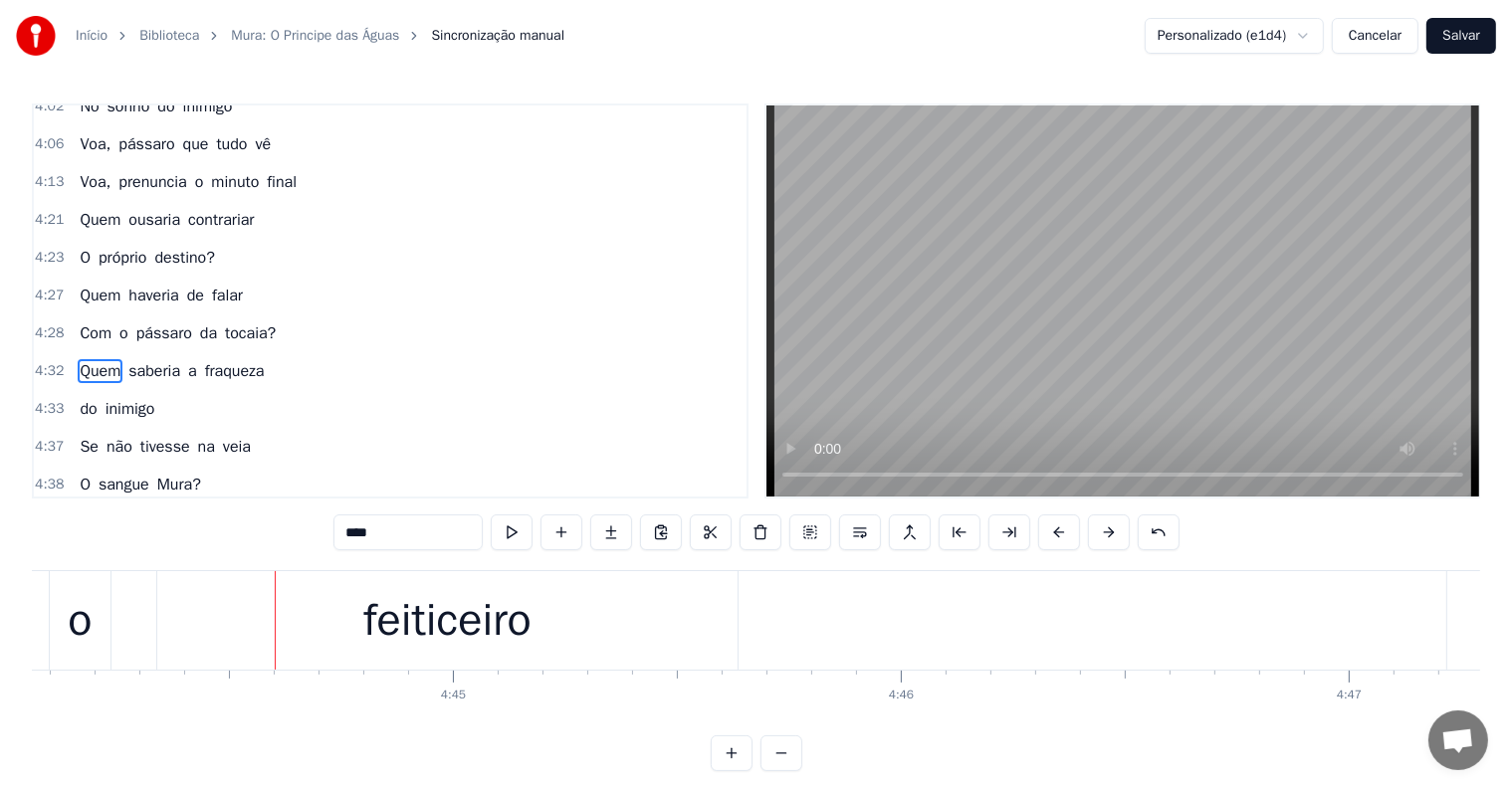 click on "o" at bounding box center (80, 621) 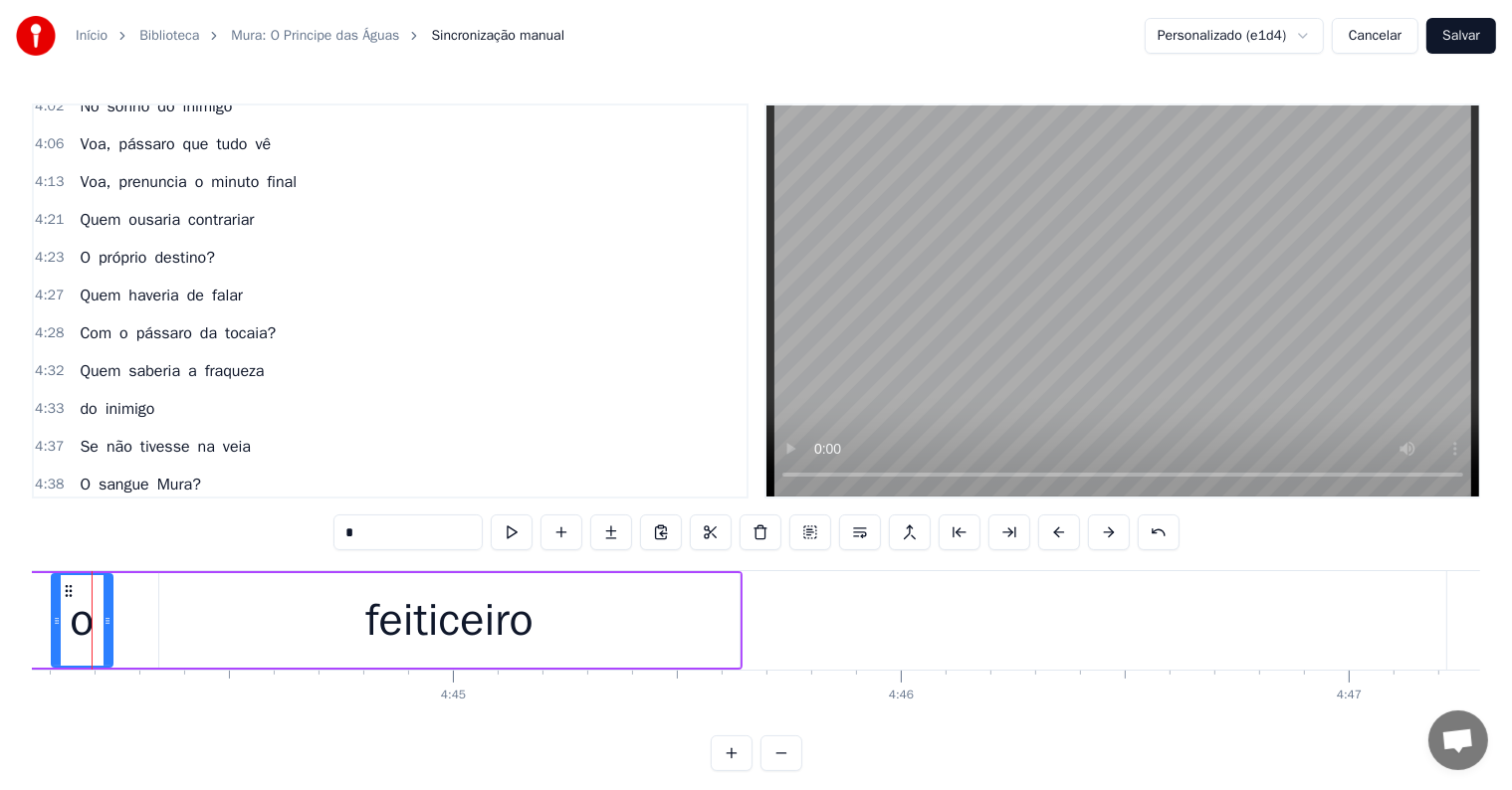 scroll, scrollTop: 2092, scrollLeft: 0, axis: vertical 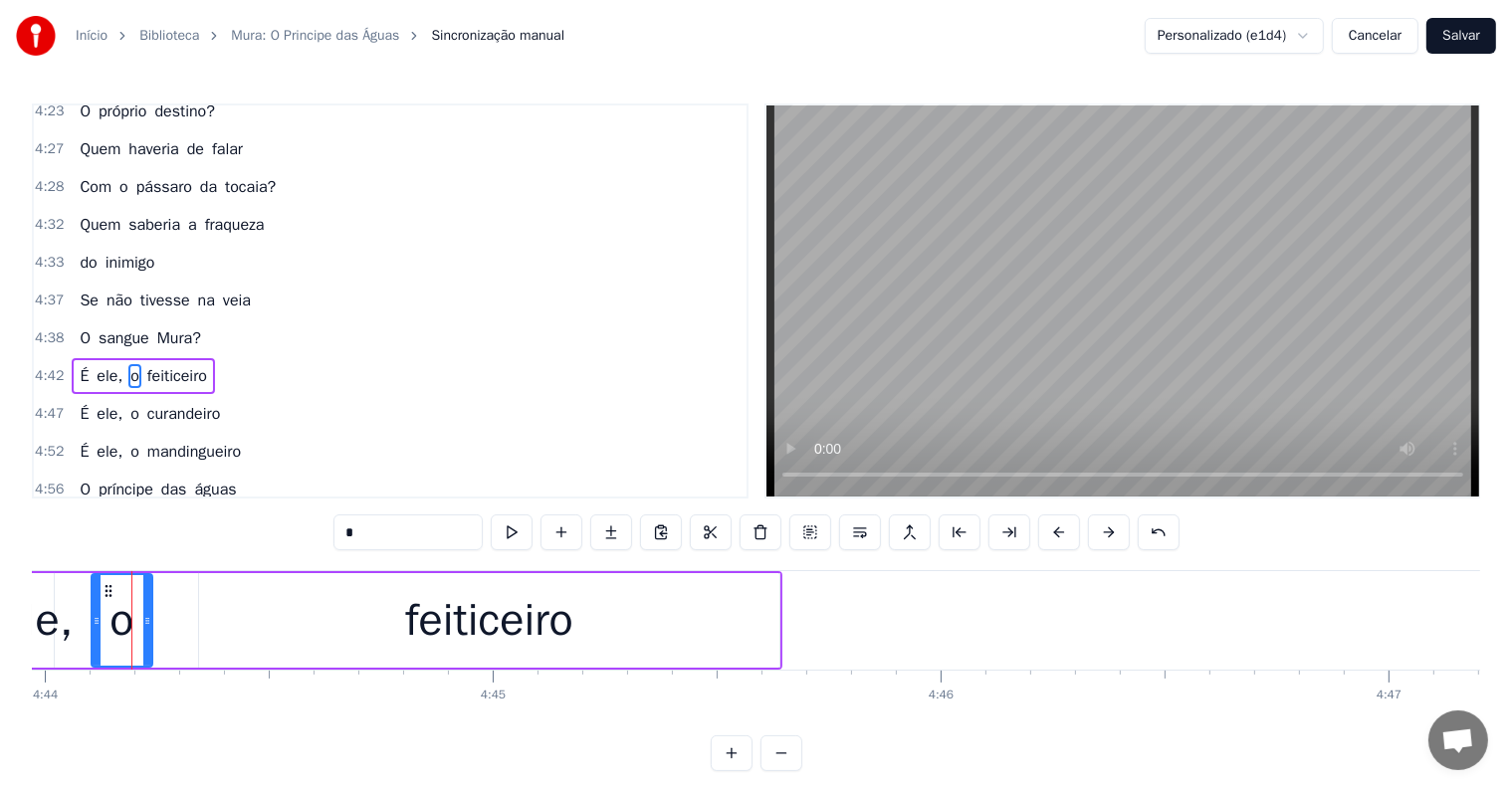 click on "É" at bounding box center [84, 376] 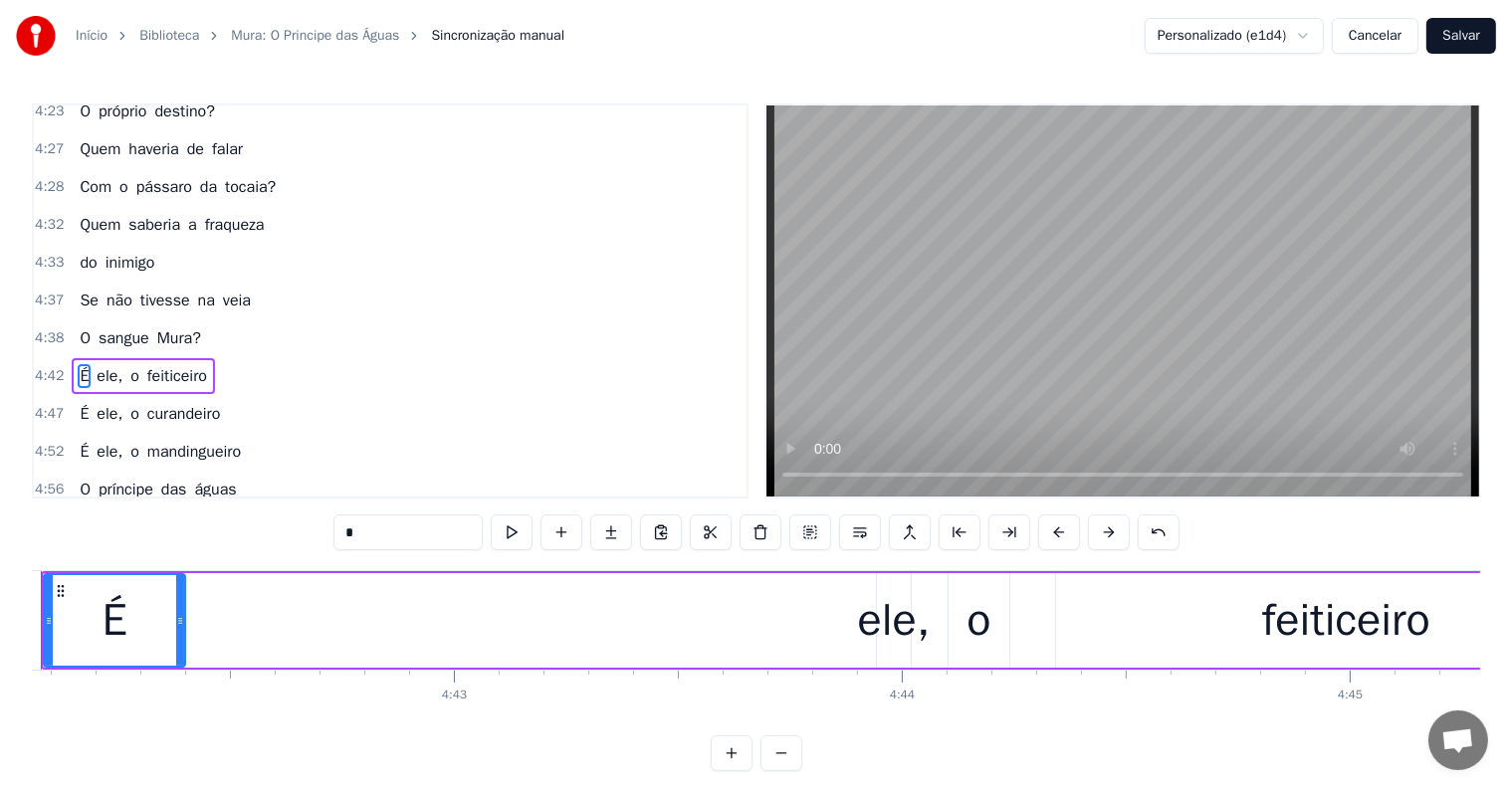 scroll, scrollTop: 0, scrollLeft: 126250, axis: horizontal 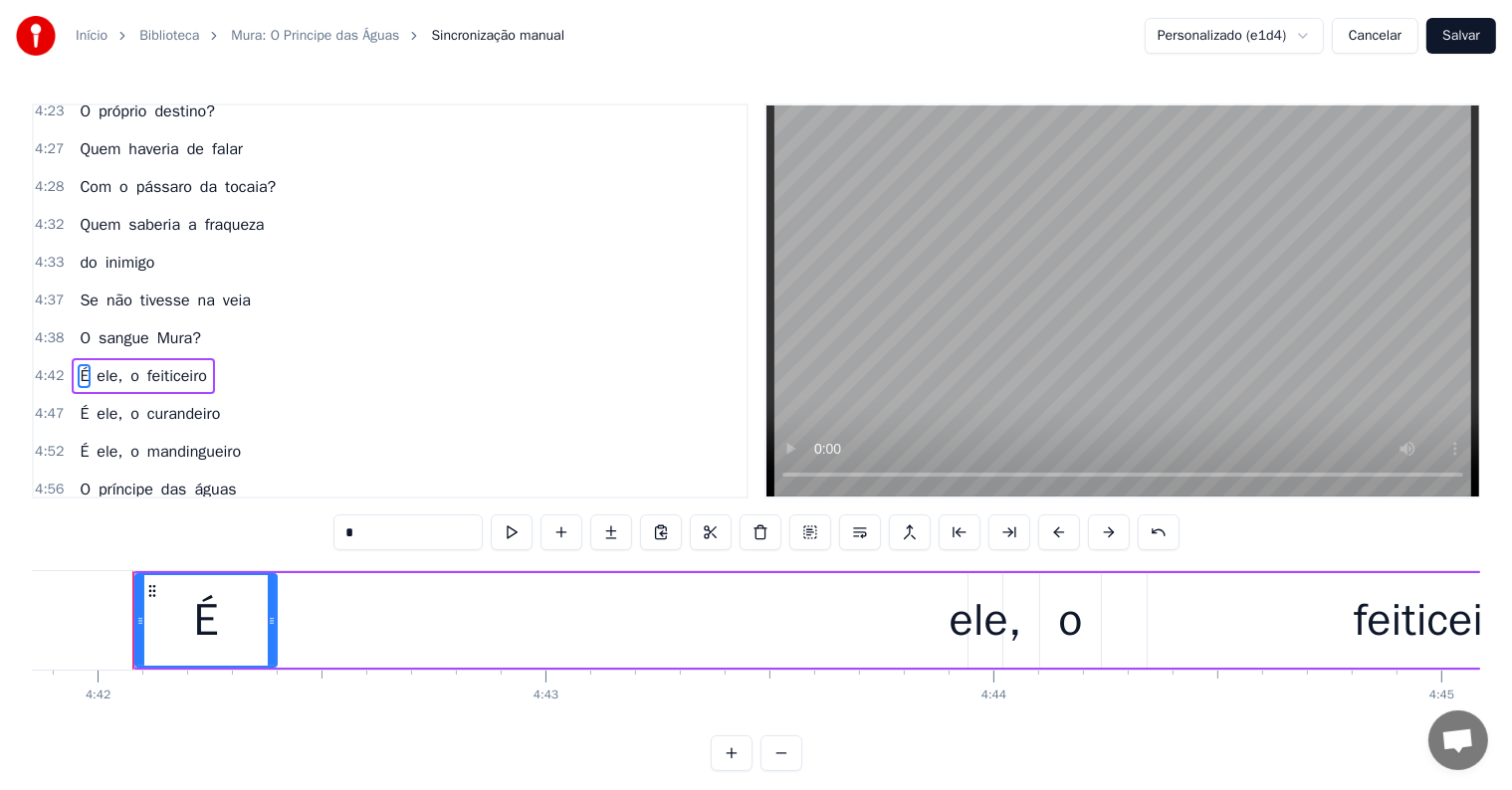 click on "ele," at bounding box center (985, 621) 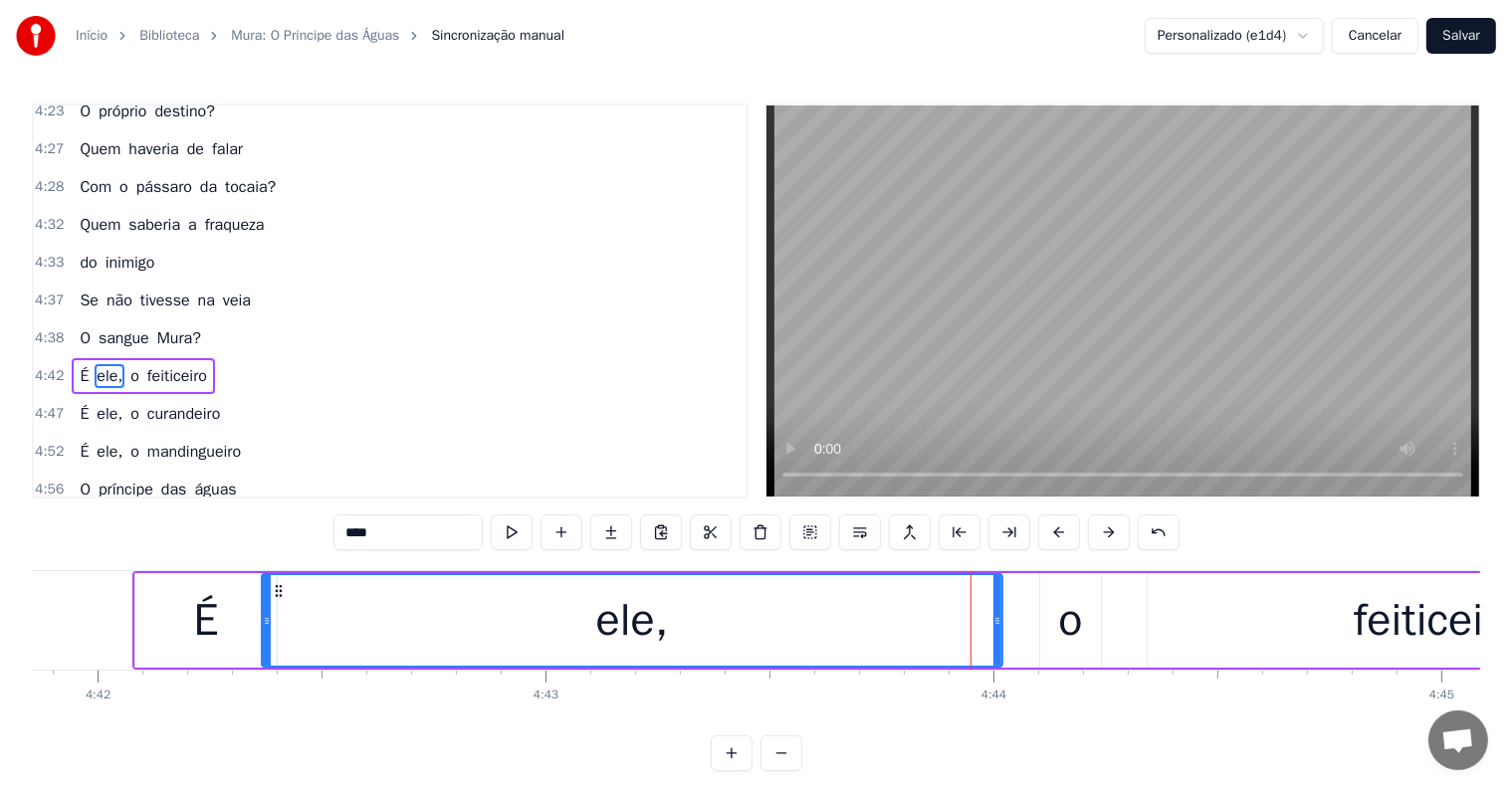 drag, startPoint x: 972, startPoint y: 621, endPoint x: 266, endPoint y: 611, distance: 706.07082 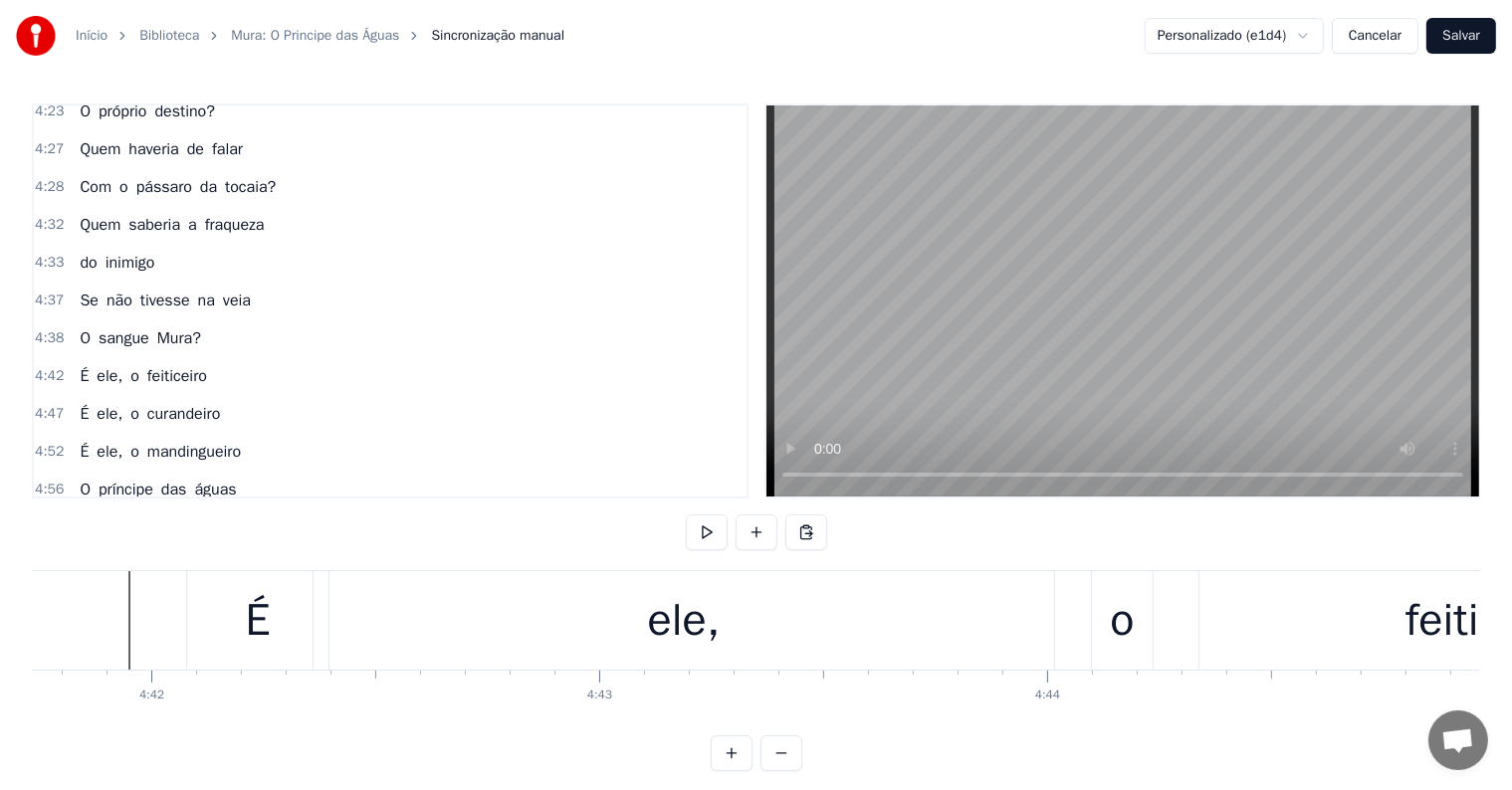 scroll, scrollTop: 0, scrollLeft: 126192, axis: horizontal 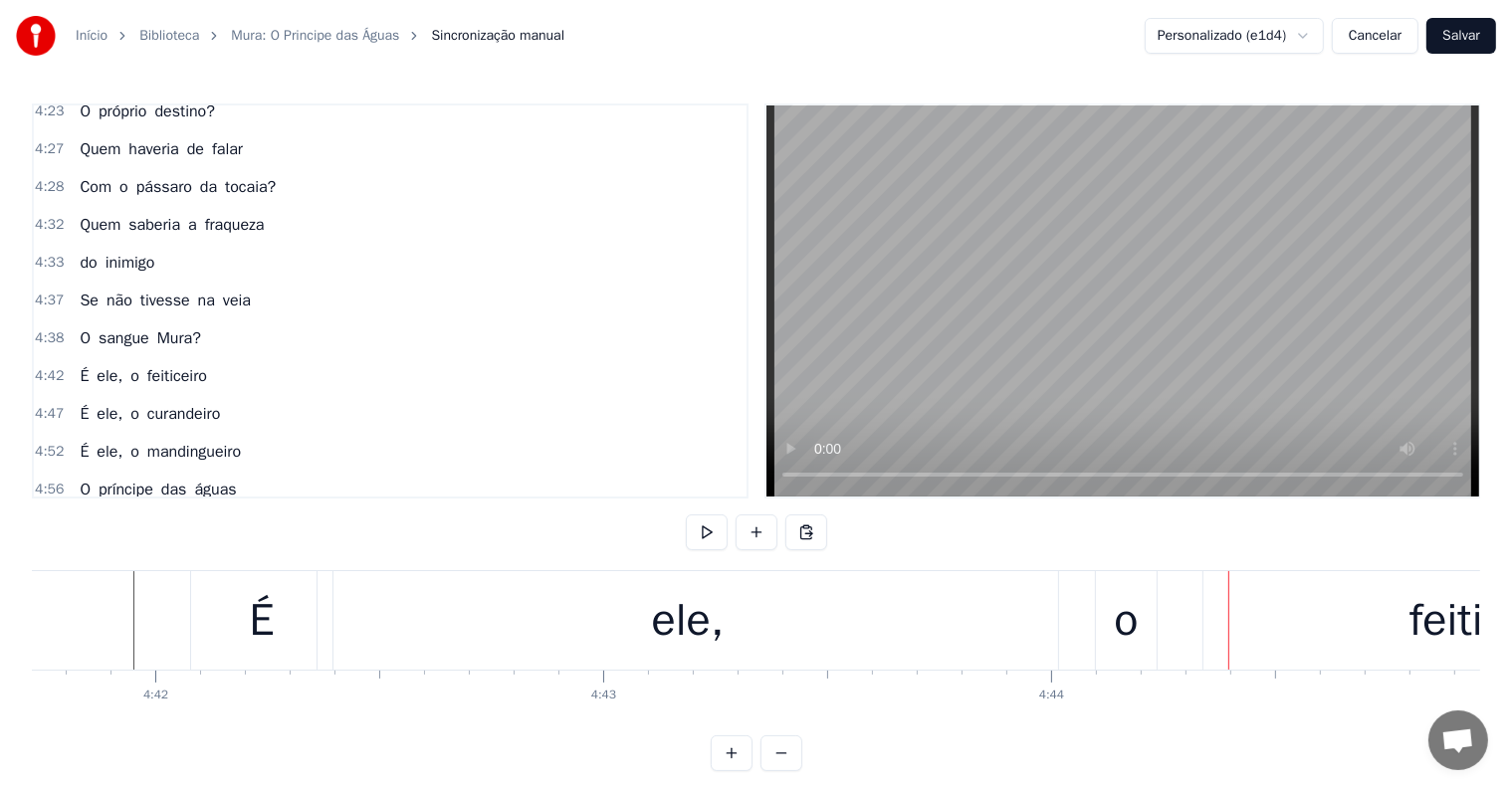 click on "ele," at bounding box center (688, 620) 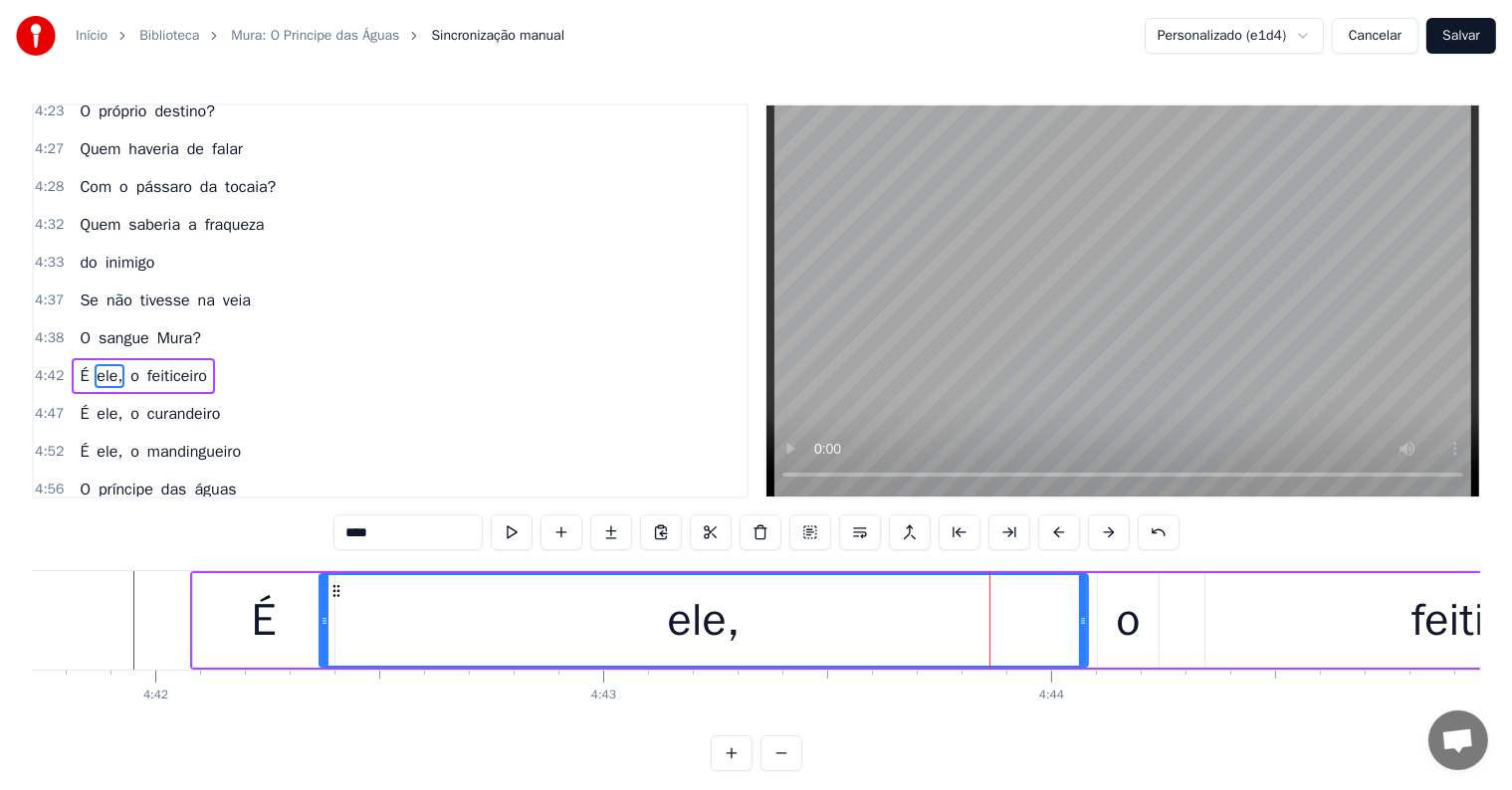 drag, startPoint x: 1054, startPoint y: 622, endPoint x: 1082, endPoint y: 623, distance: 28.01785 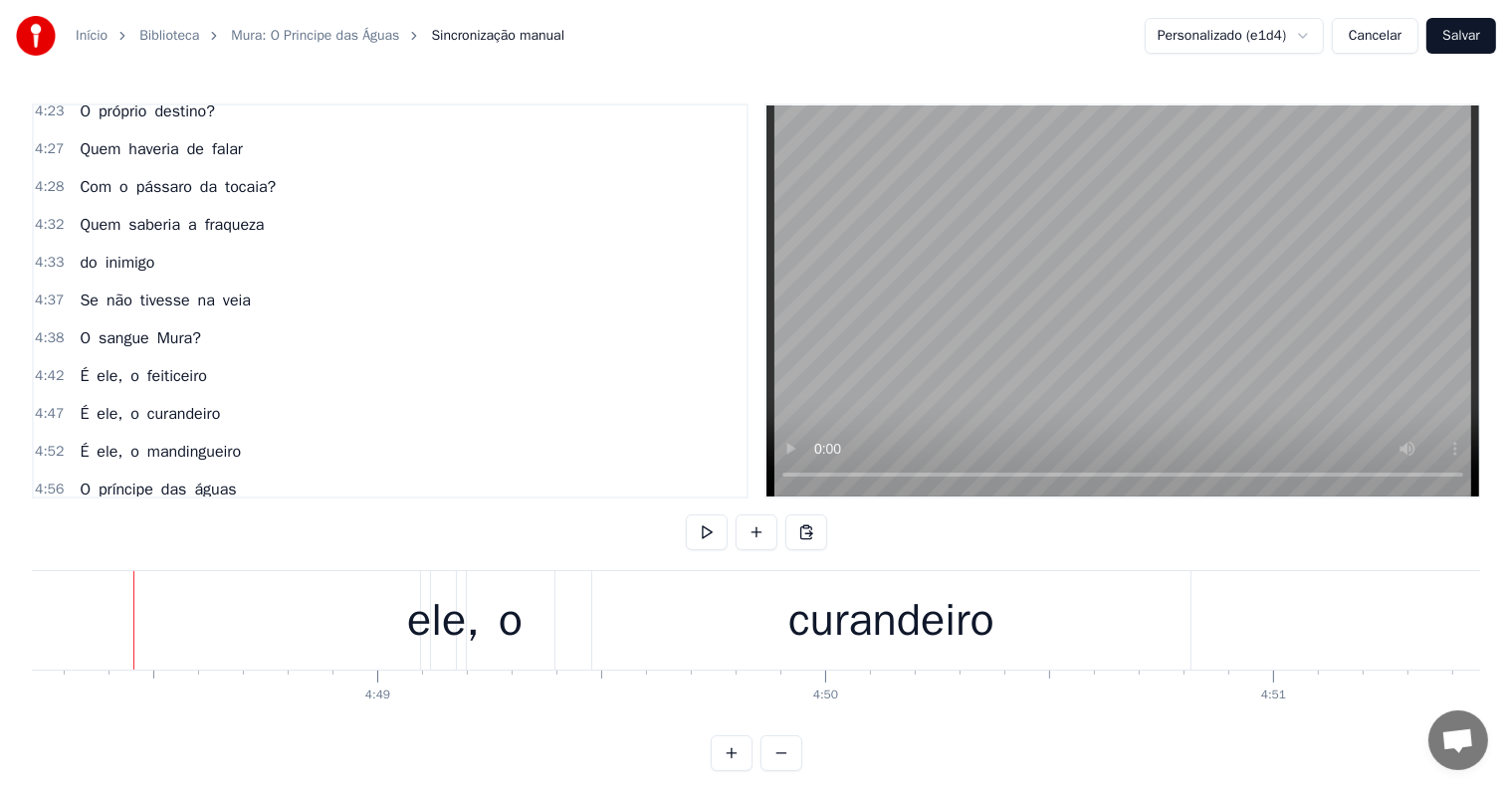 scroll, scrollTop: 0, scrollLeft: 129106, axis: horizontal 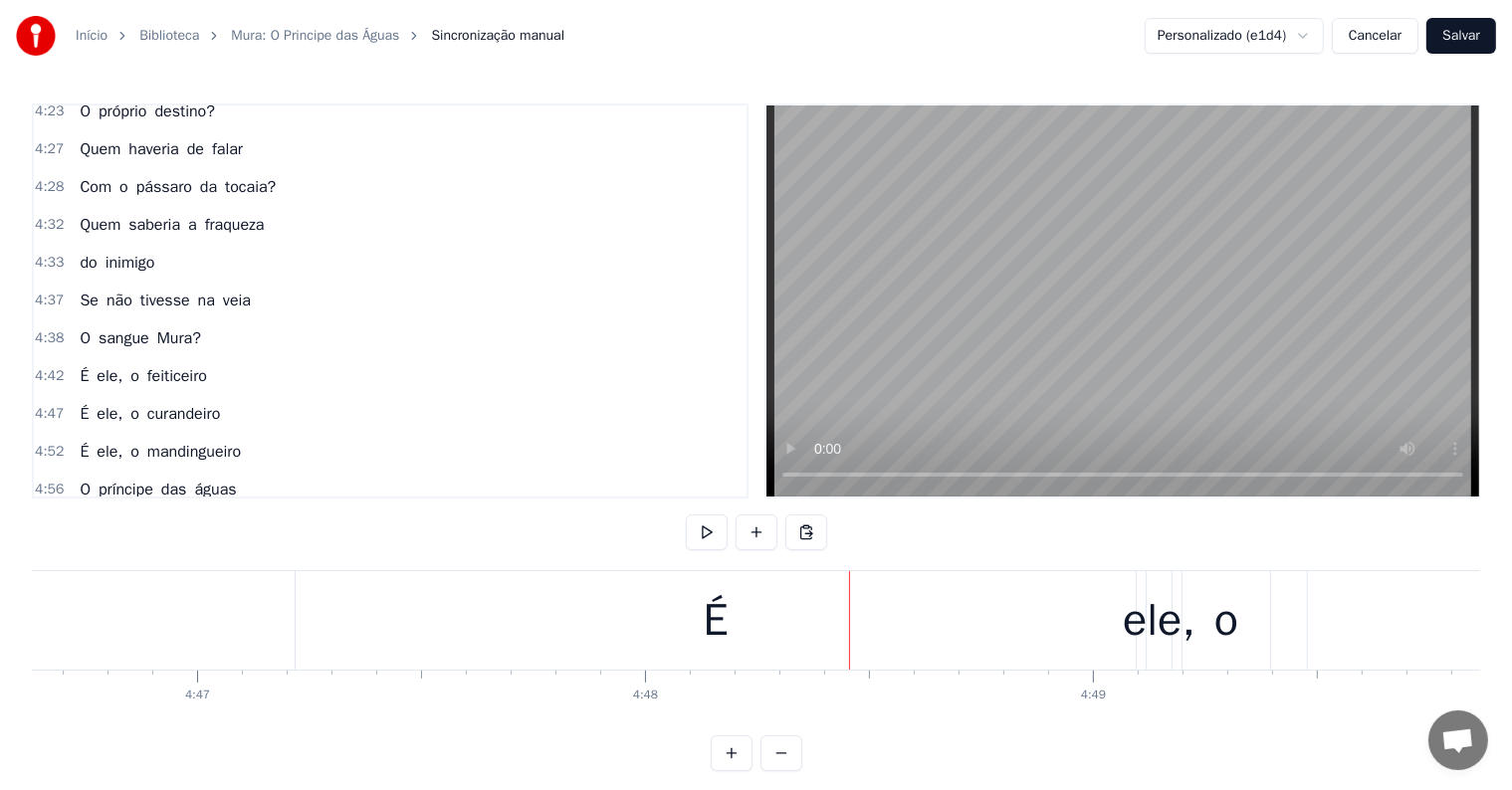 click on "É" at bounding box center (716, 620) 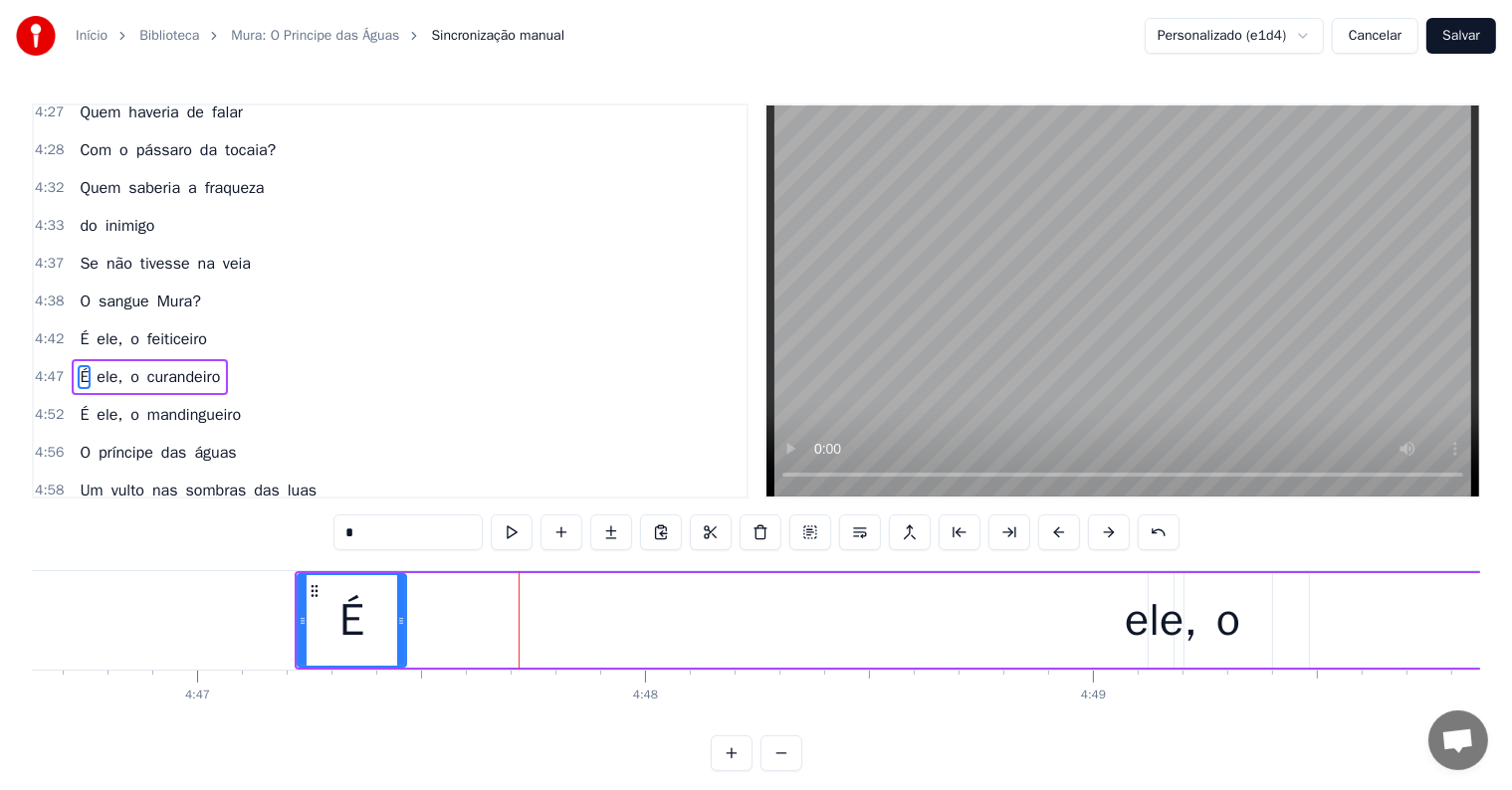 drag, startPoint x: 1134, startPoint y: 617, endPoint x: 402, endPoint y: 615, distance: 732.00273 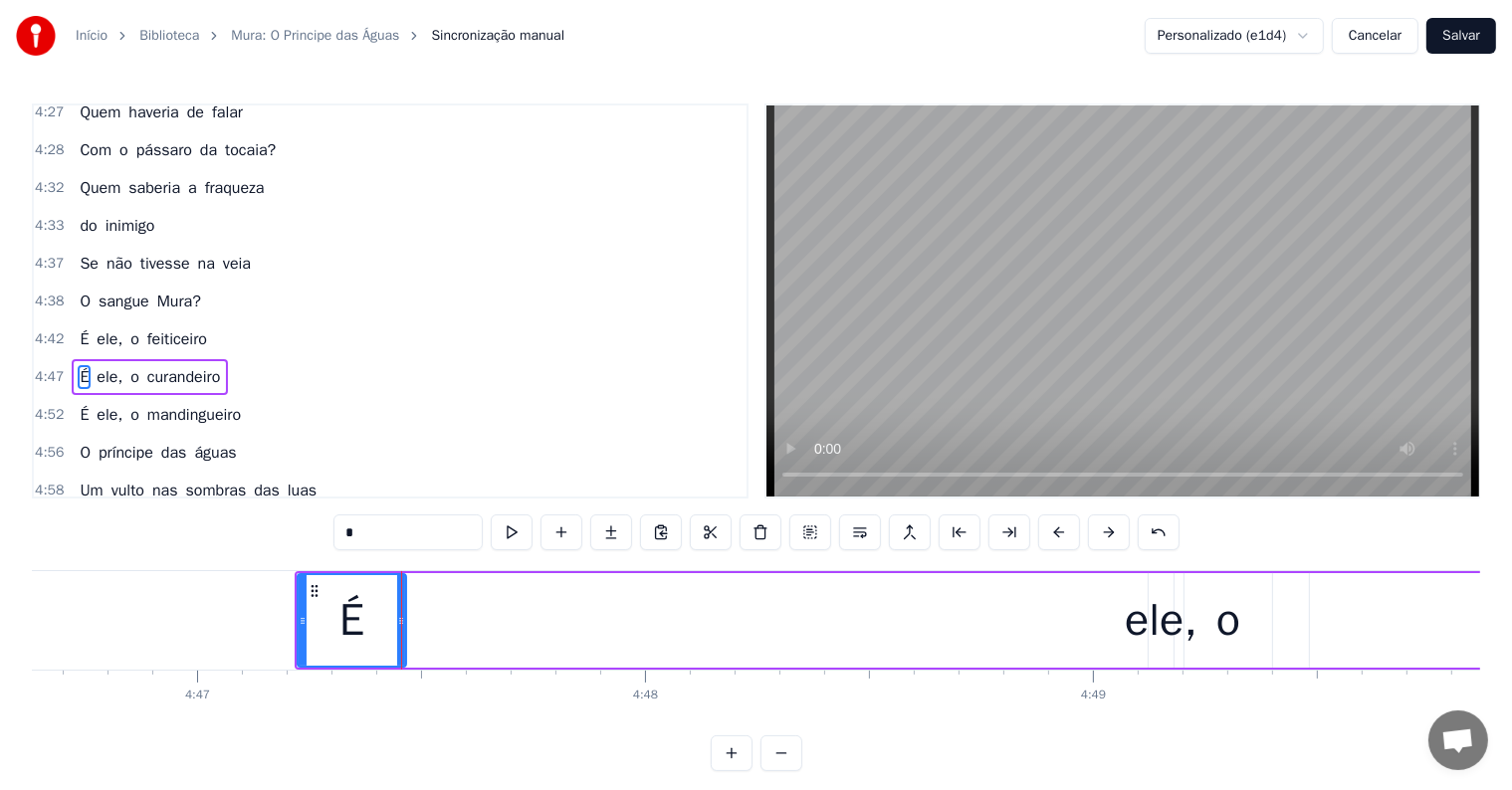 click on "ele," at bounding box center [1161, 621] 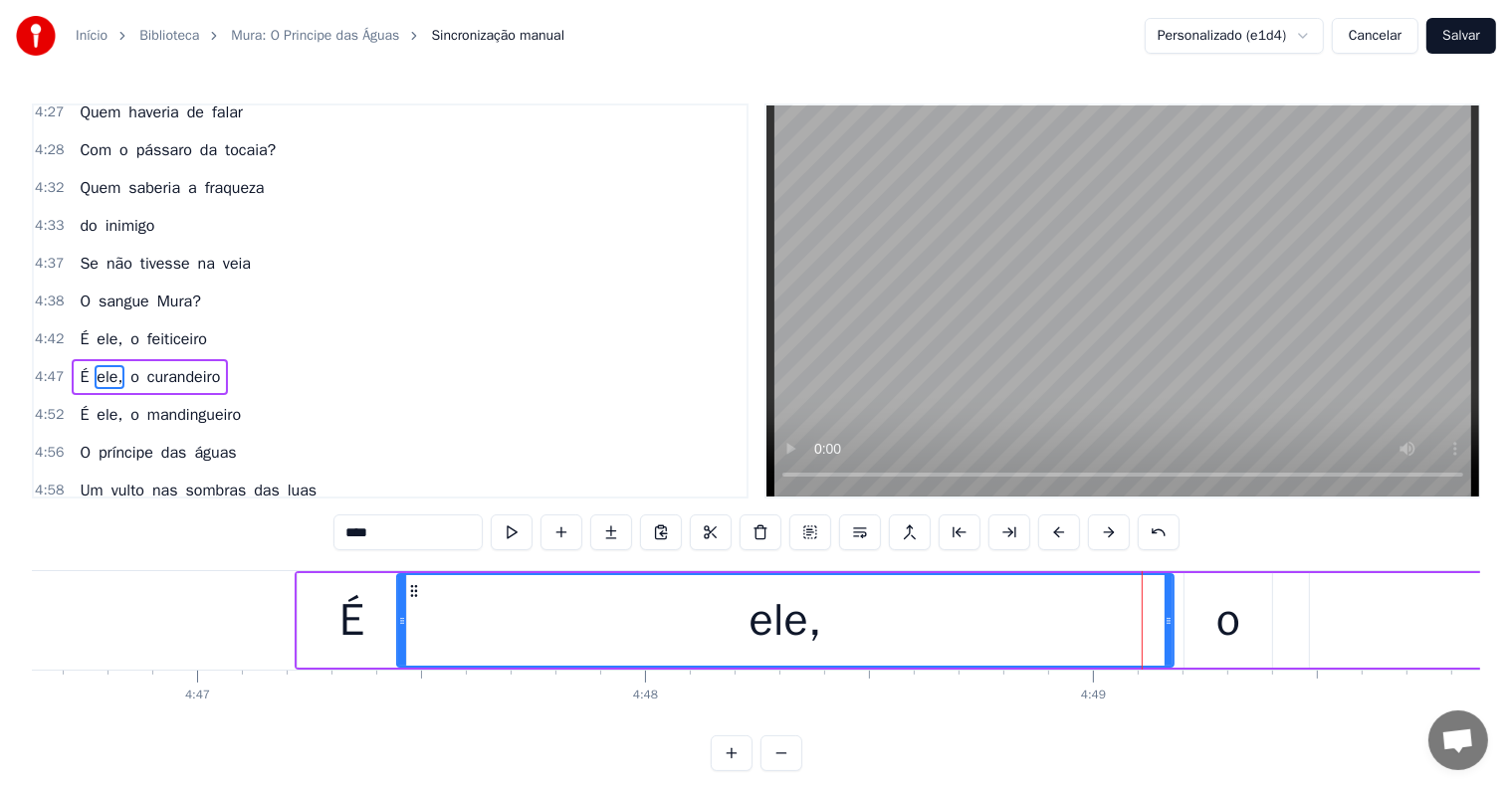 drag, startPoint x: 1148, startPoint y: 619, endPoint x: 396, endPoint y: 630, distance: 752.08045 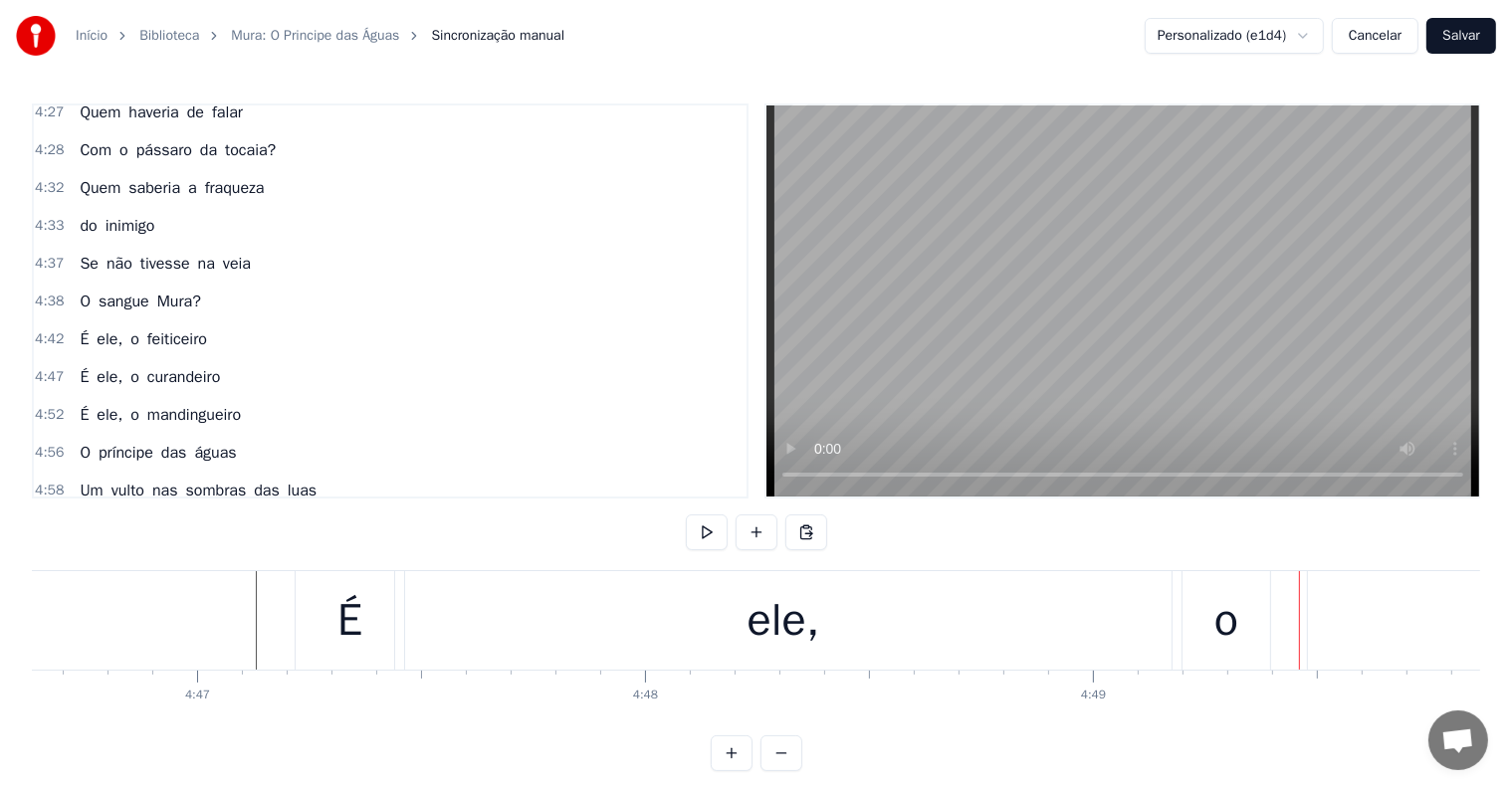 click on "ele," at bounding box center (783, 620) 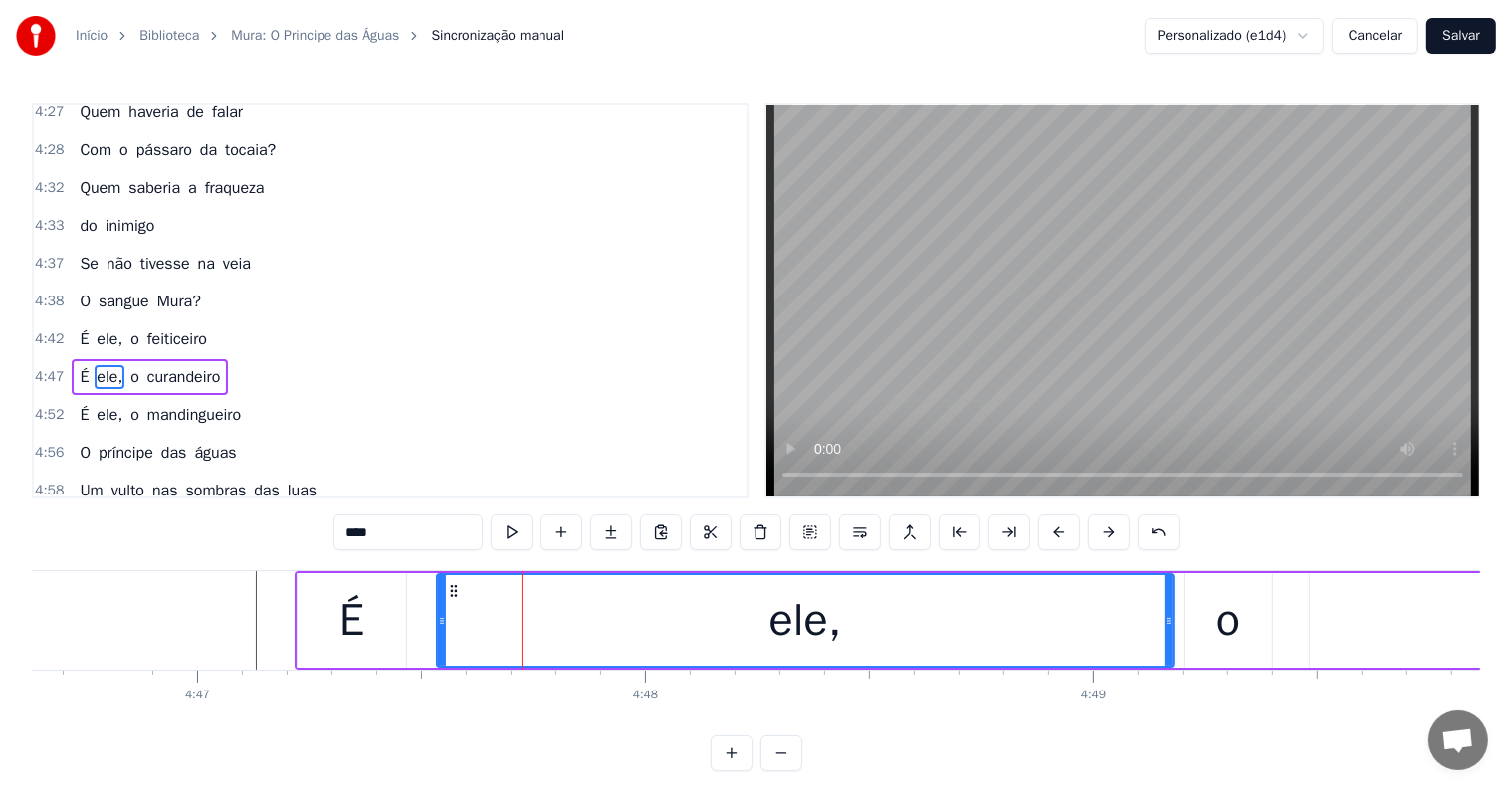 drag, startPoint x: 396, startPoint y: 620, endPoint x: 436, endPoint y: 624, distance: 40.1995 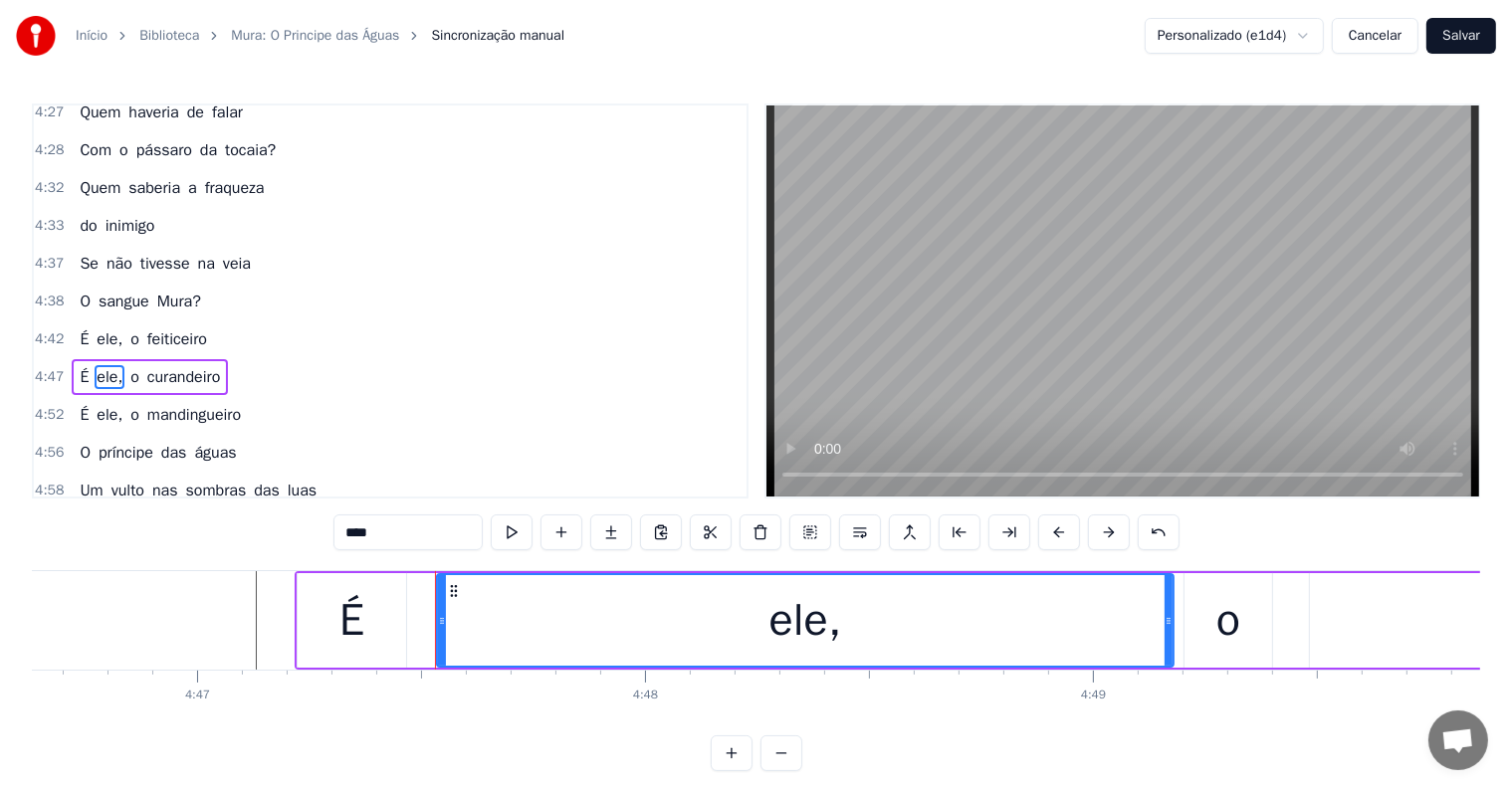 click at bounding box center (-46383, 620) 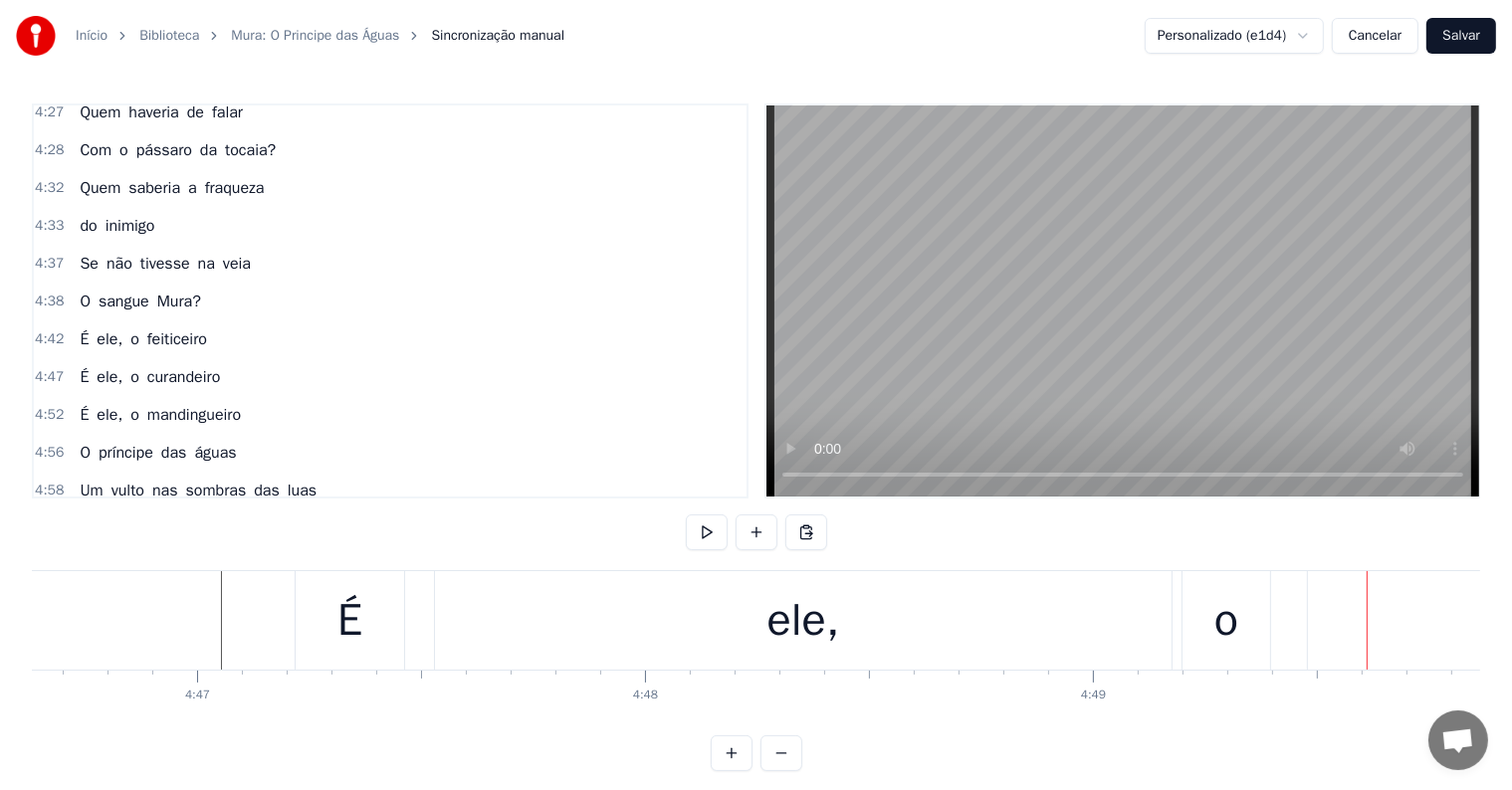 click on "ele," at bounding box center (803, 621) 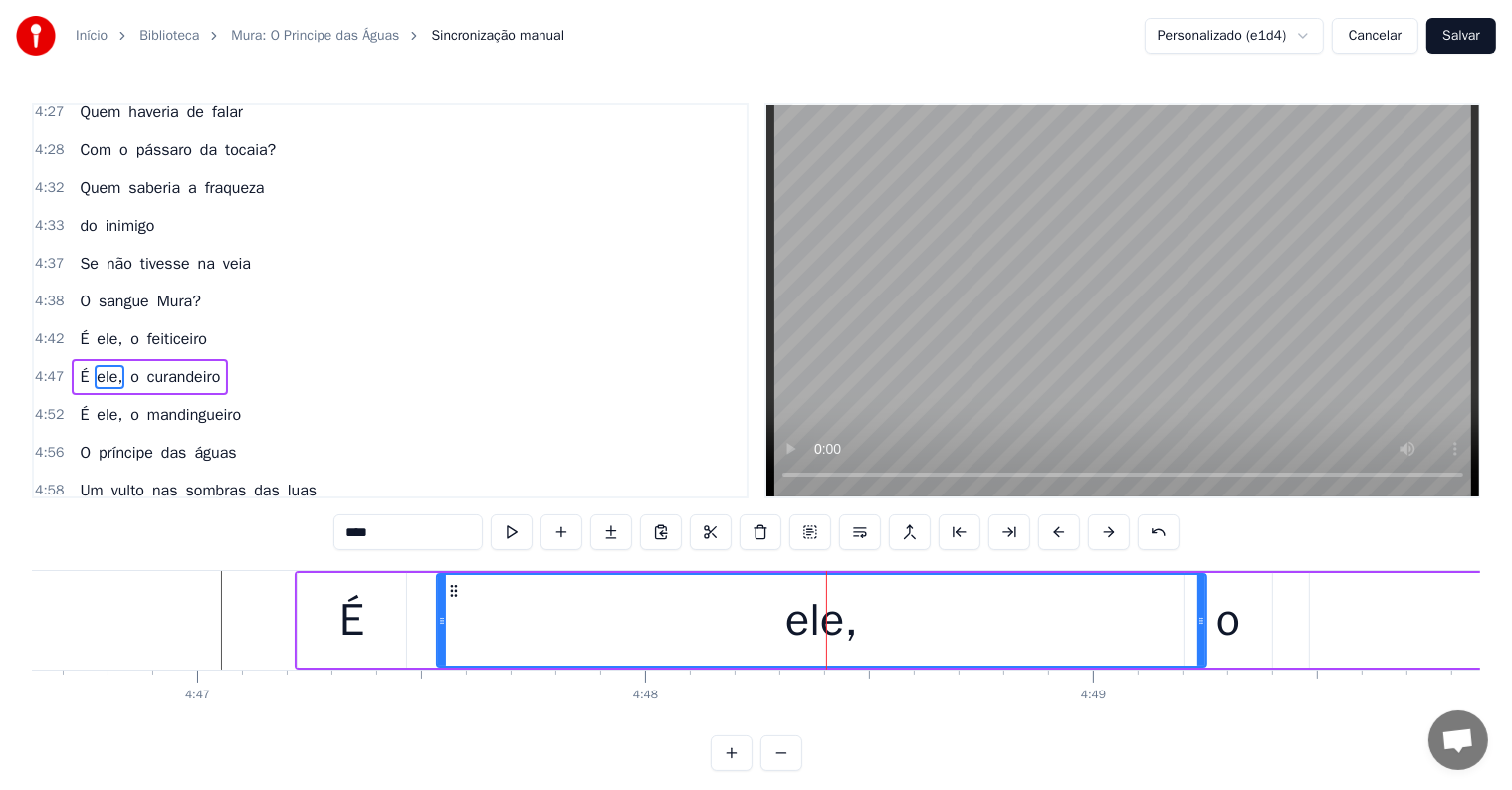 drag, startPoint x: 1186, startPoint y: 621, endPoint x: 1199, endPoint y: 625, distance: 13.60147 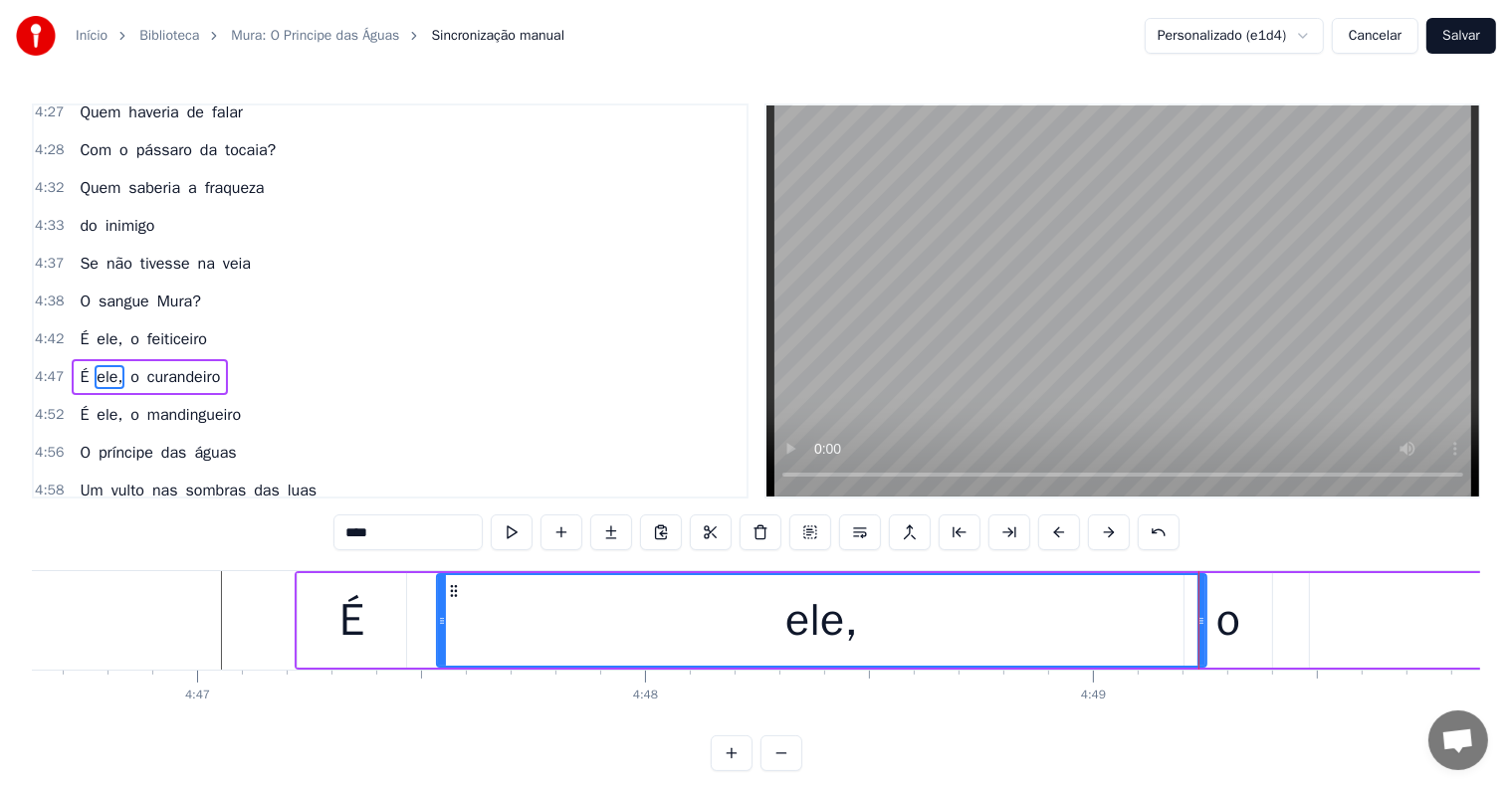 click at bounding box center [-46383, 620] 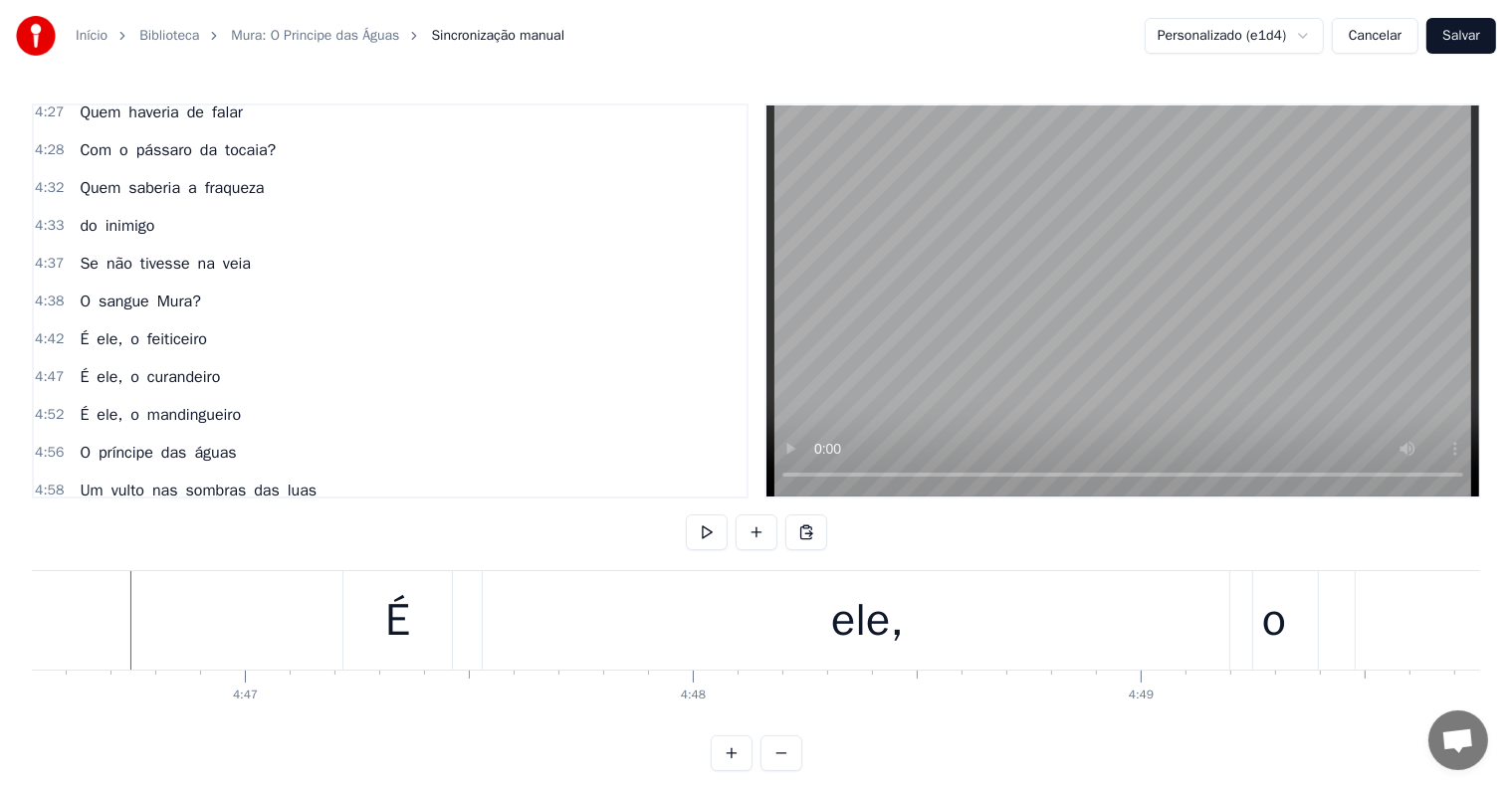 scroll, scrollTop: 0, scrollLeft: 128340, axis: horizontal 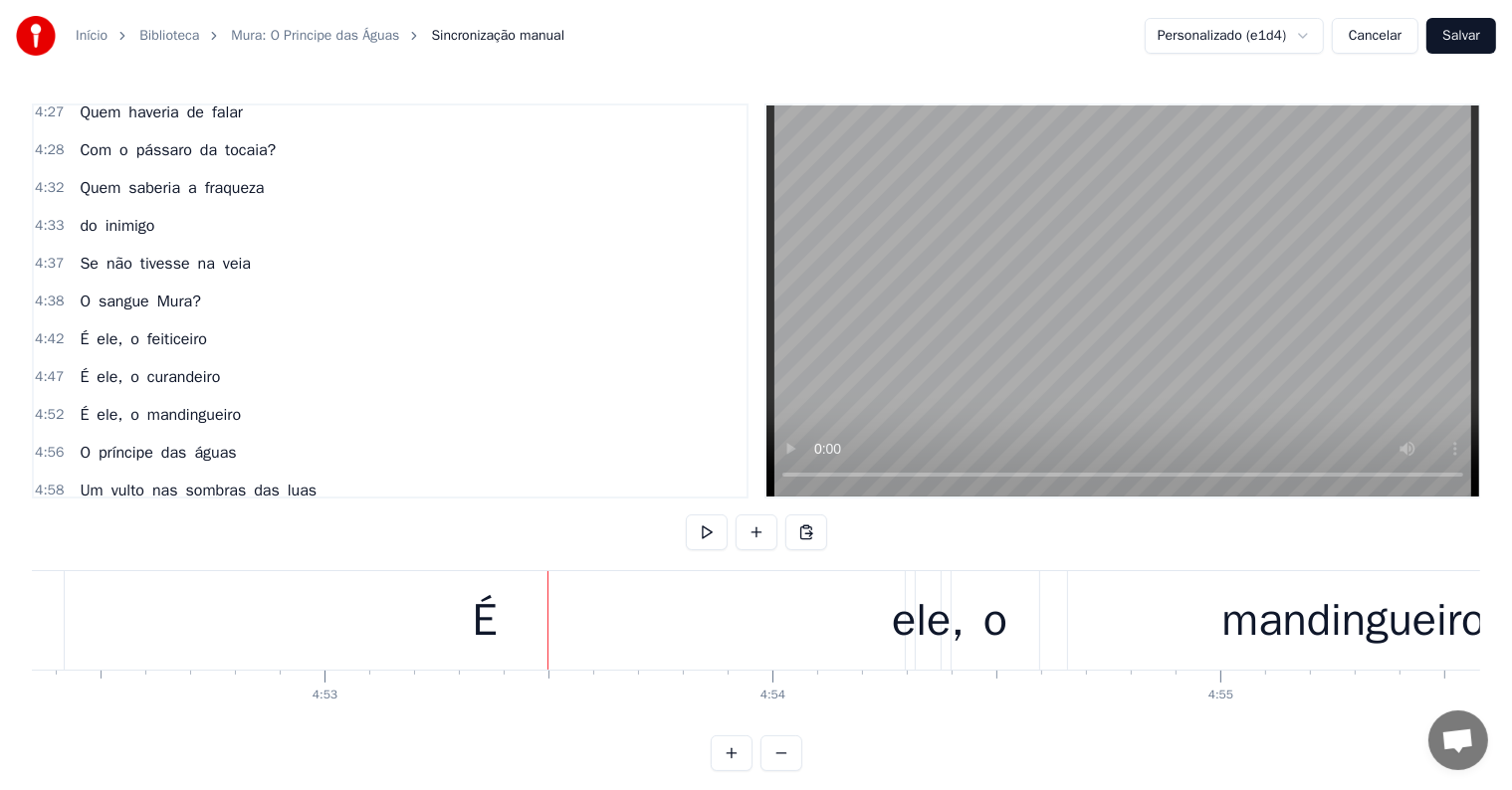 click on "ele," at bounding box center (928, 621) 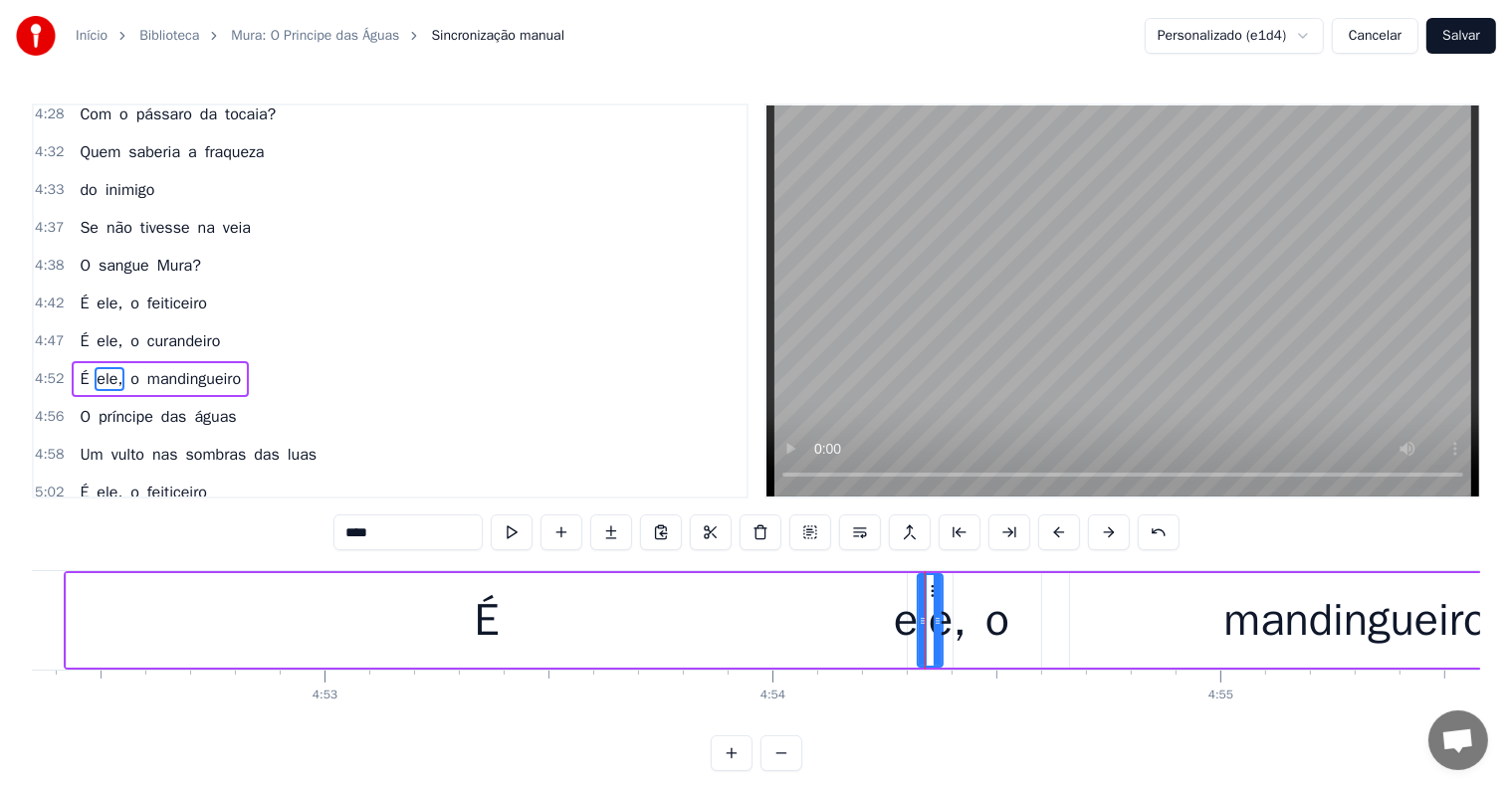 click on "É" at bounding box center (487, 620) 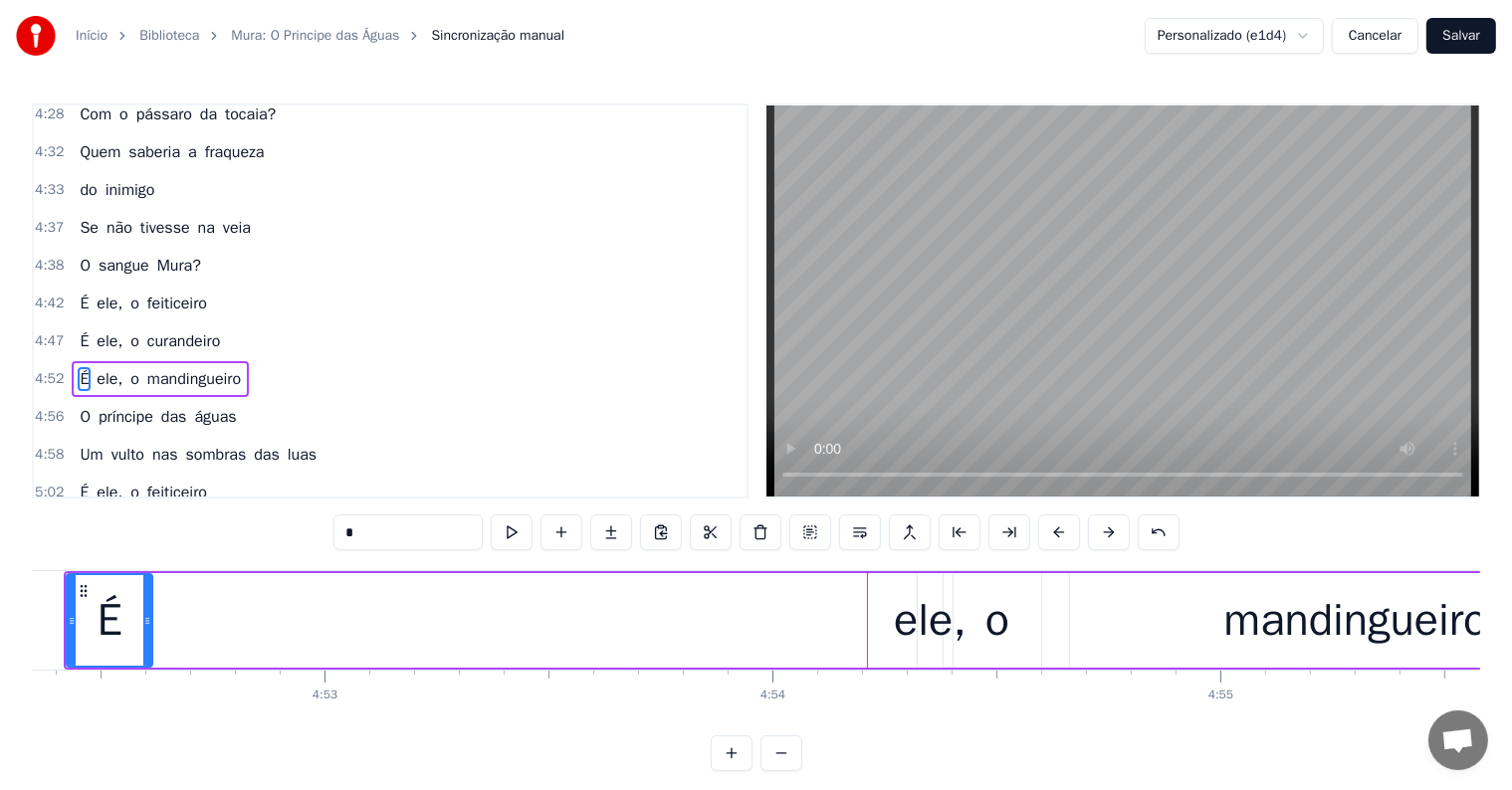 drag, startPoint x: 902, startPoint y: 623, endPoint x: 147, endPoint y: 592, distance: 755.63616 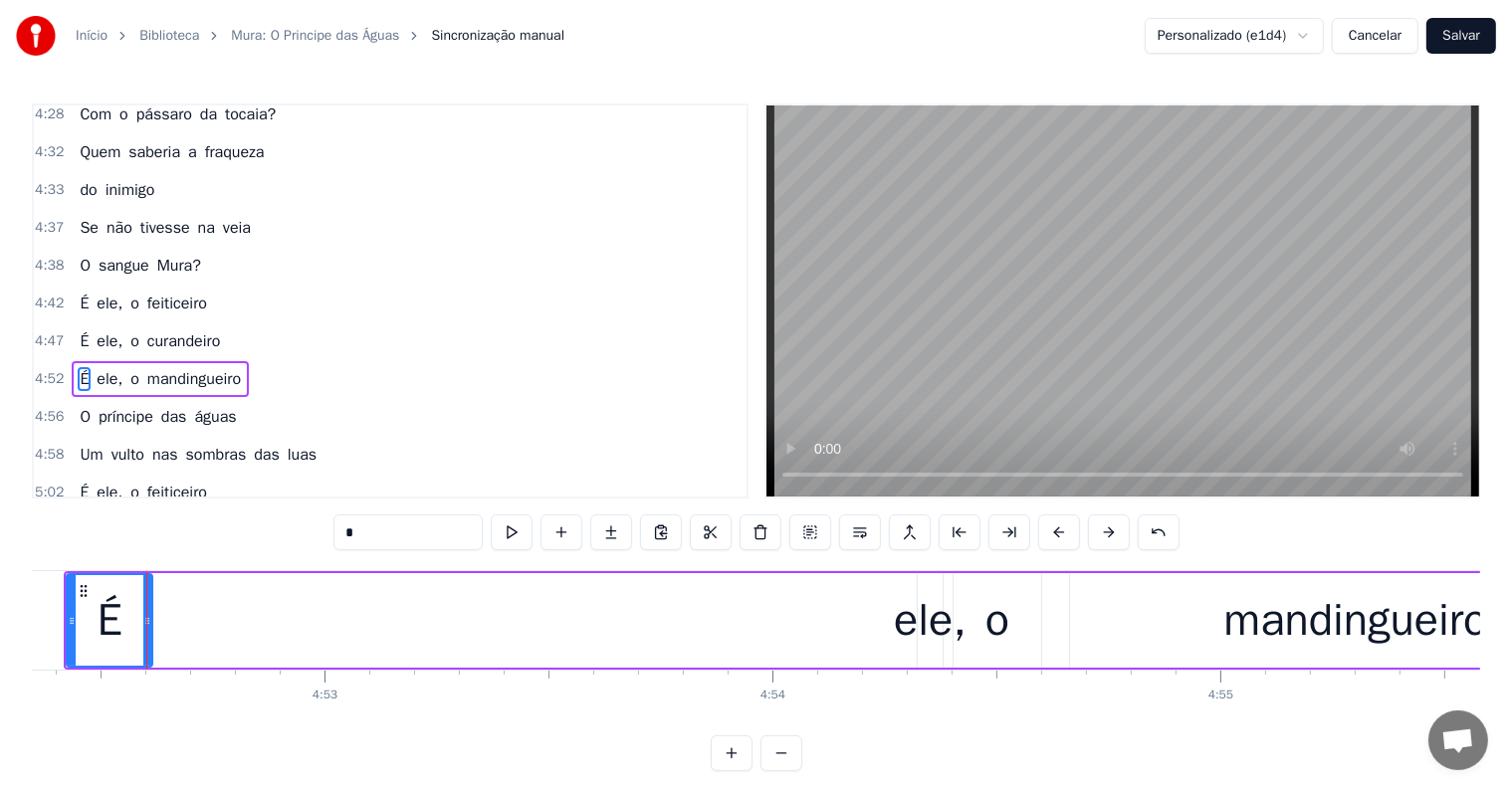 click on "ele," at bounding box center [930, 621] 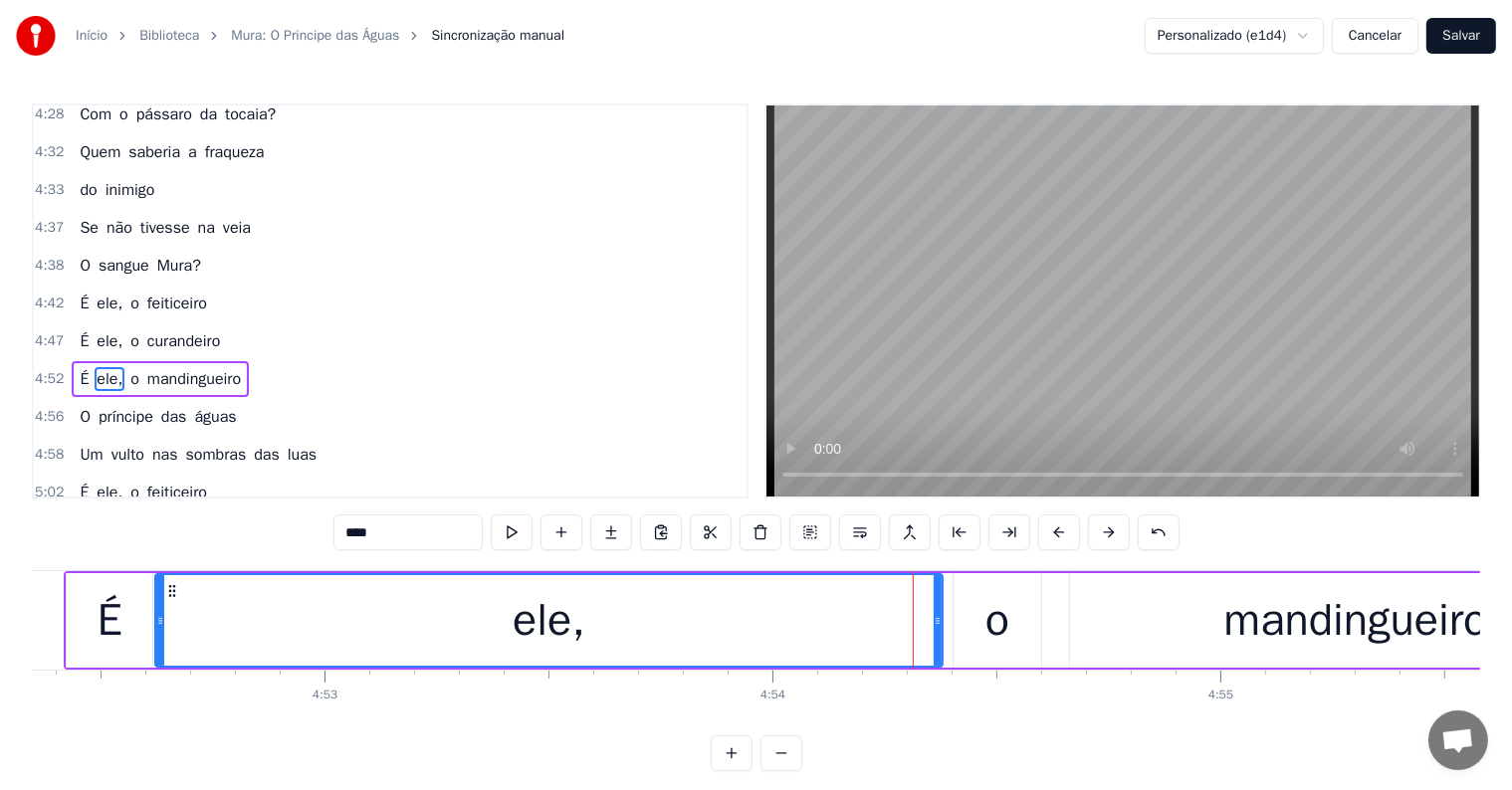 drag, startPoint x: 657, startPoint y: 621, endPoint x: 156, endPoint y: 616, distance: 501.02495 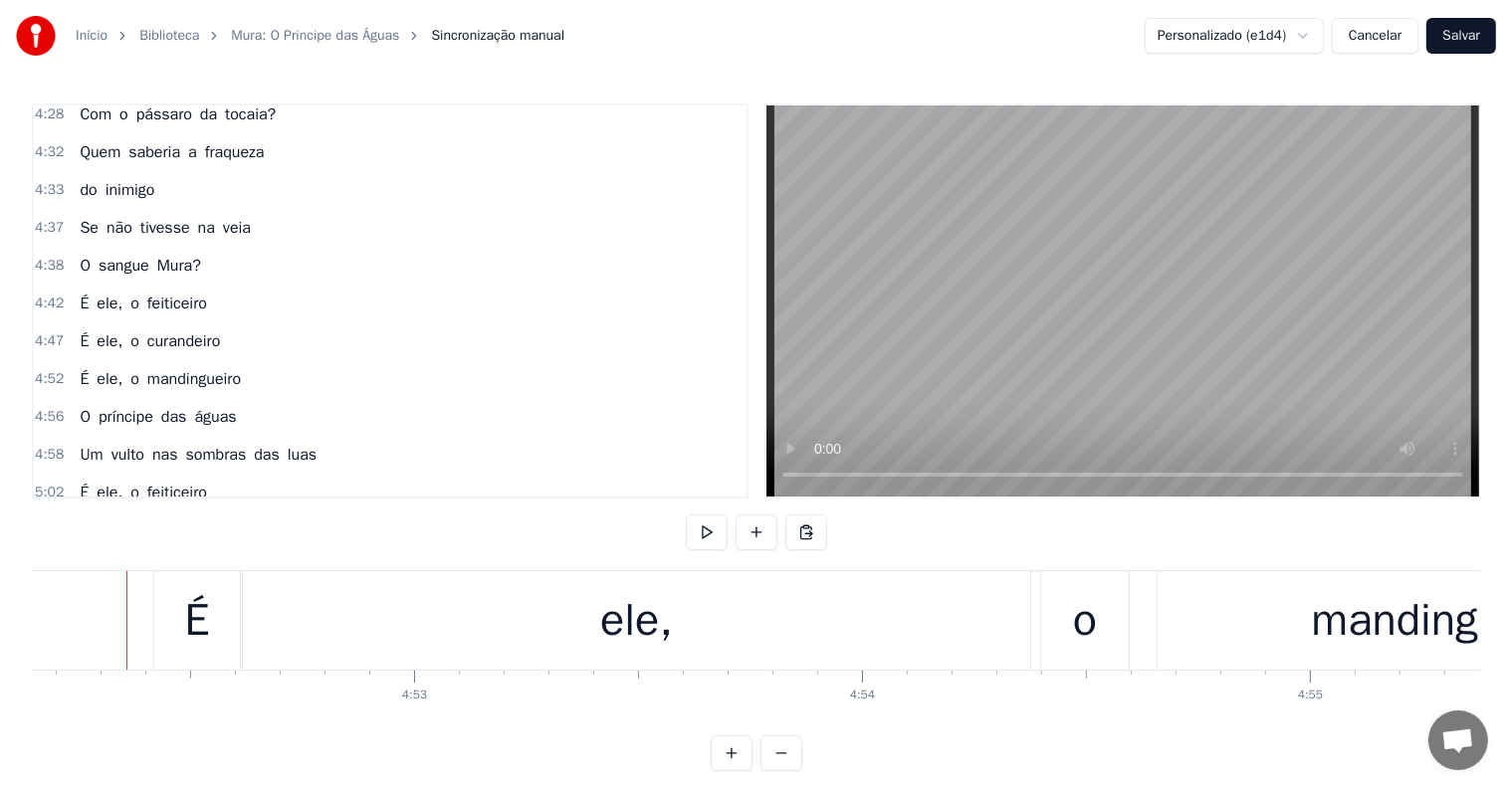 scroll, scrollTop: 0, scrollLeft: 130854, axis: horizontal 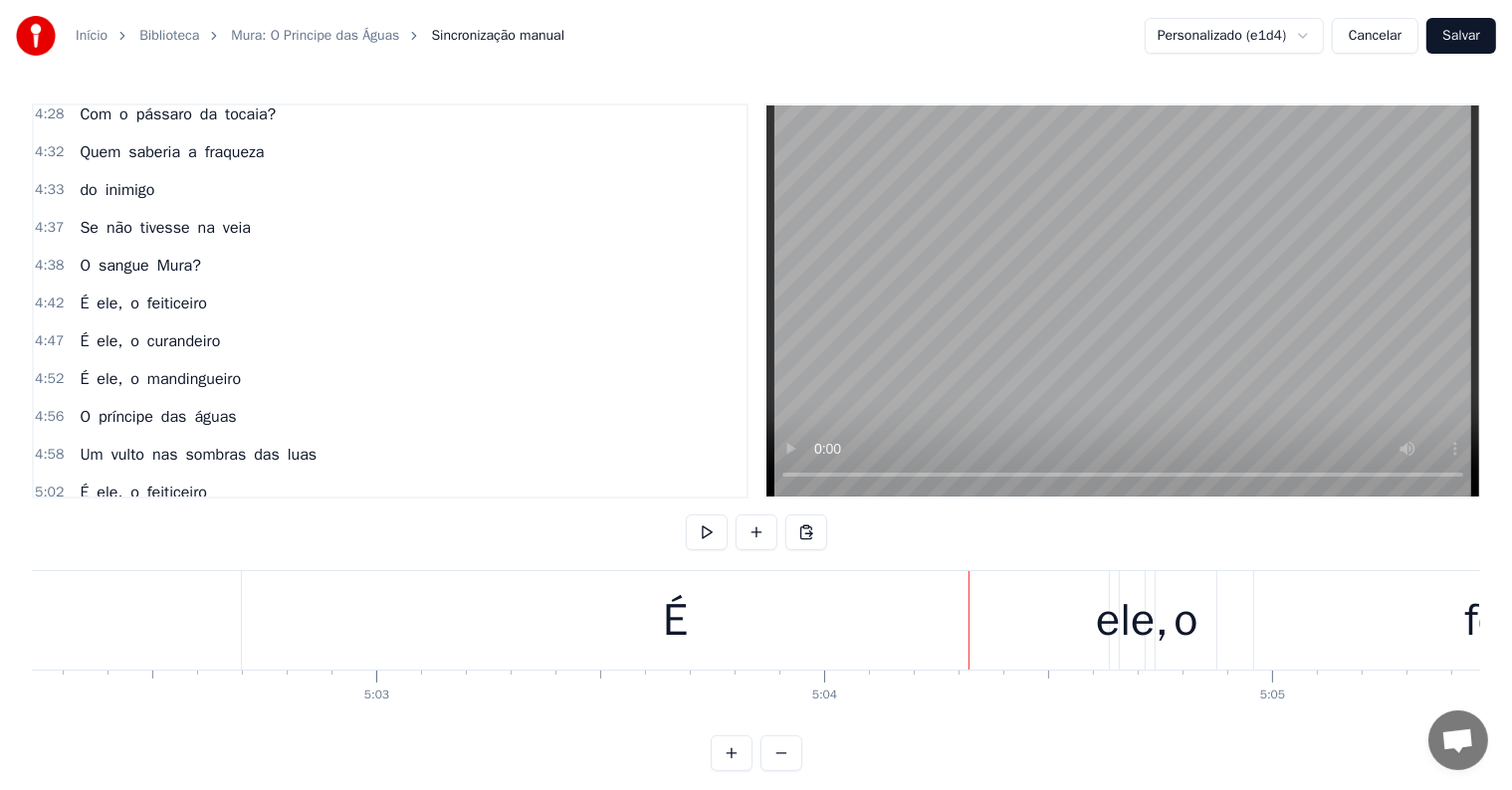 click on "É" at bounding box center [675, 620] 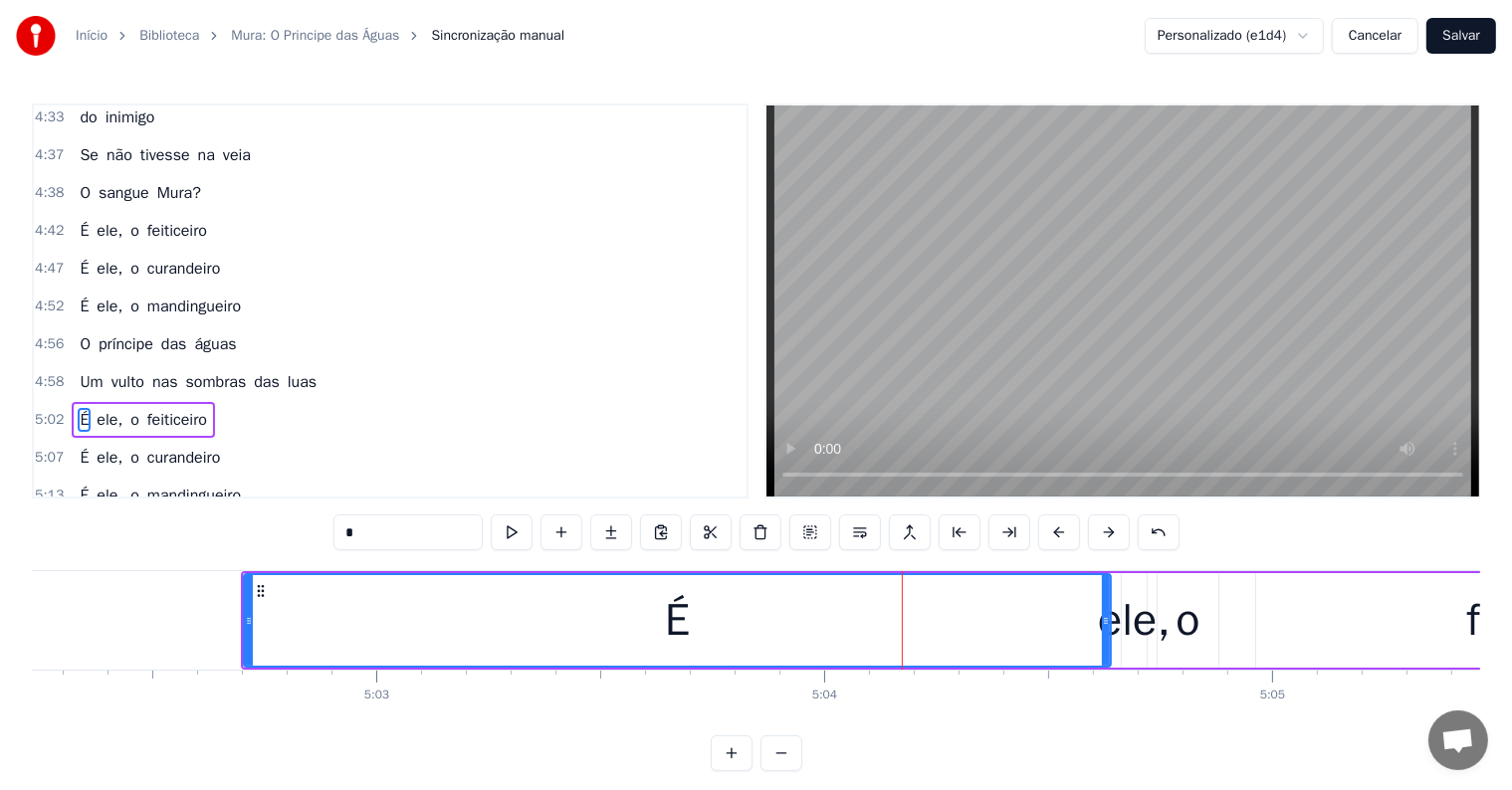 scroll, scrollTop: 2275, scrollLeft: 0, axis: vertical 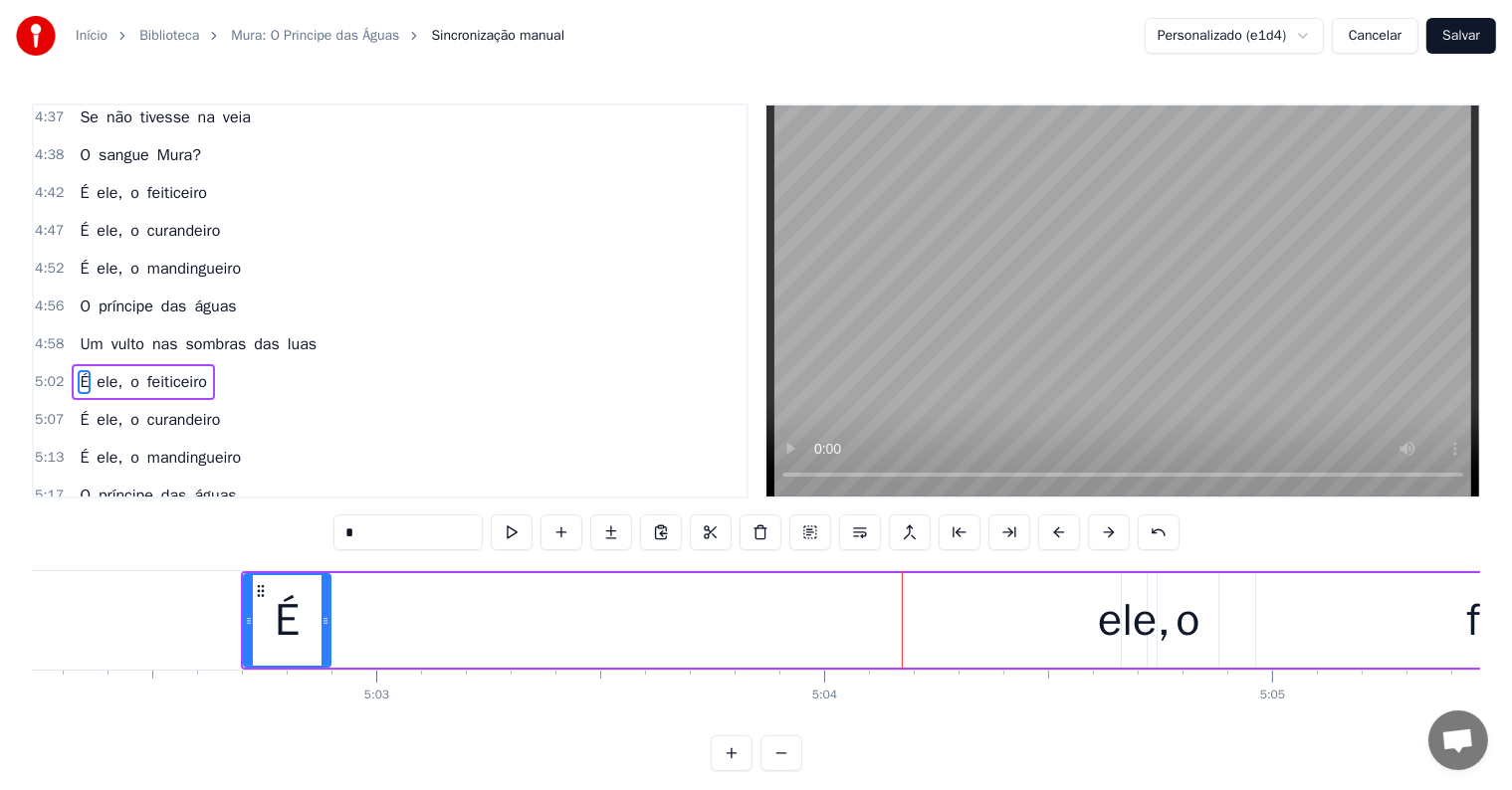 drag, startPoint x: 1104, startPoint y: 624, endPoint x: 324, endPoint y: 618, distance: 780.02308 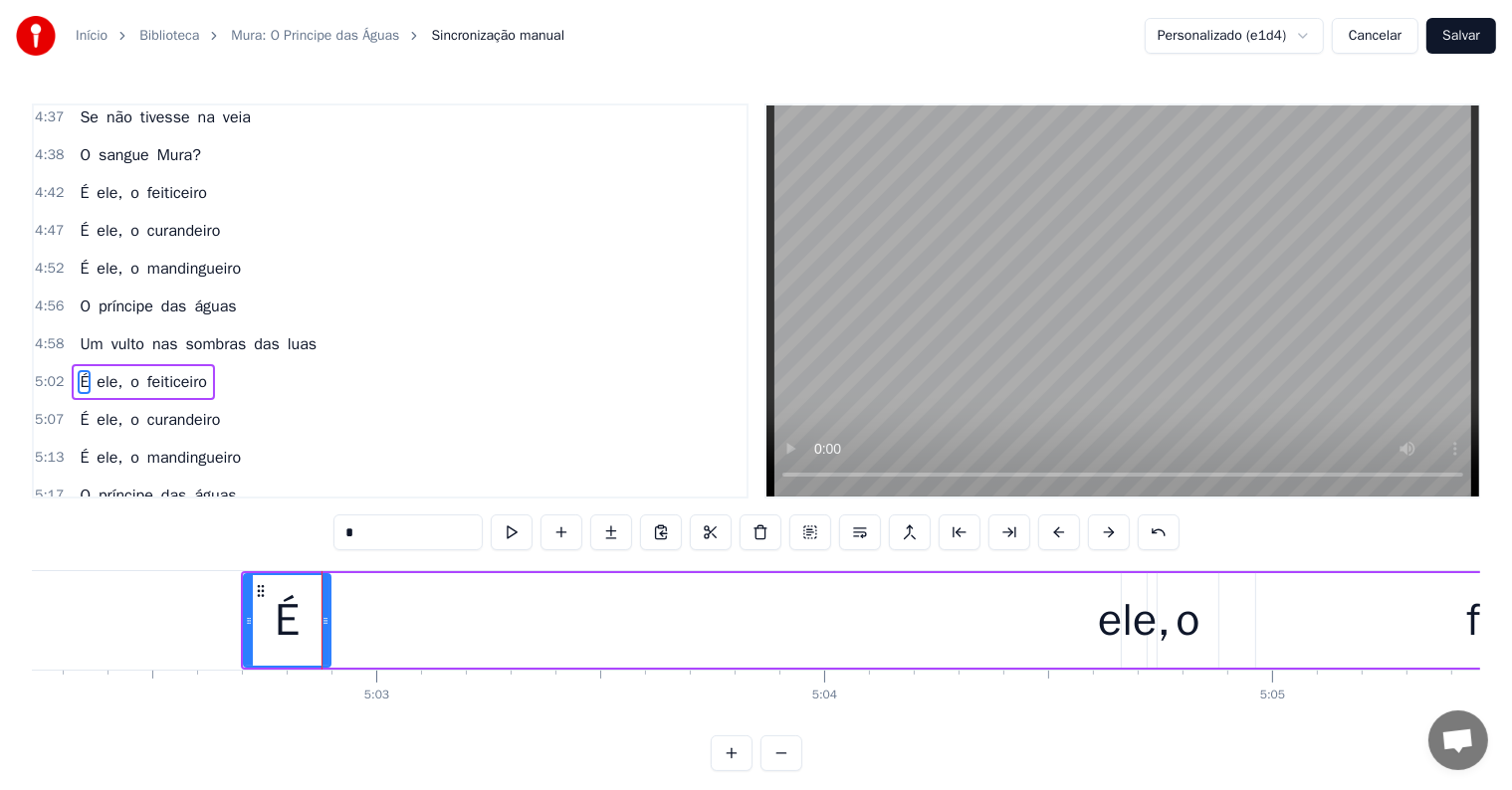 click on "ele," at bounding box center [1134, 621] 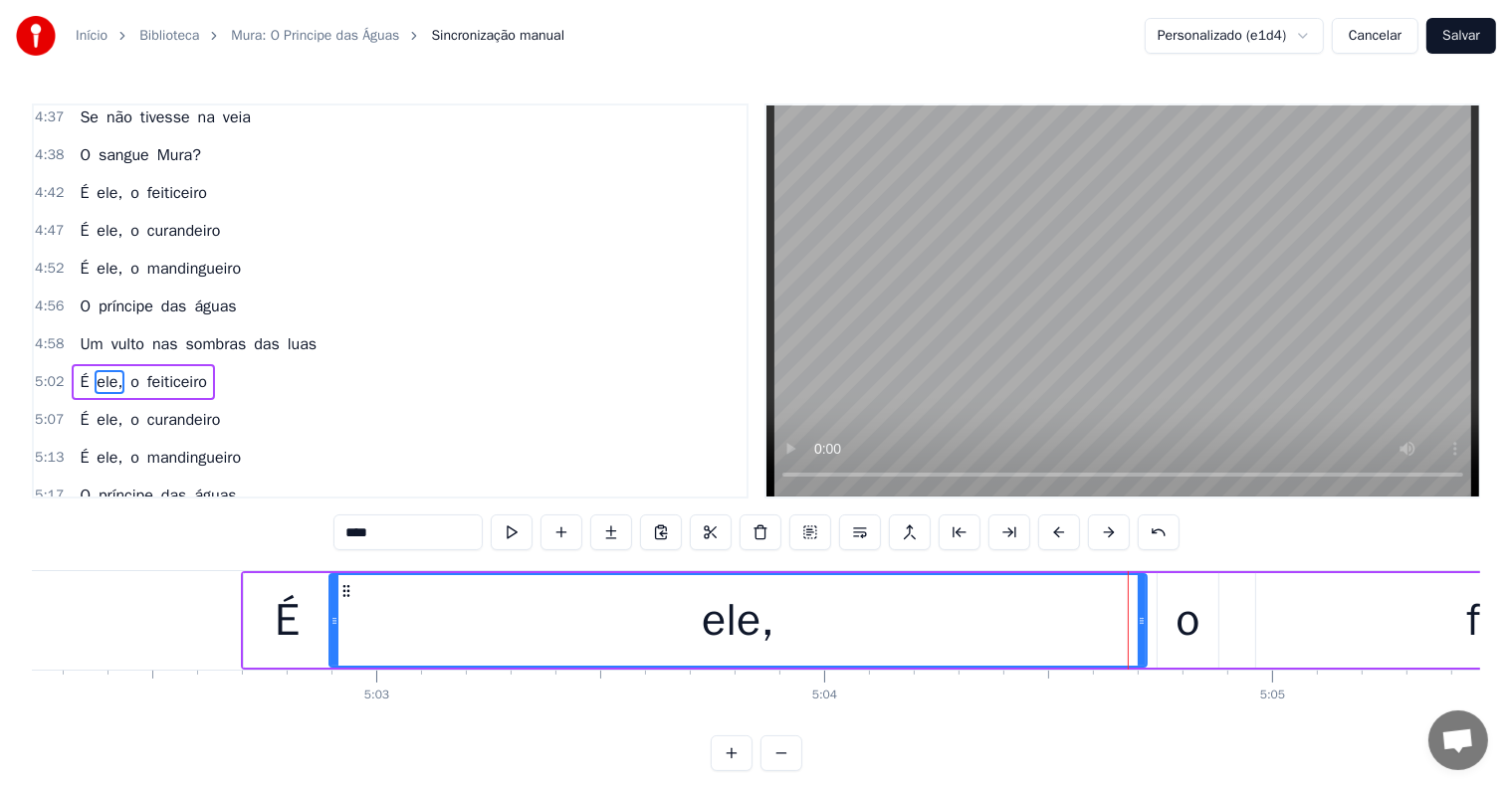 drag, startPoint x: 1125, startPoint y: 621, endPoint x: 332, endPoint y: 609, distance: 793.09079 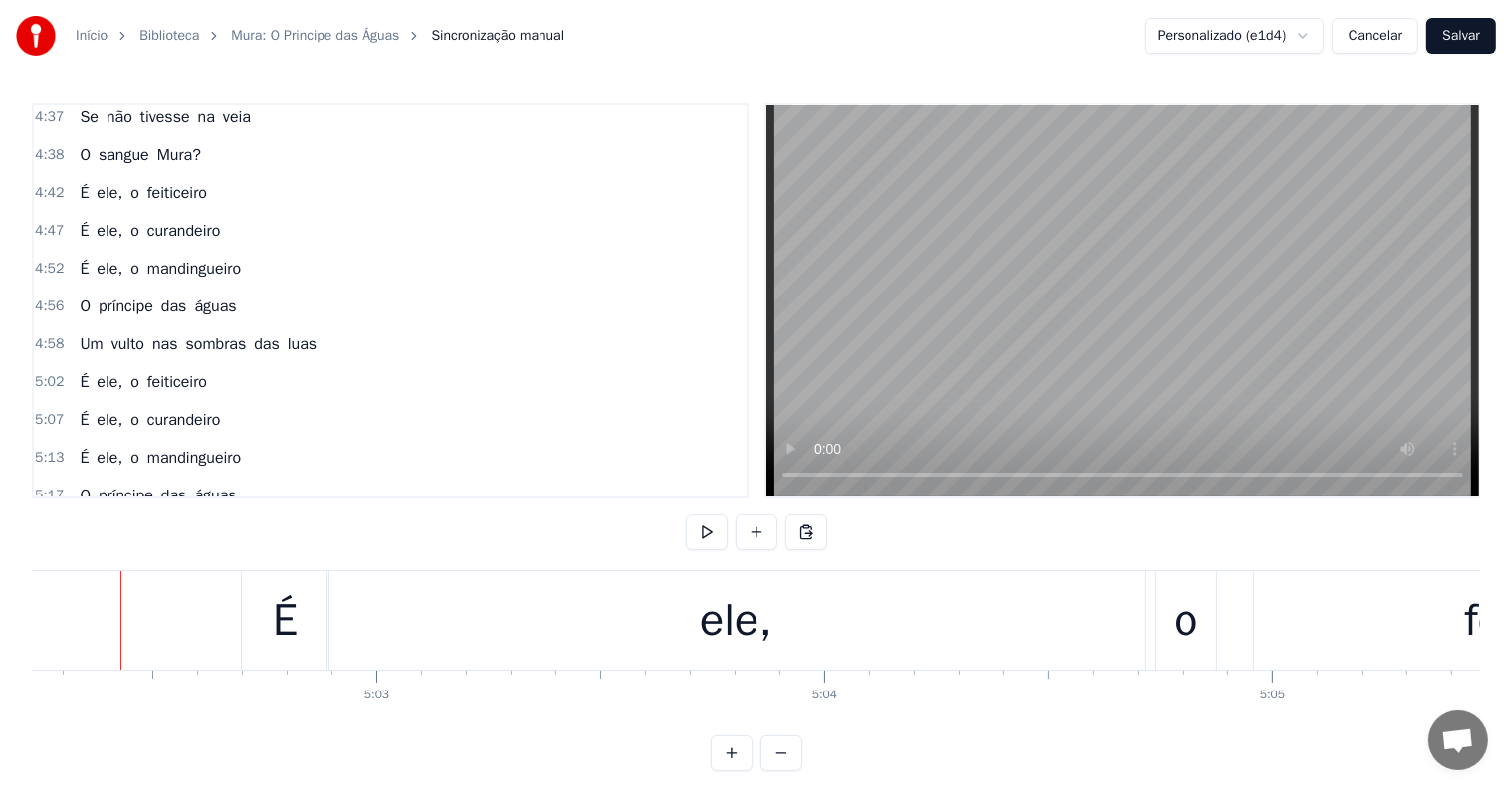 scroll, scrollTop: 0, scrollLeft: 135365, axis: horizontal 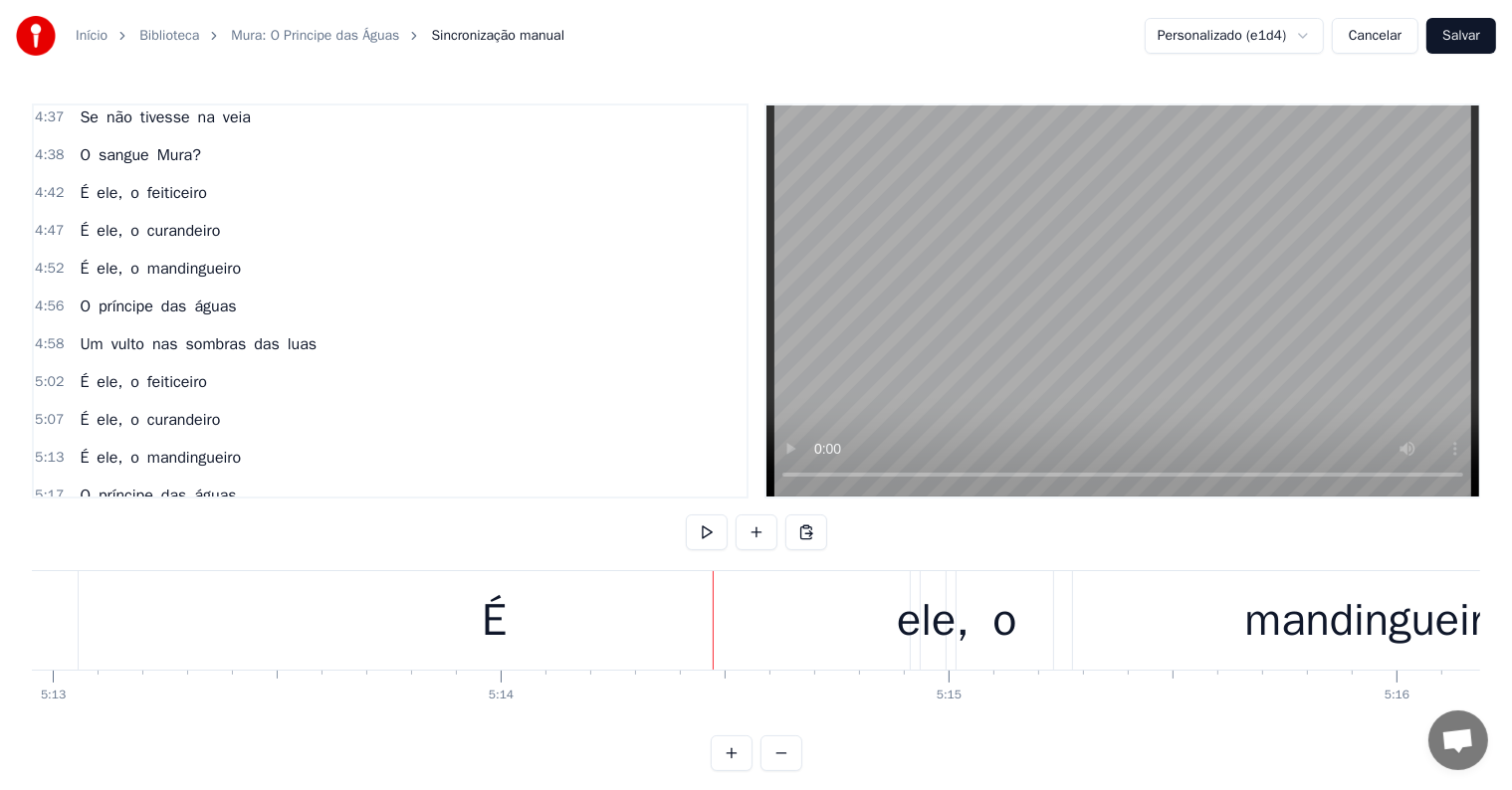 click on "É" at bounding box center [494, 620] 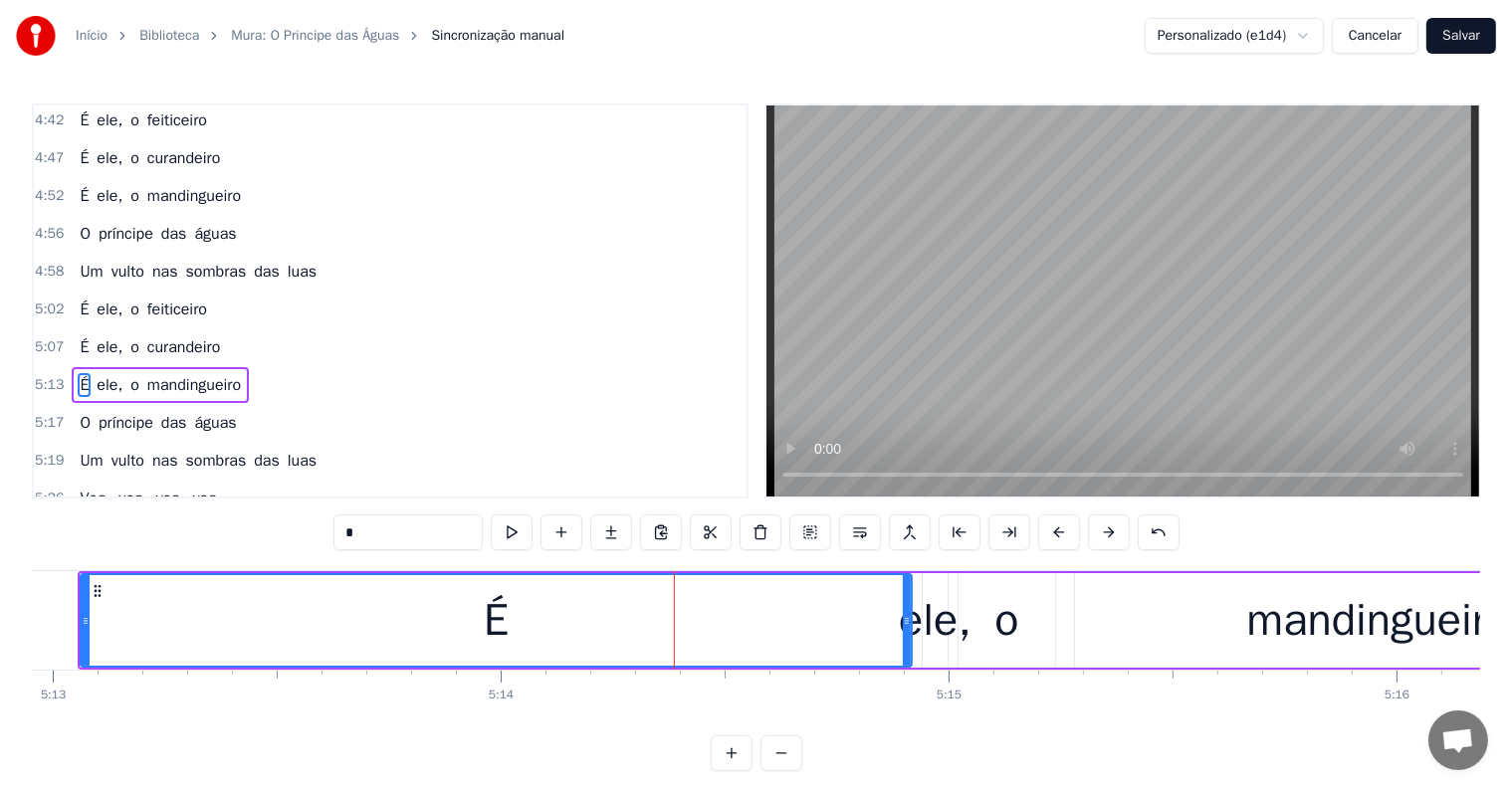 scroll, scrollTop: 2348, scrollLeft: 0, axis: vertical 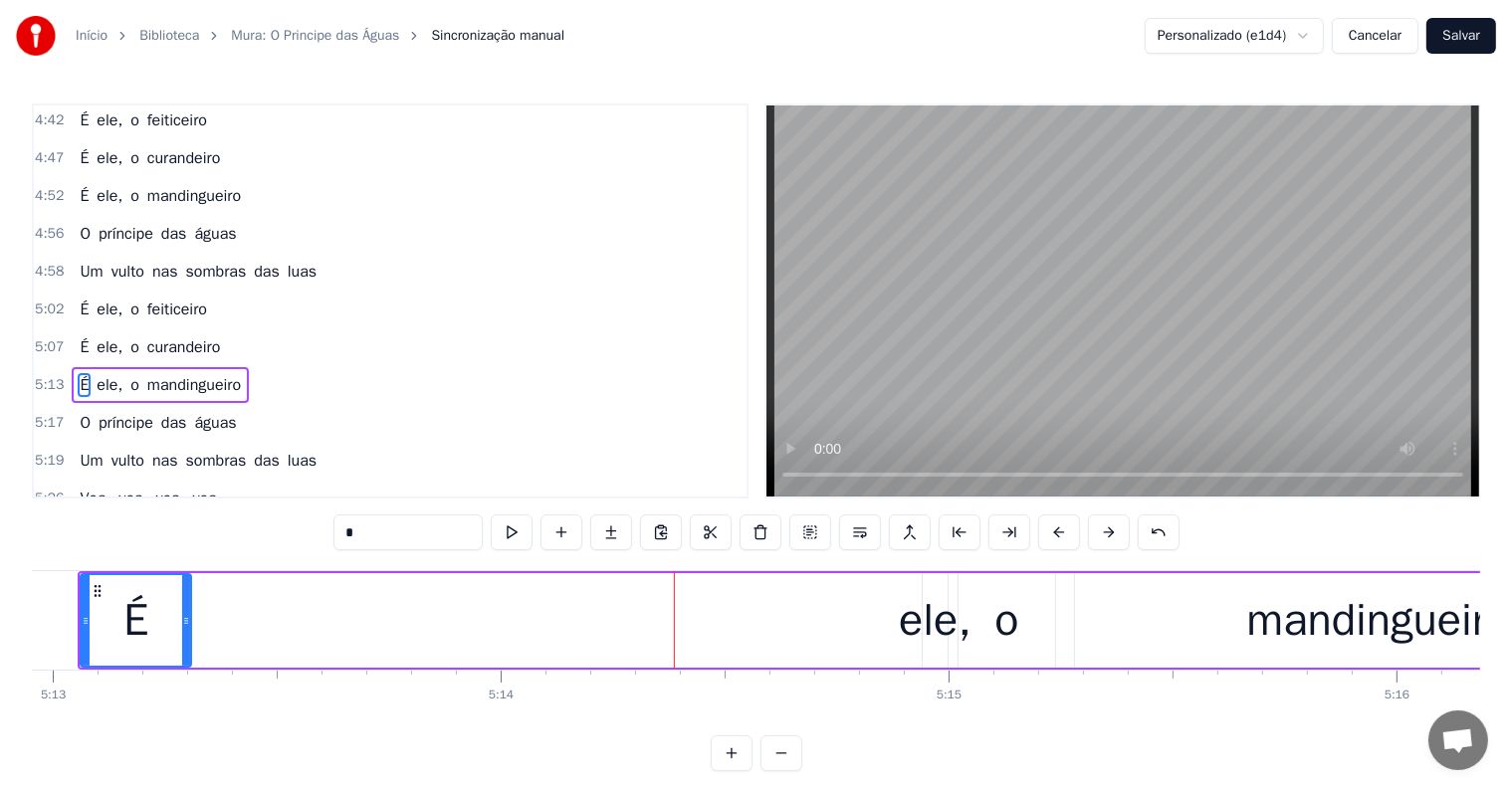 drag, startPoint x: 908, startPoint y: 621, endPoint x: 187, endPoint y: 599, distance: 721.33557 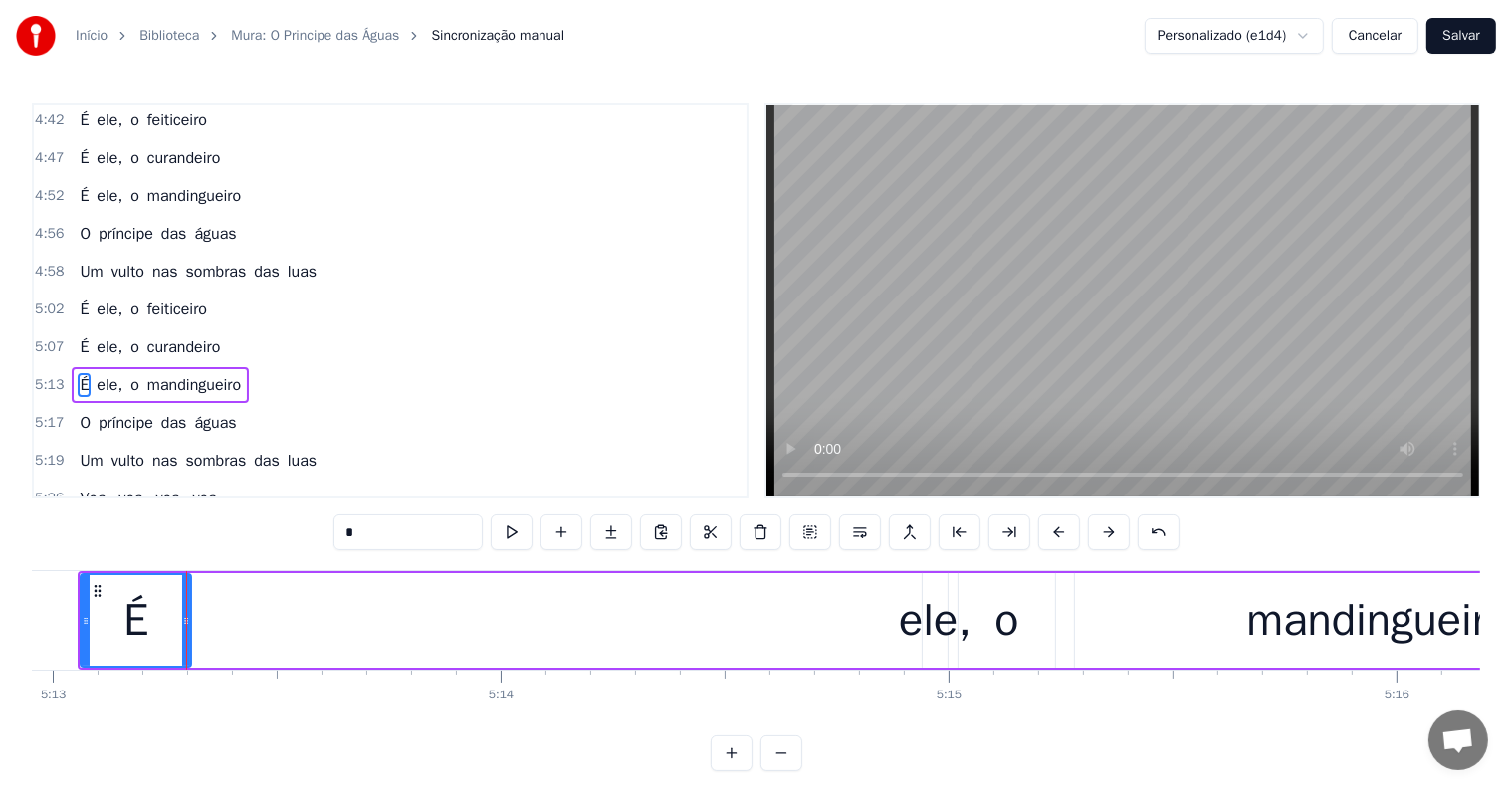 click on "ele," at bounding box center [935, 621] 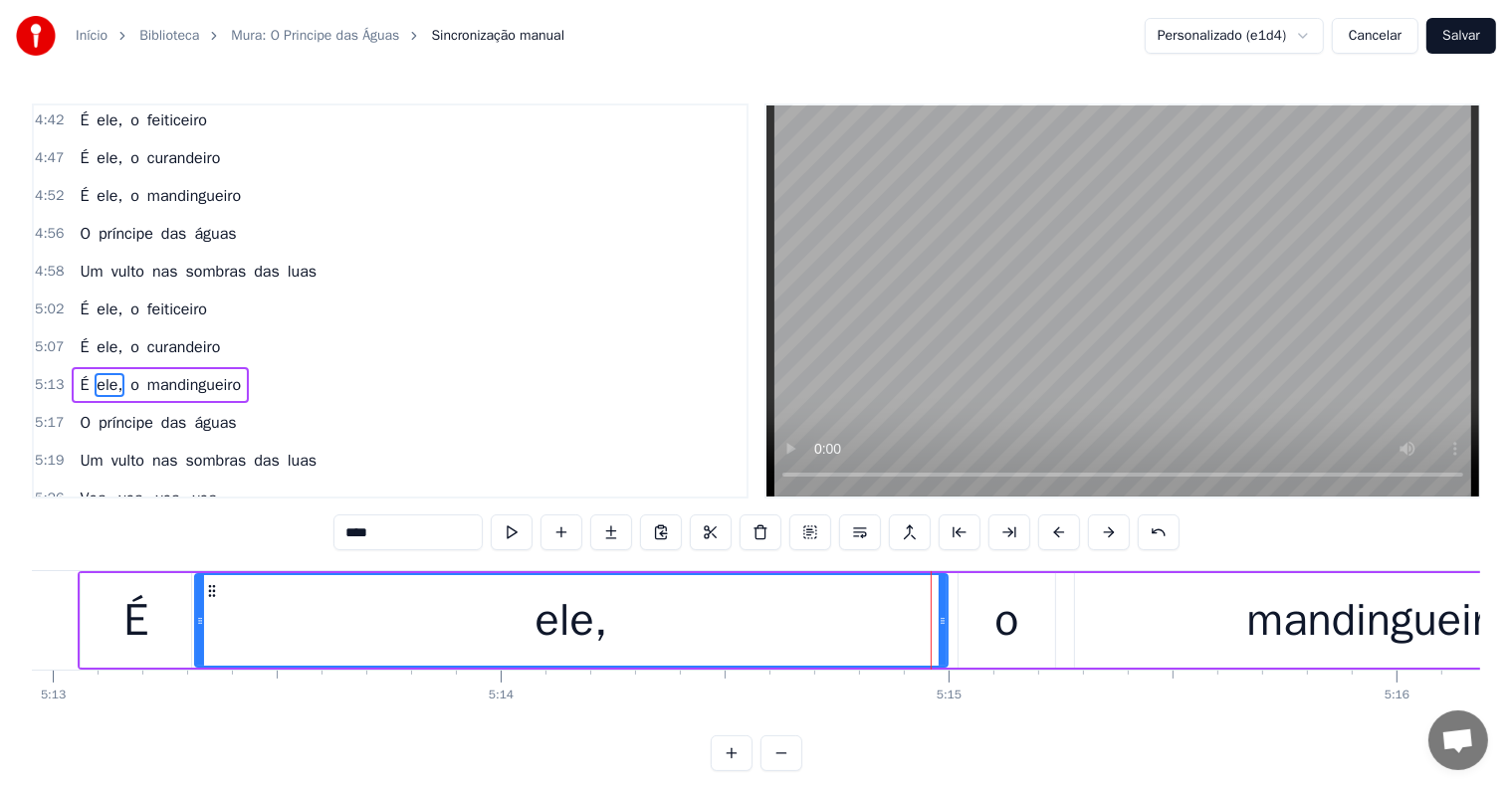 drag, startPoint x: 928, startPoint y: 621, endPoint x: 200, endPoint y: 628, distance: 728.0337 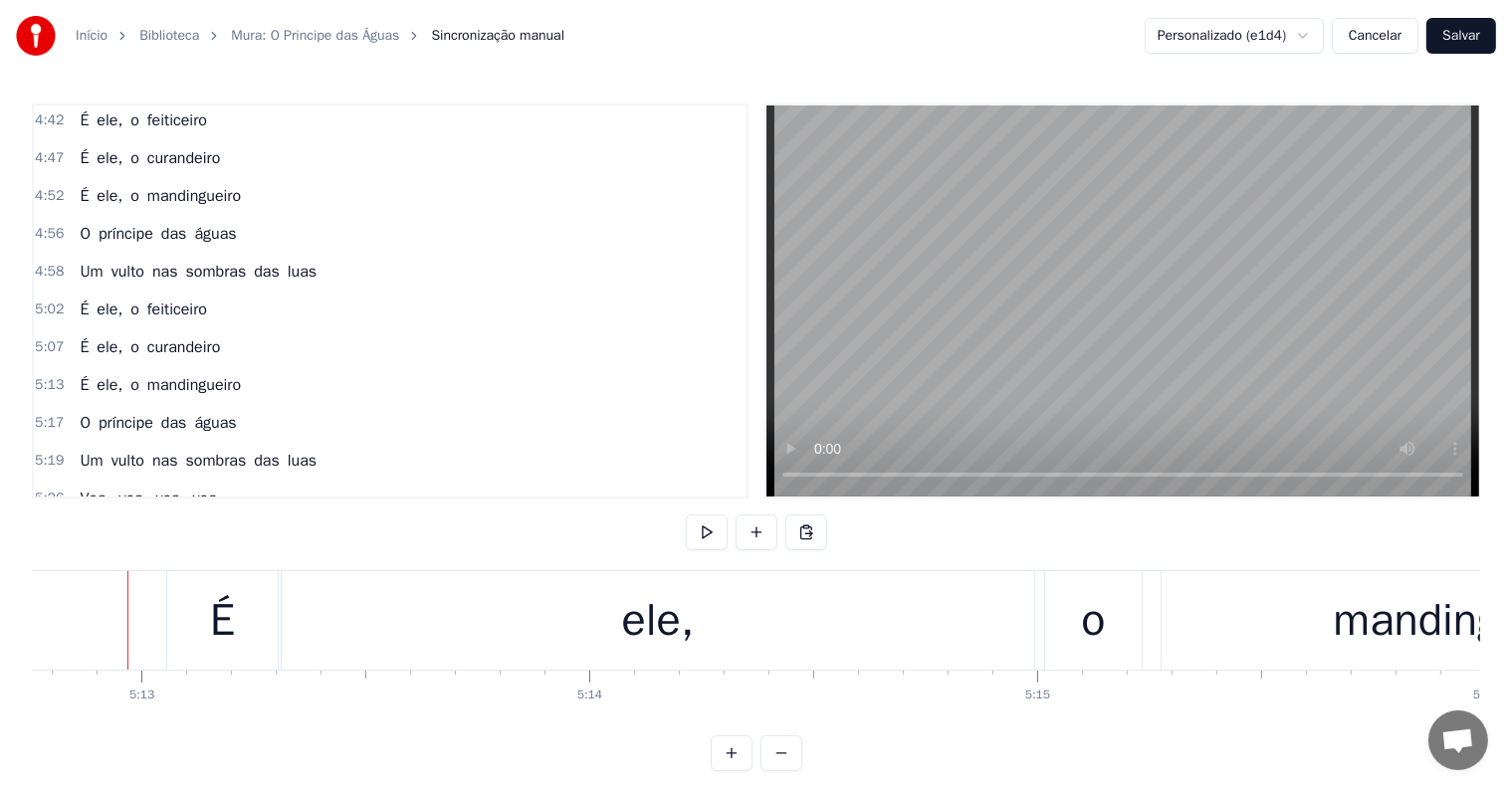 scroll, scrollTop: 0, scrollLeft: 140086, axis: horizontal 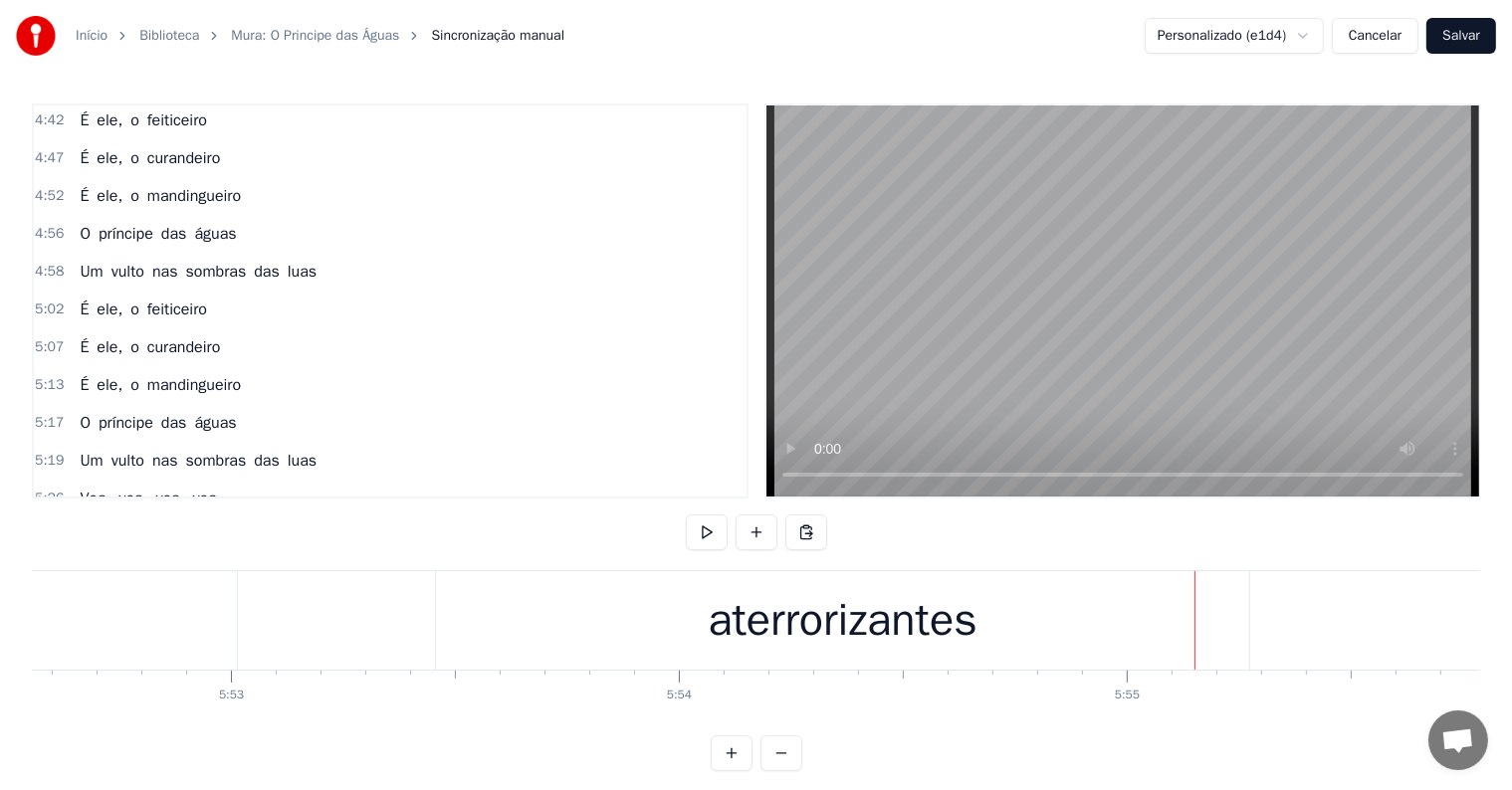 click on "aterrorizantes" at bounding box center [842, 620] 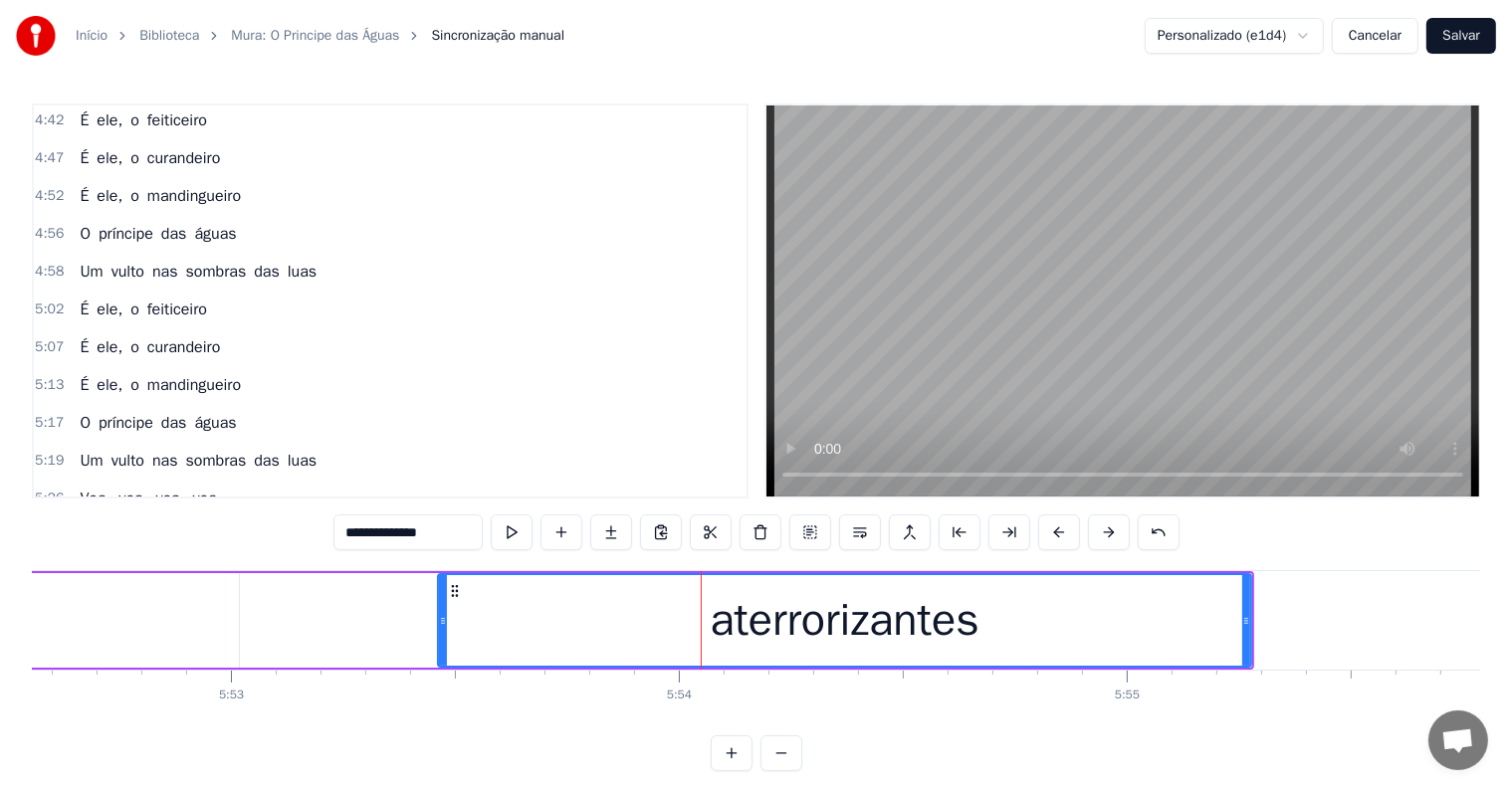 scroll, scrollTop: 30, scrollLeft: 0, axis: vertical 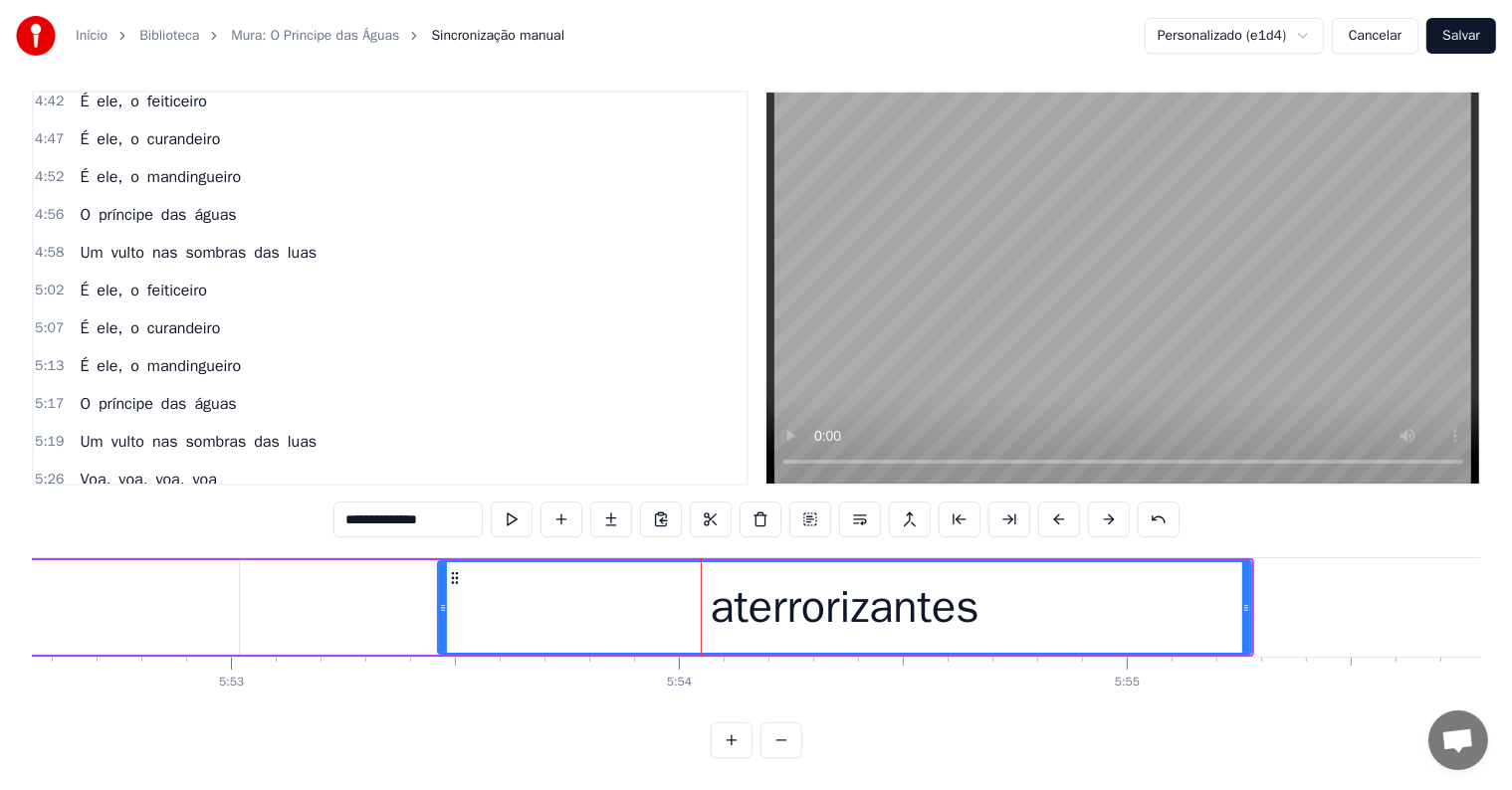 click on "gafanhotos" at bounding box center (-114, 607) 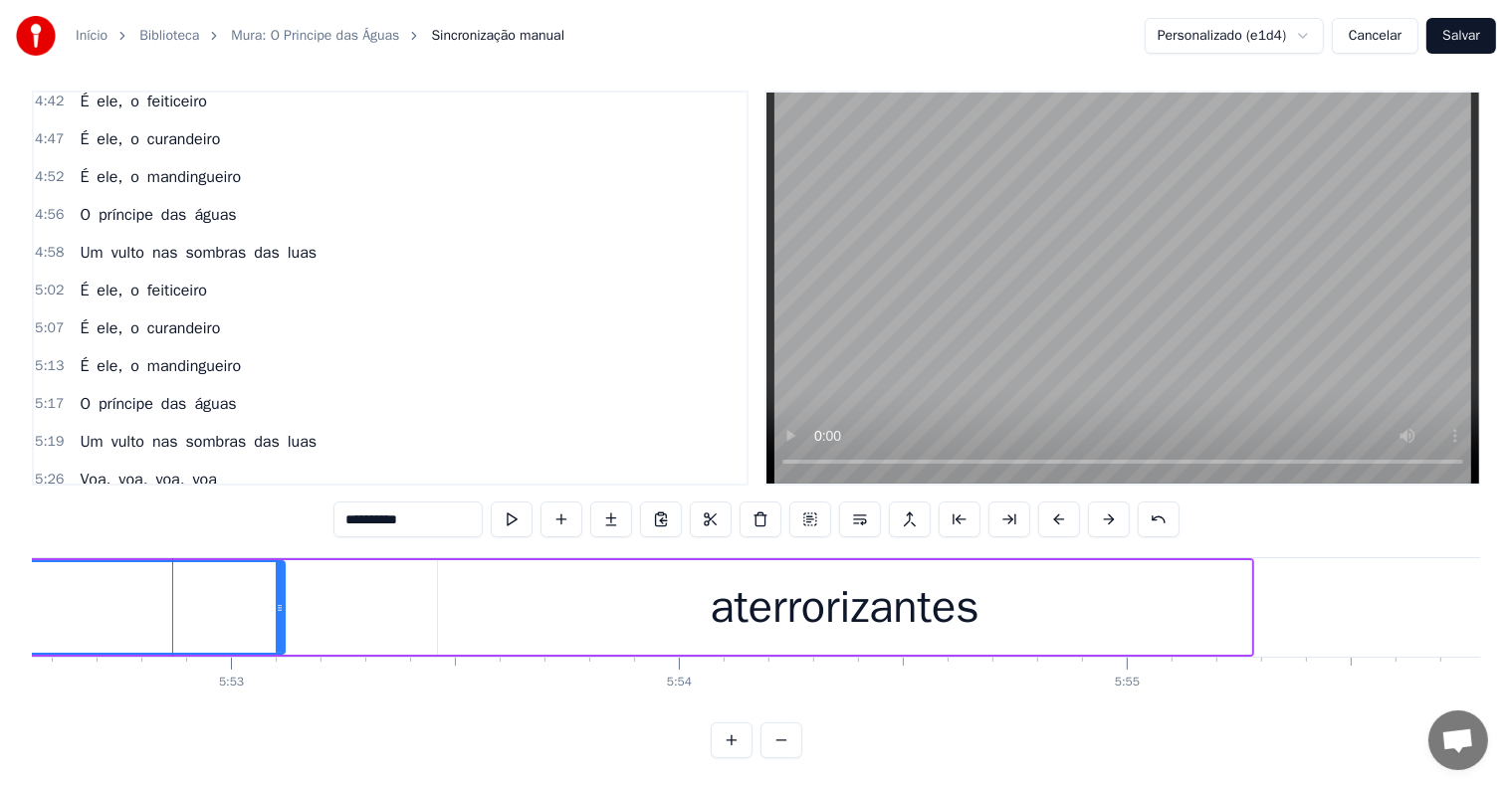 drag, startPoint x: 237, startPoint y: 588, endPoint x: 283, endPoint y: 597, distance: 46.872167 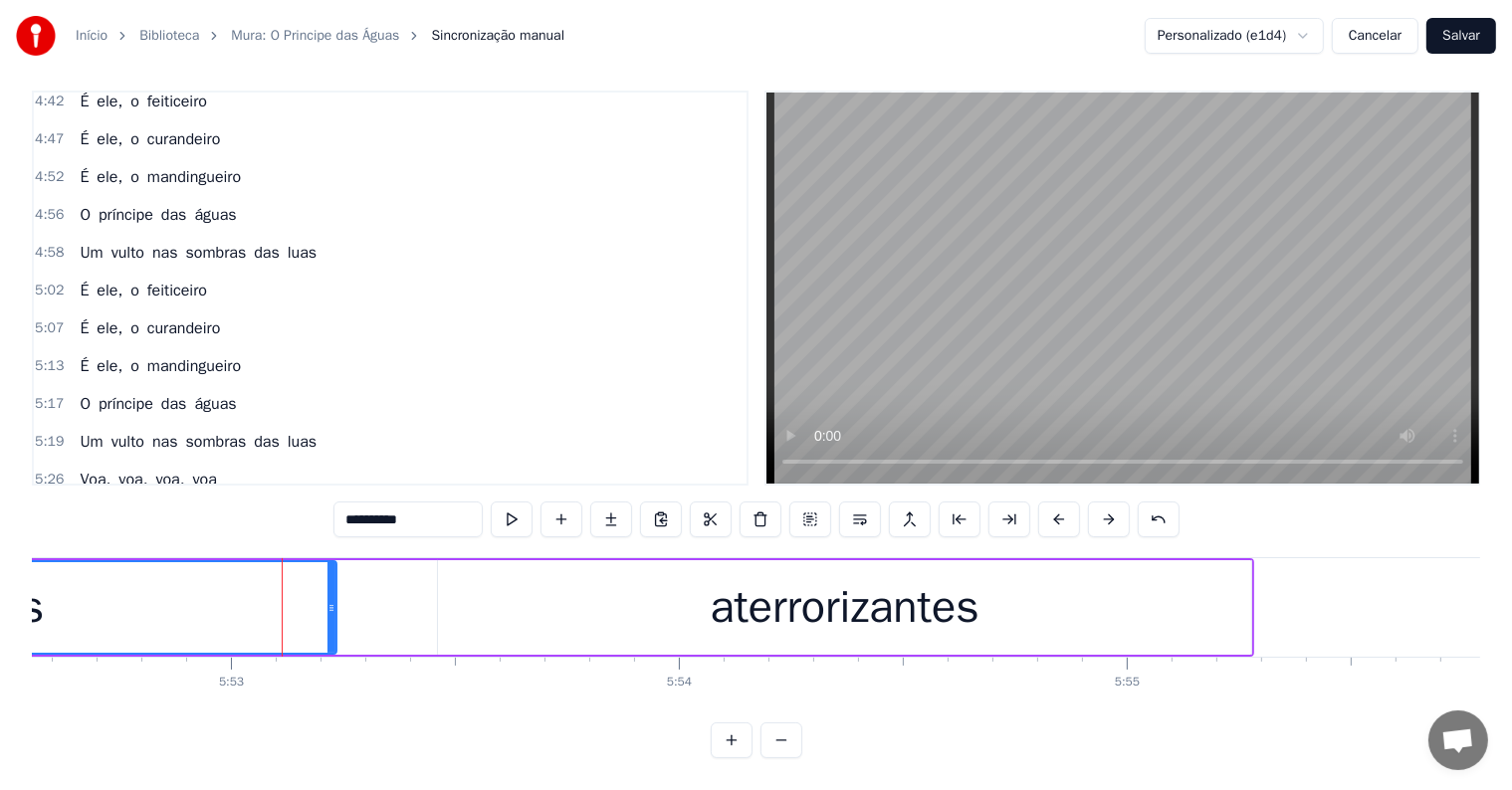 drag, startPoint x: 279, startPoint y: 589, endPoint x: 330, endPoint y: 596, distance: 51.47815 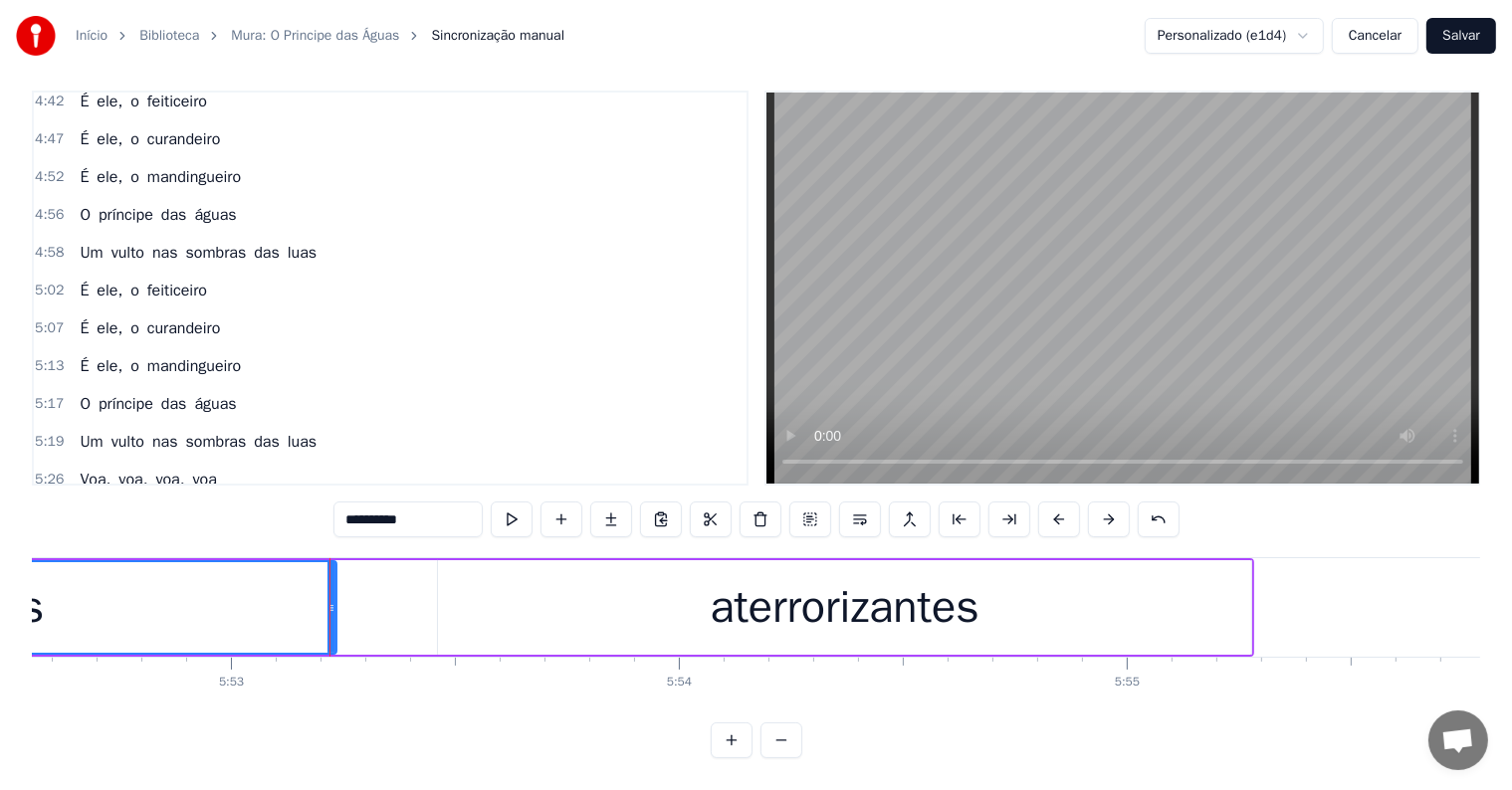 click on "gafanhotos" at bounding box center (-66, 607) 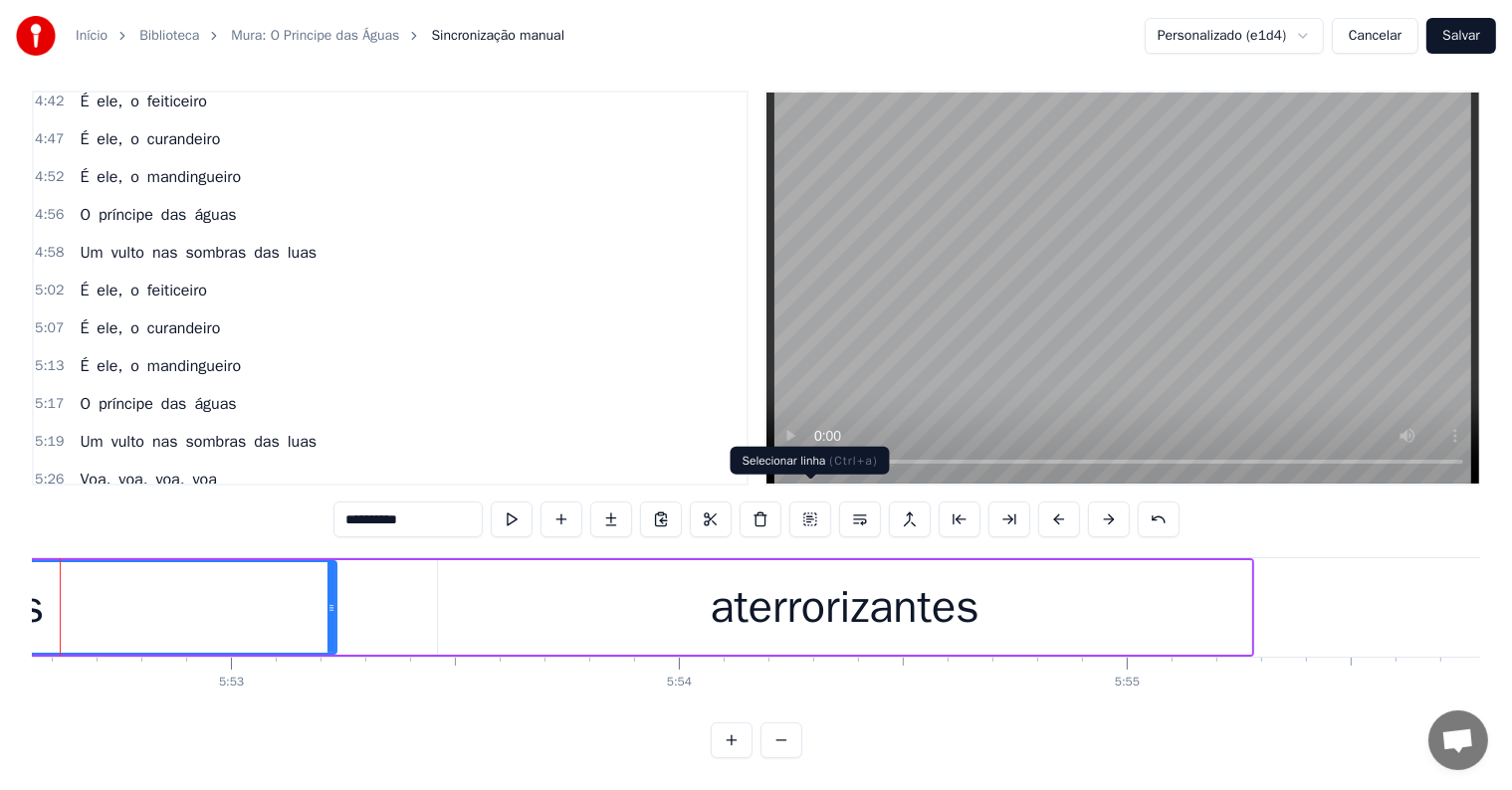 scroll, scrollTop: 0, scrollLeft: 157846, axis: horizontal 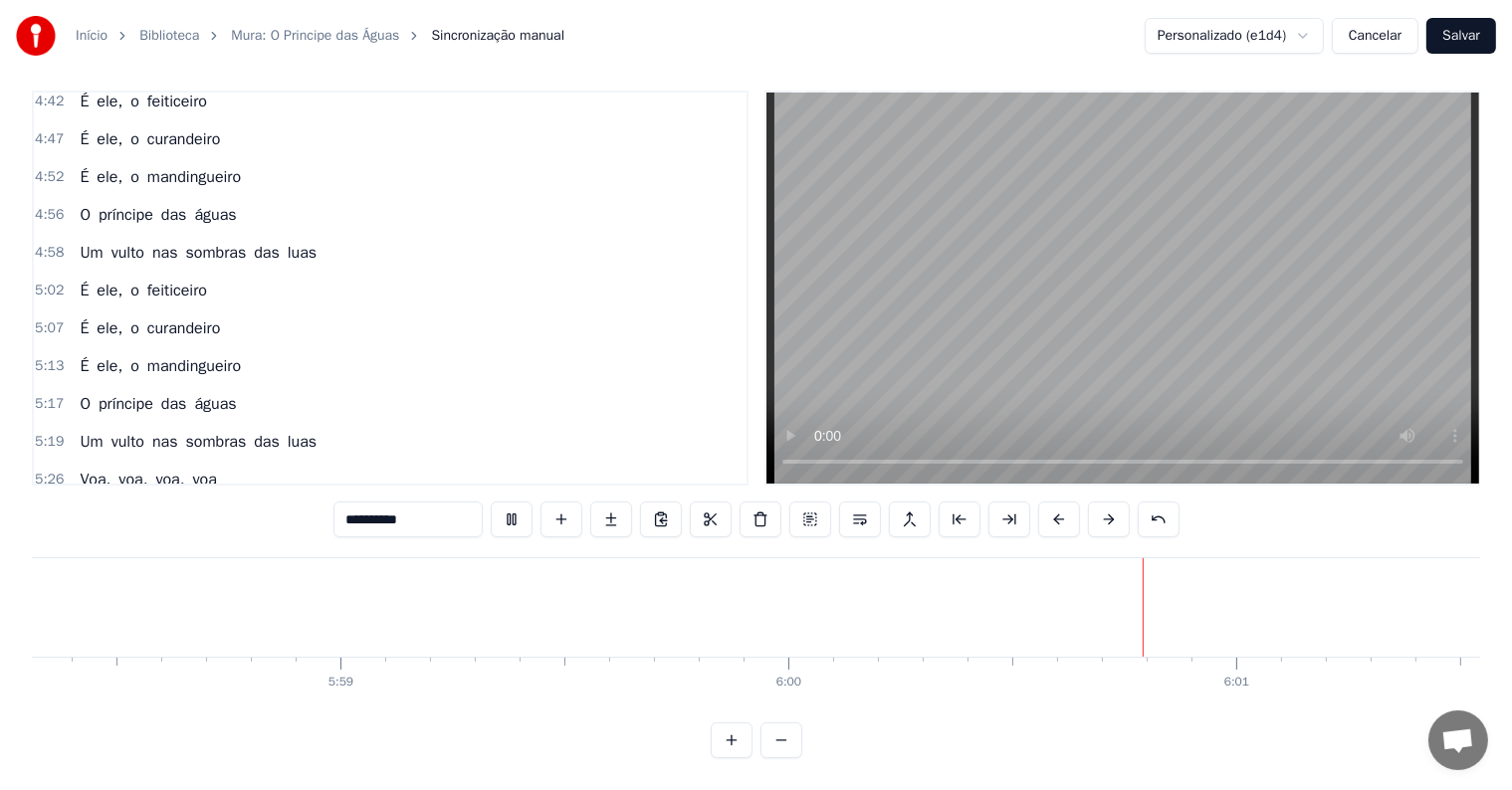 click on "Salvar" at bounding box center (1461, 36) 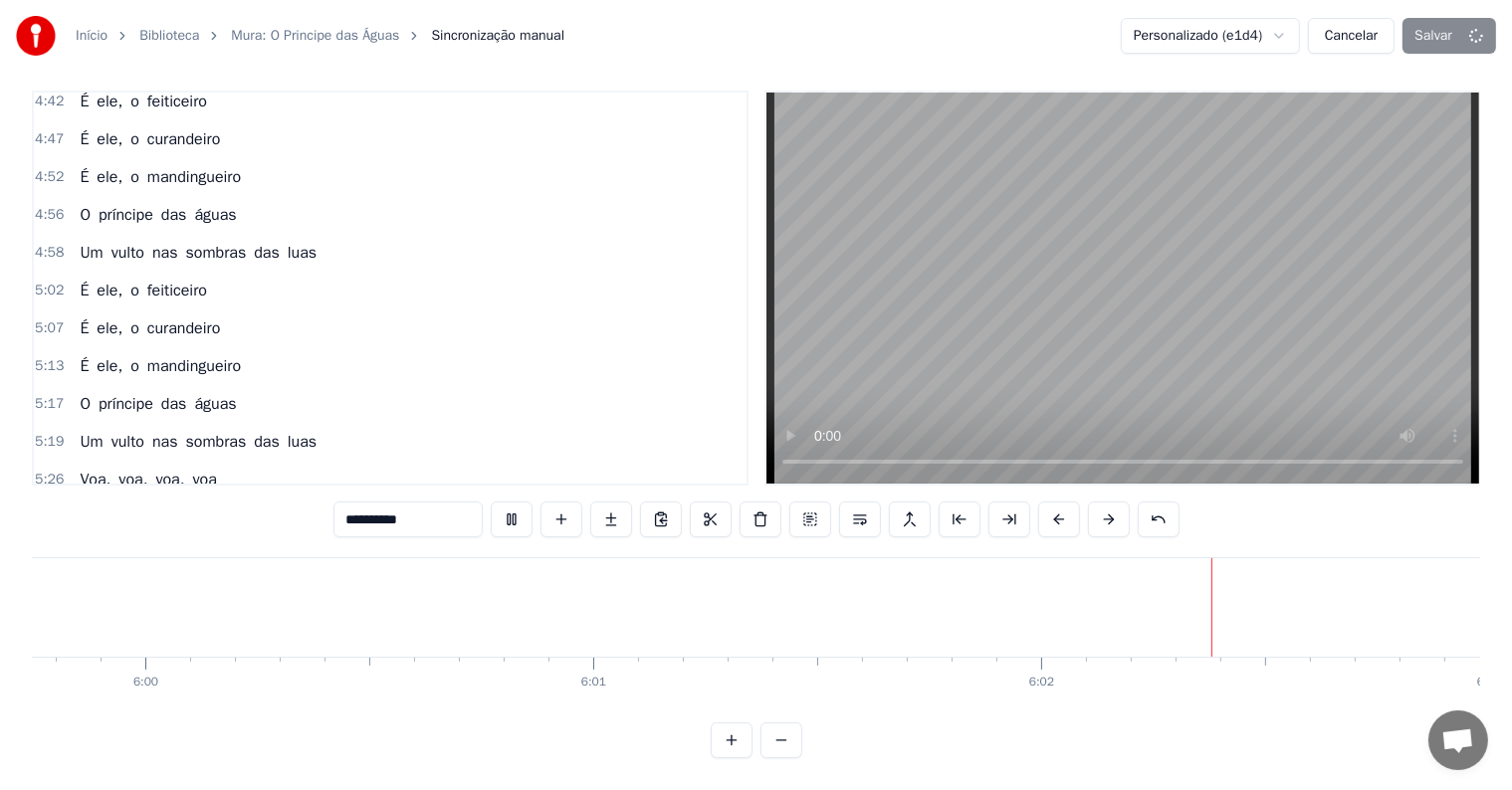 scroll, scrollTop: 0, scrollLeft: 161872, axis: horizontal 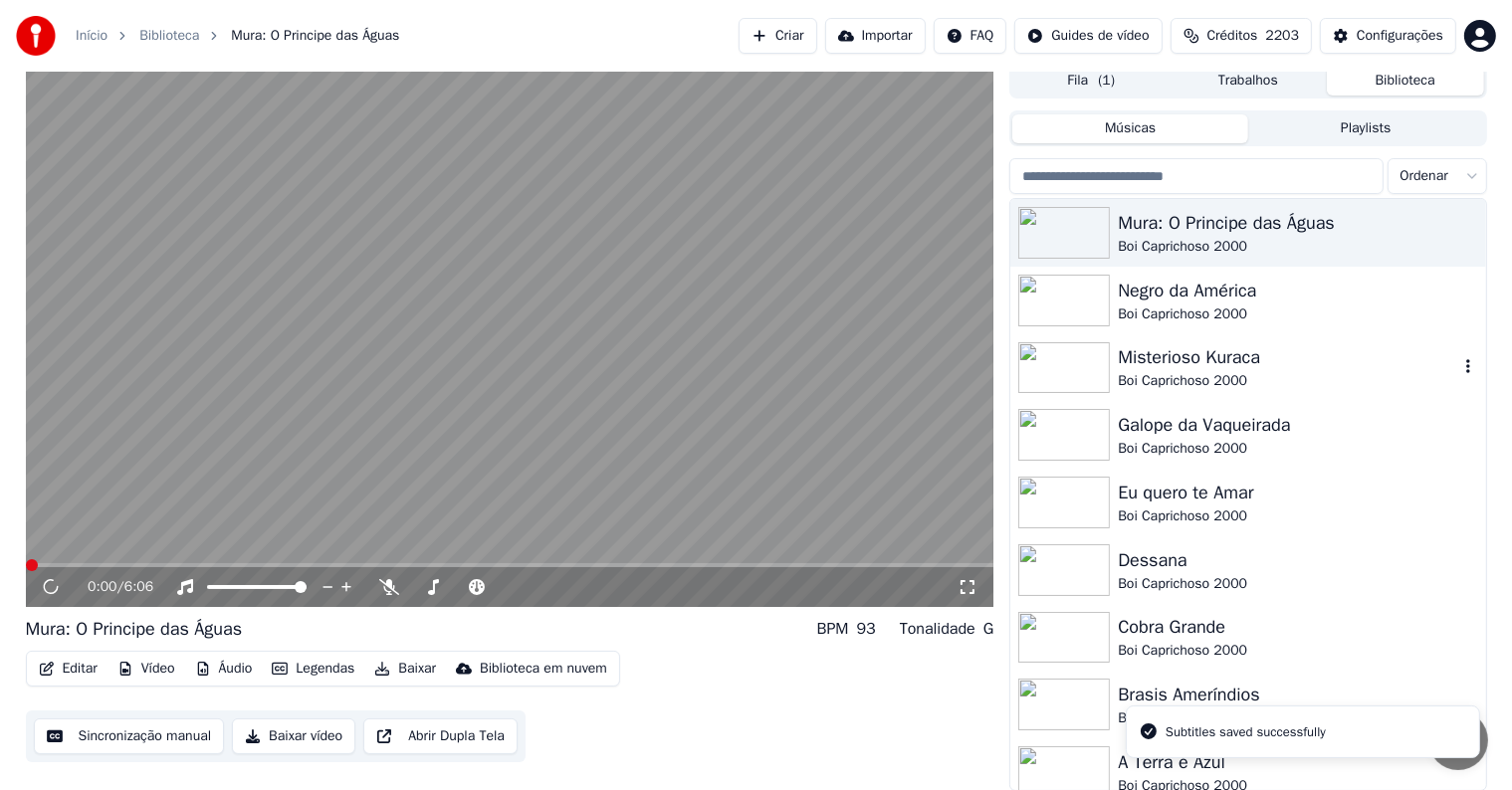 click on "Misterioso Kuraca" at bounding box center (1287, 357) 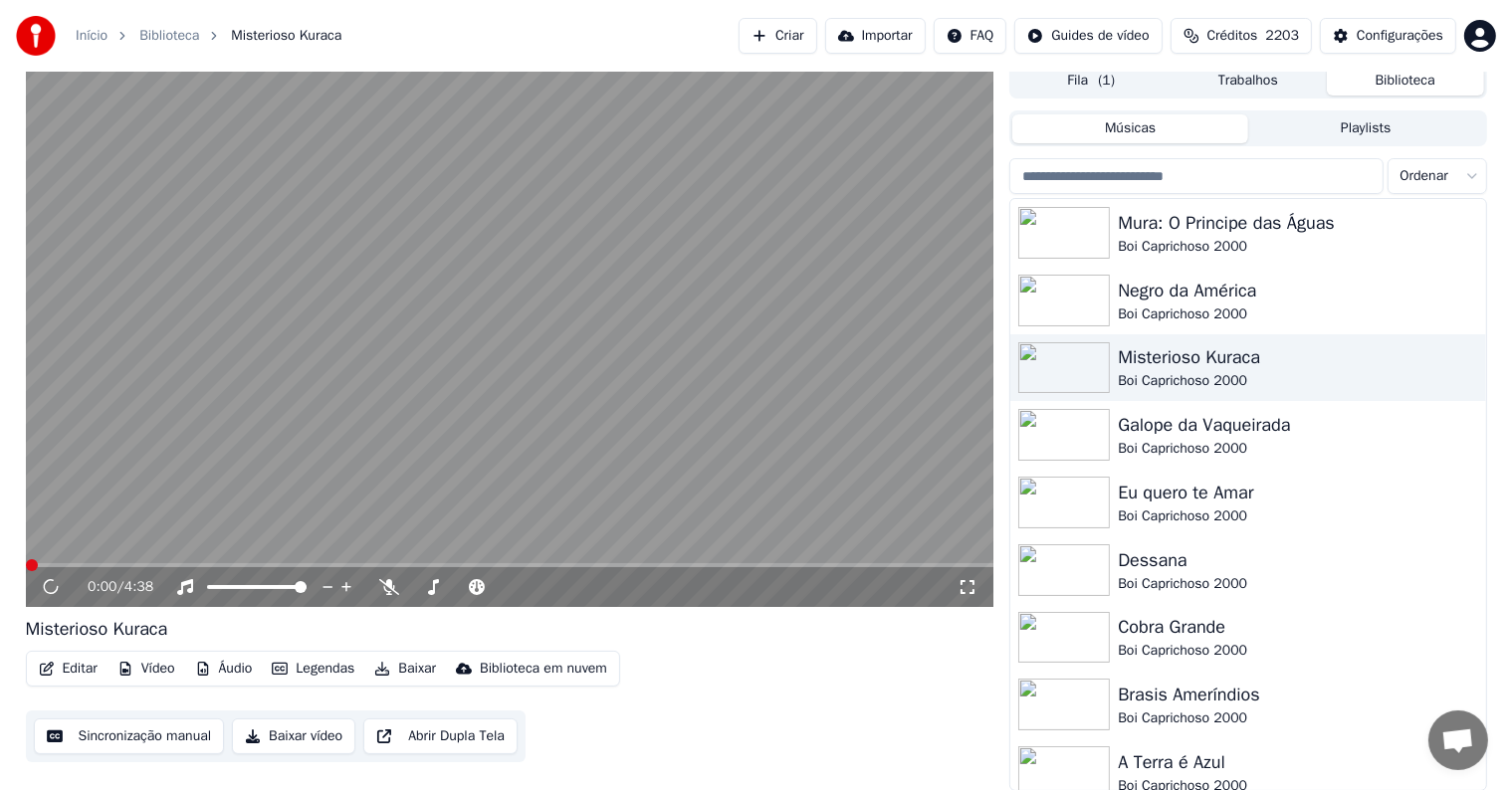 click on "Baixar" at bounding box center [405, 669] 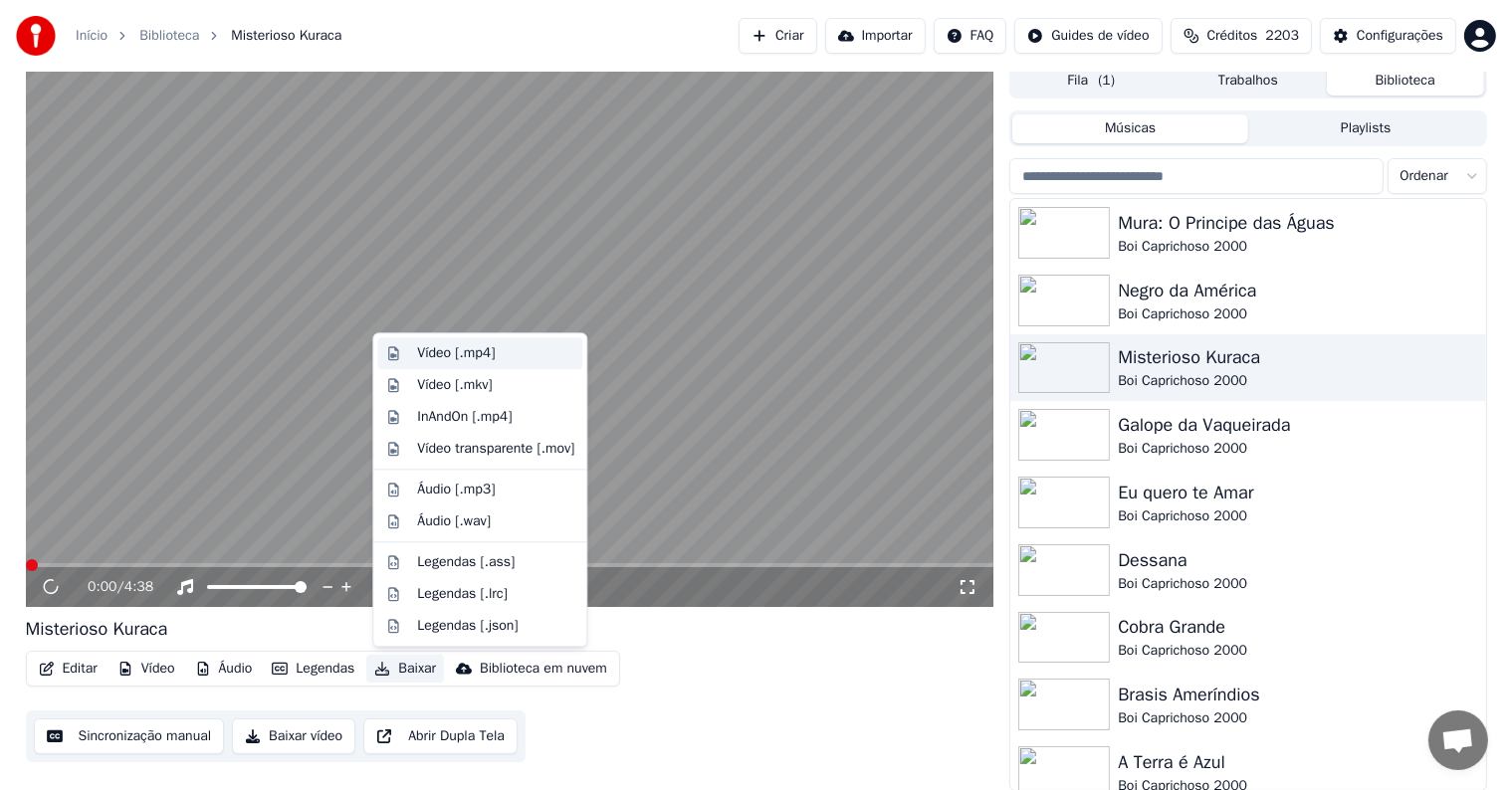 click on "Vídeo [.mp4]" at bounding box center (456, 353) 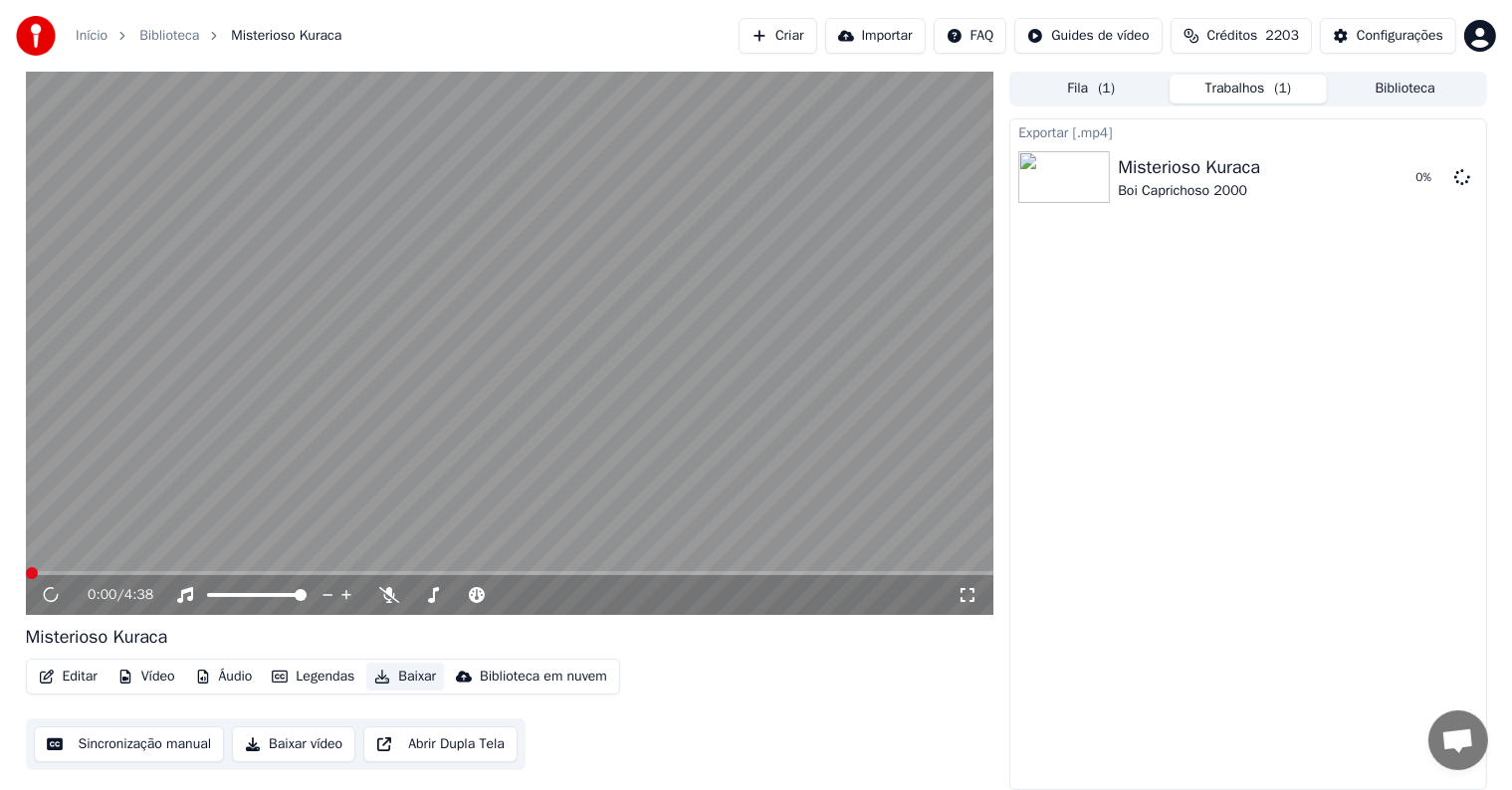scroll, scrollTop: 0, scrollLeft: 0, axis: both 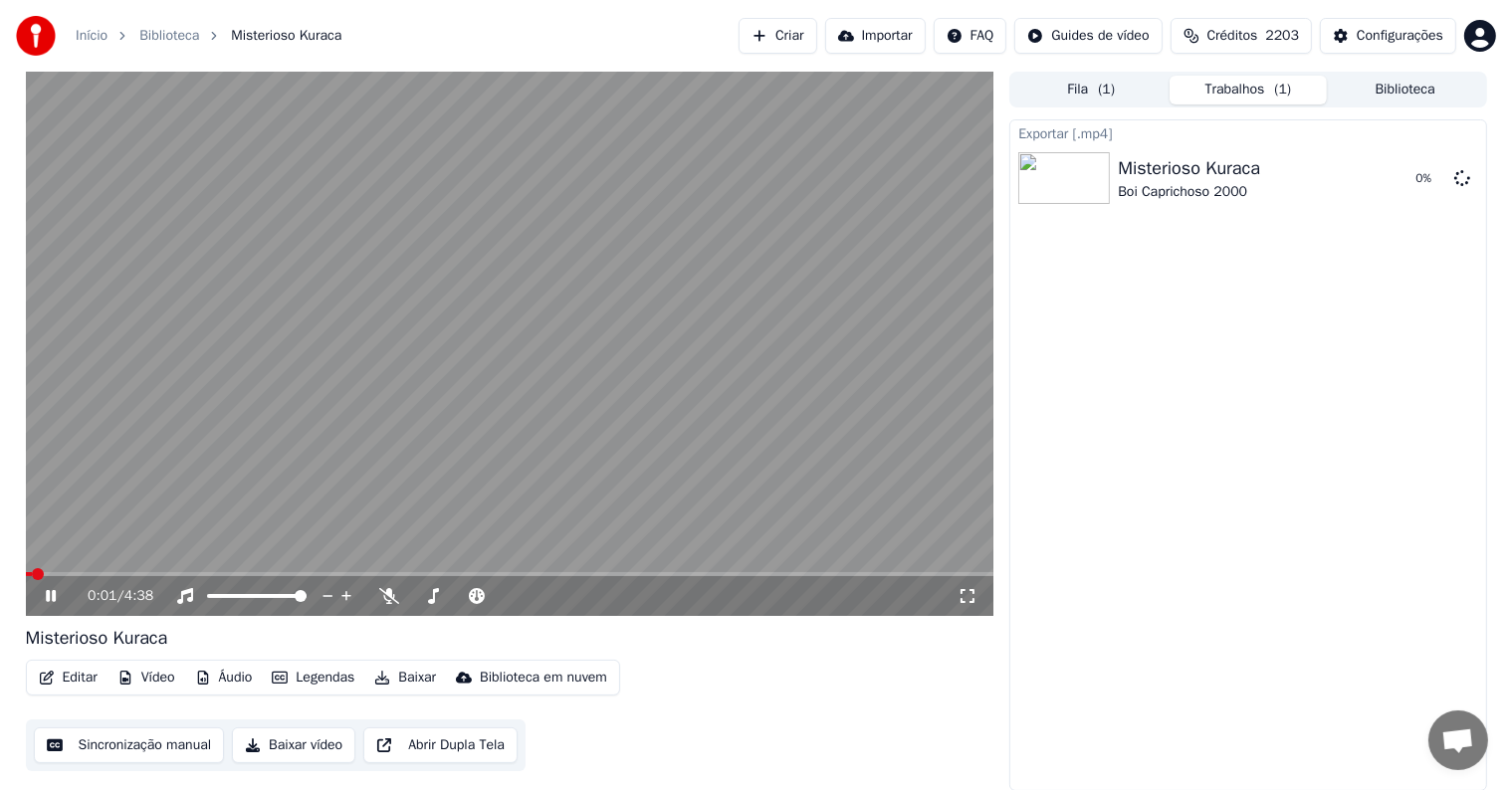 click on "Biblioteca" at bounding box center [1405, 90] 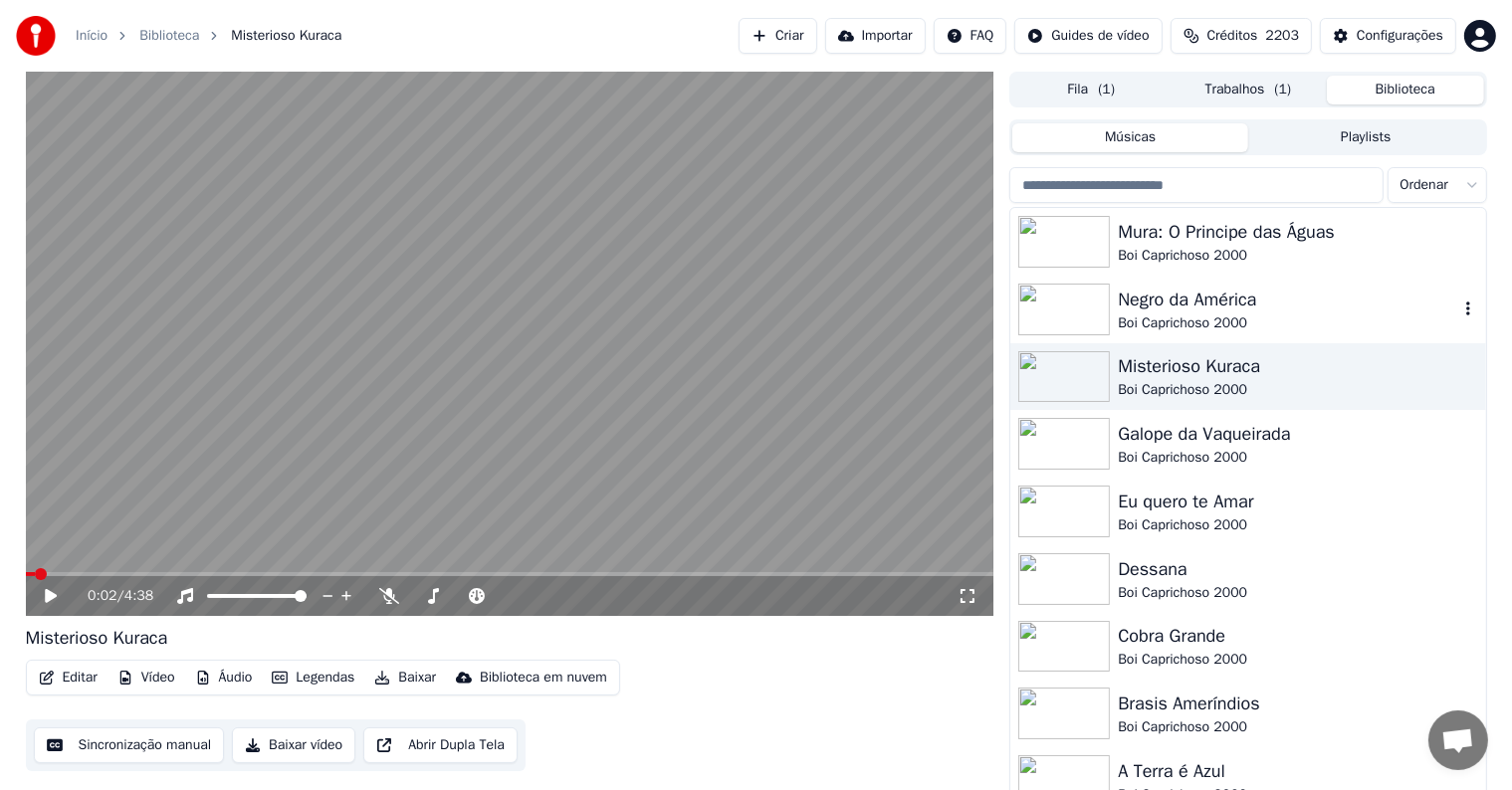 click on "Negro da América" at bounding box center [1287, 299] 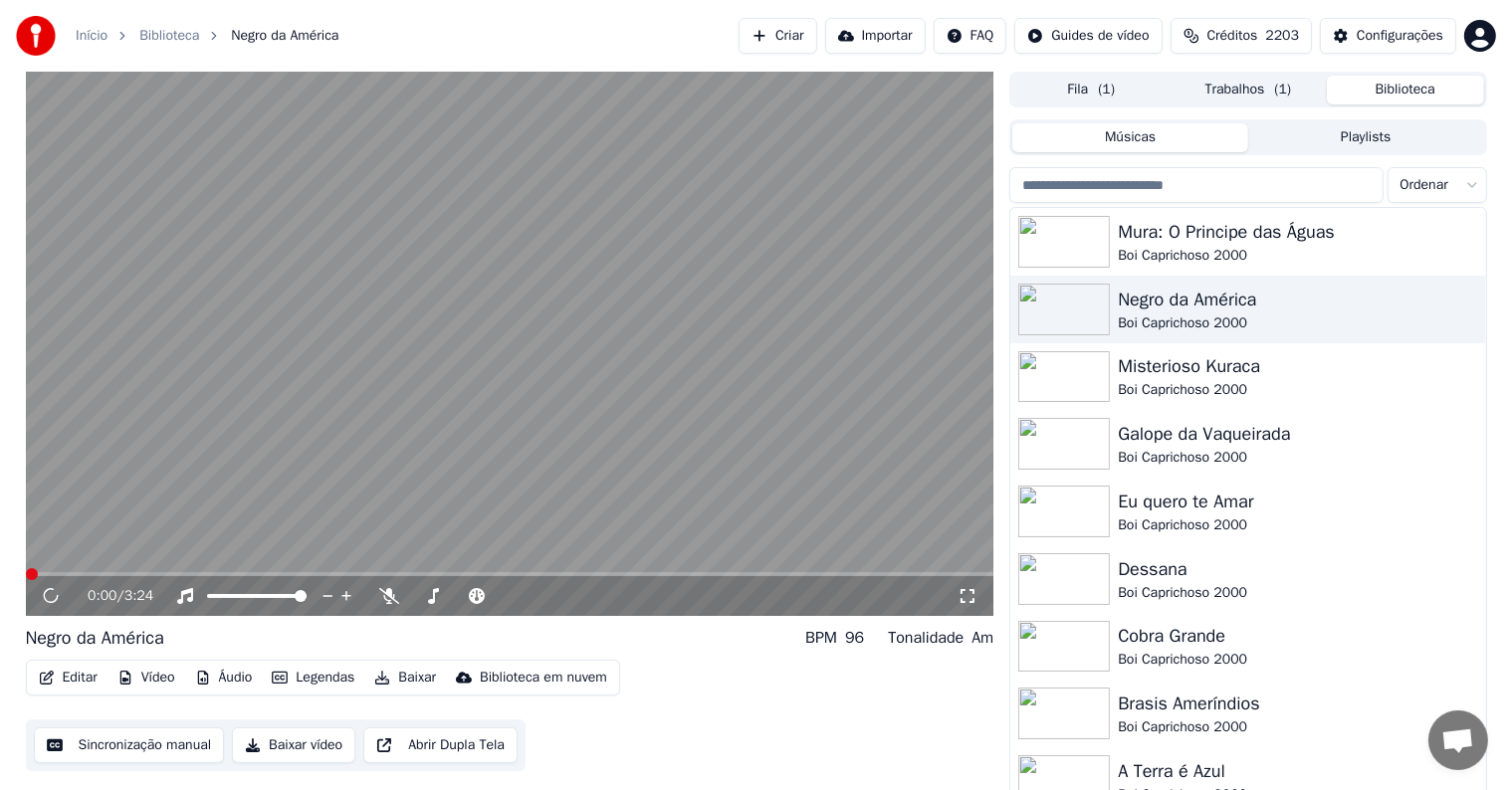 click on "Baixar" at bounding box center (405, 678) 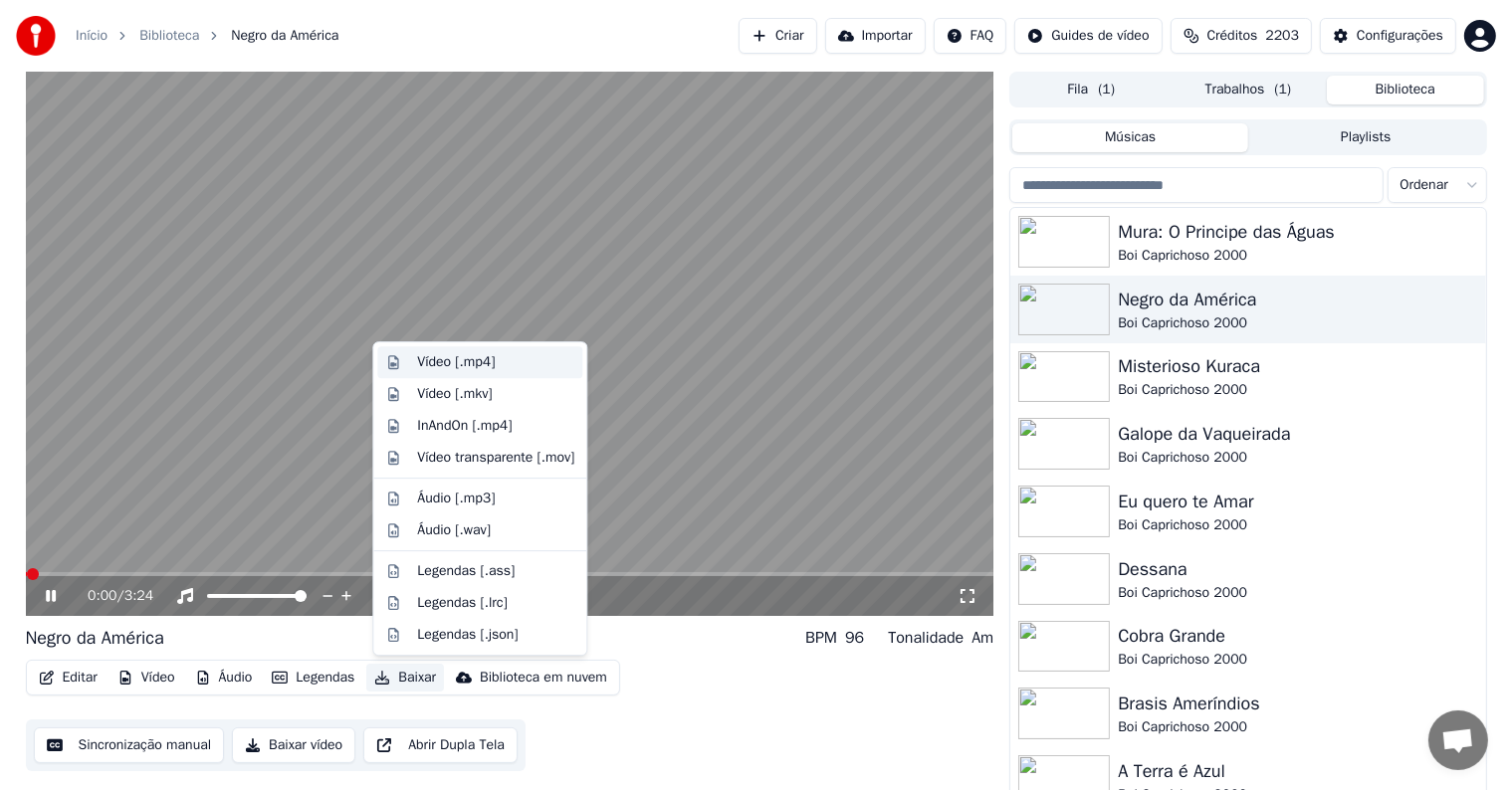 click on "Vídeo [.mp4]" at bounding box center (456, 362) 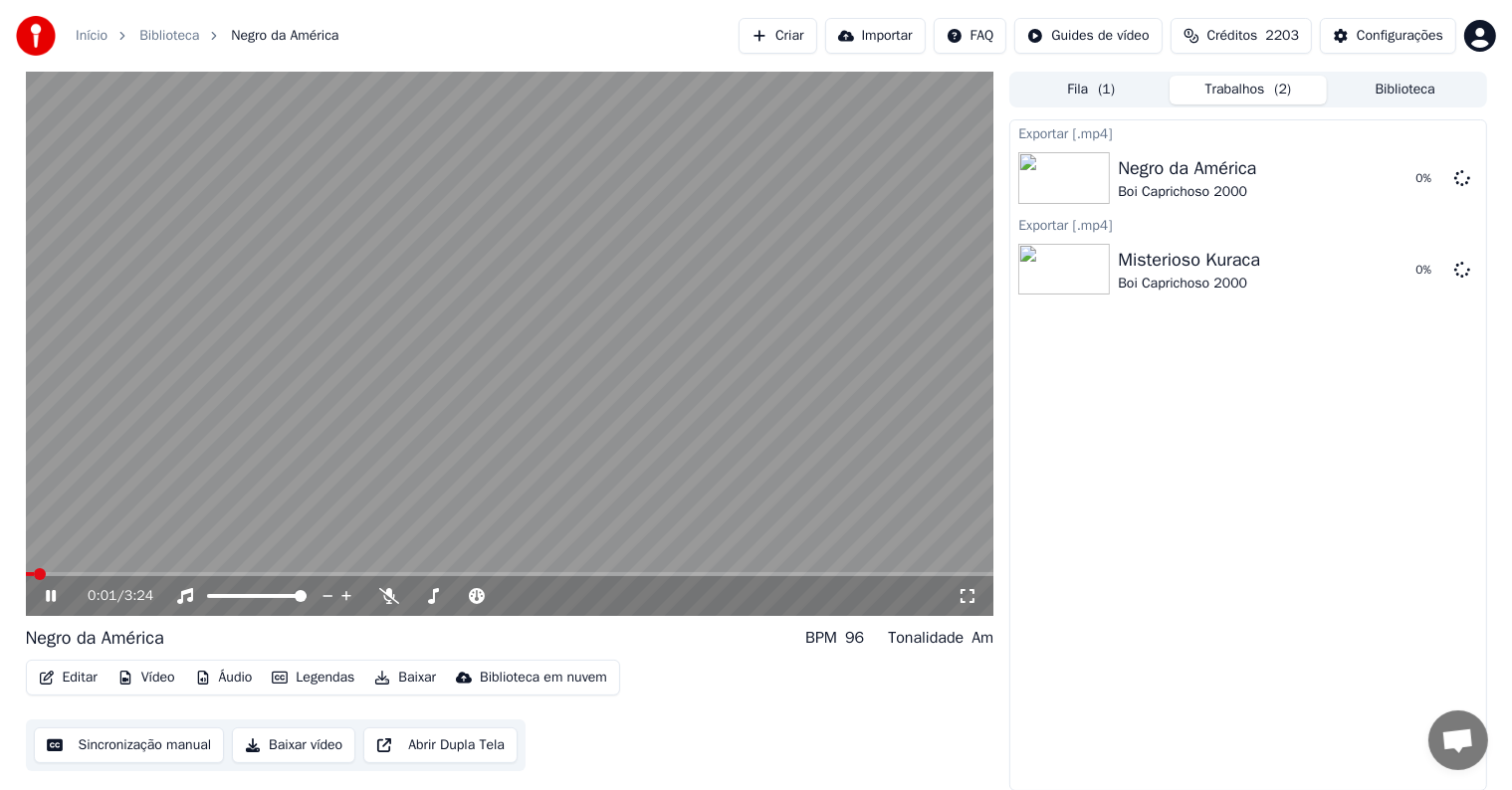 click on "Biblioteca" at bounding box center (1405, 90) 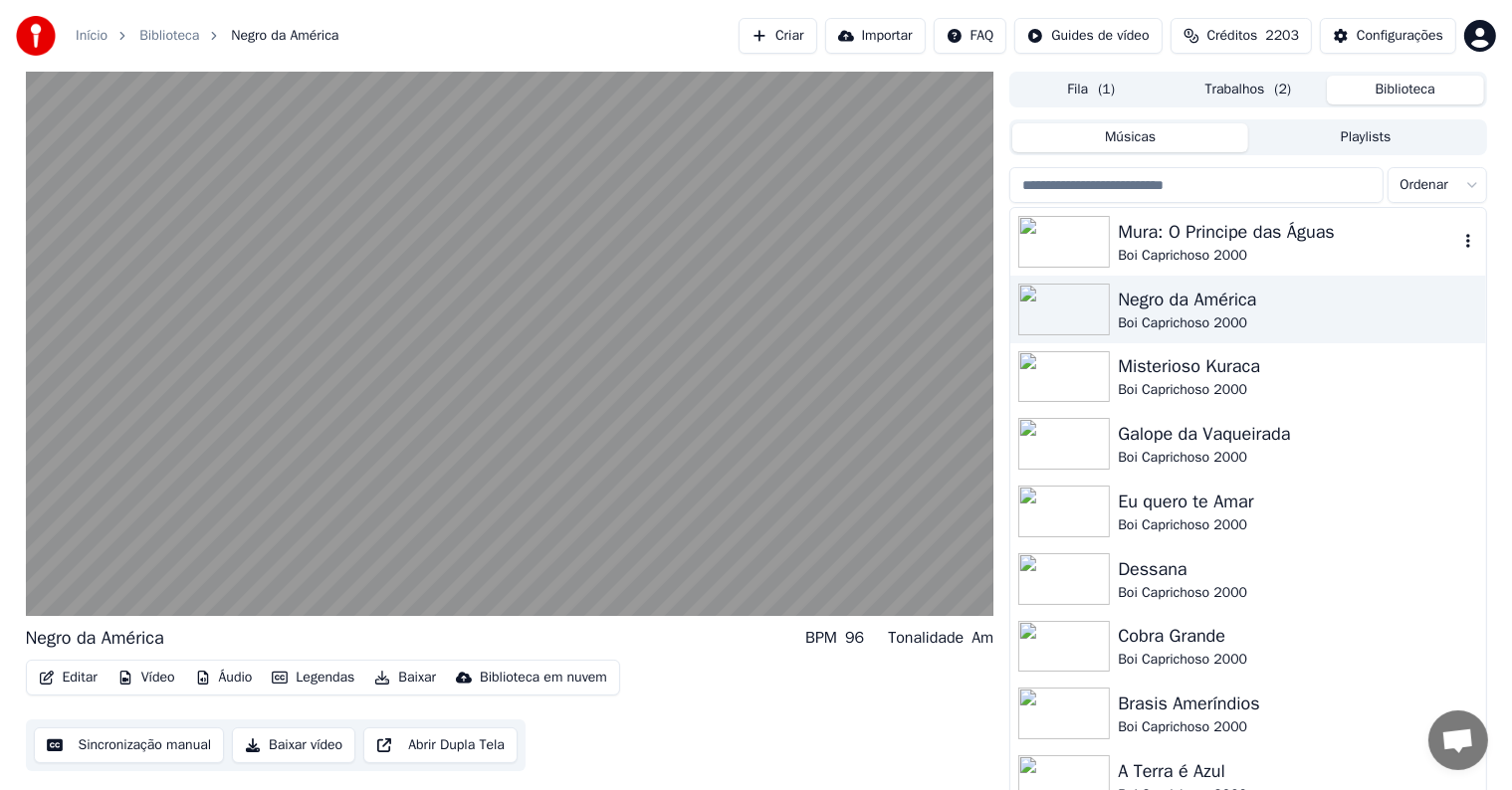 click on "Mura: O Principe das Águas" at bounding box center [1287, 232] 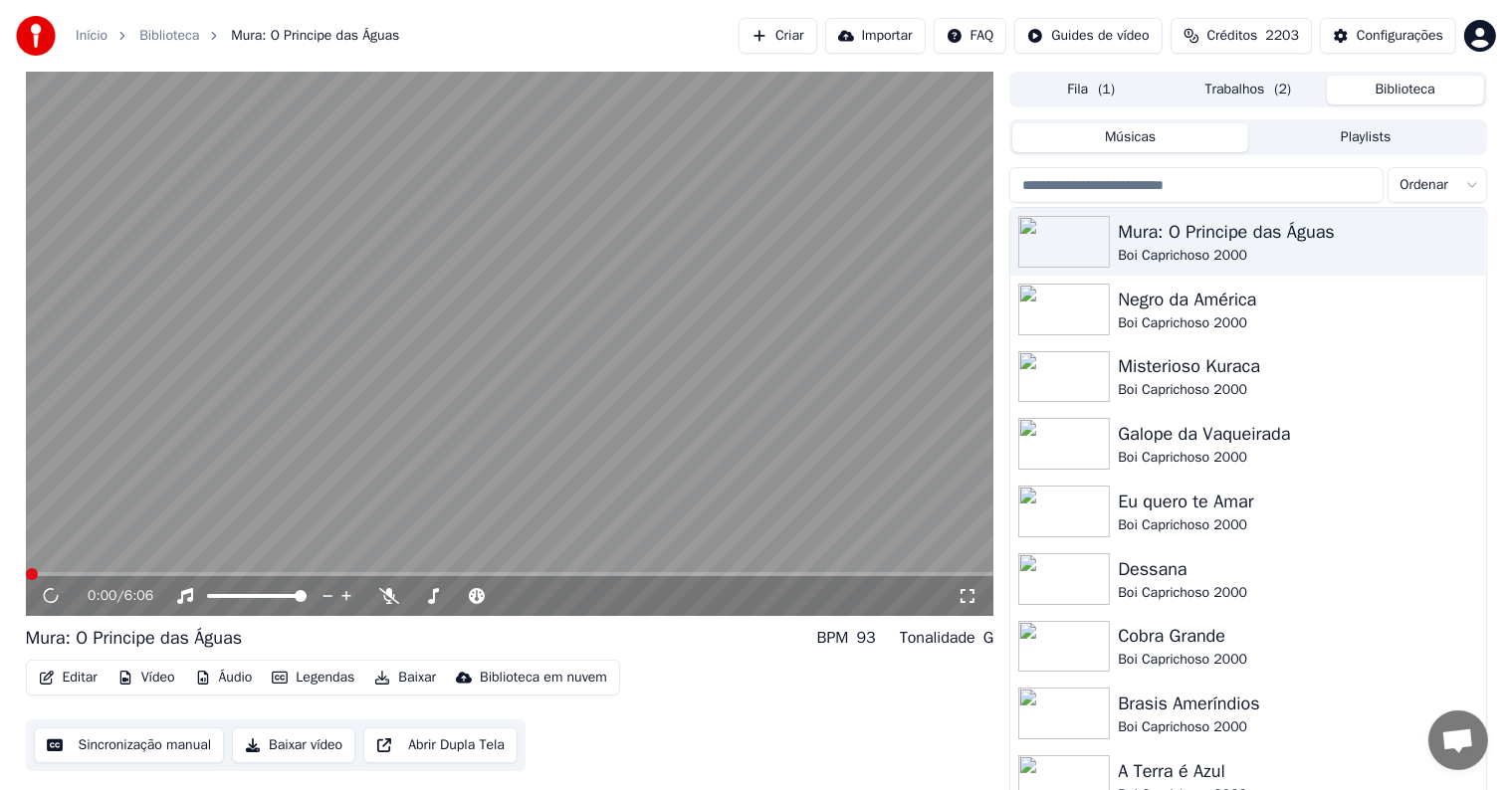 click on "Baixar" at bounding box center (405, 678) 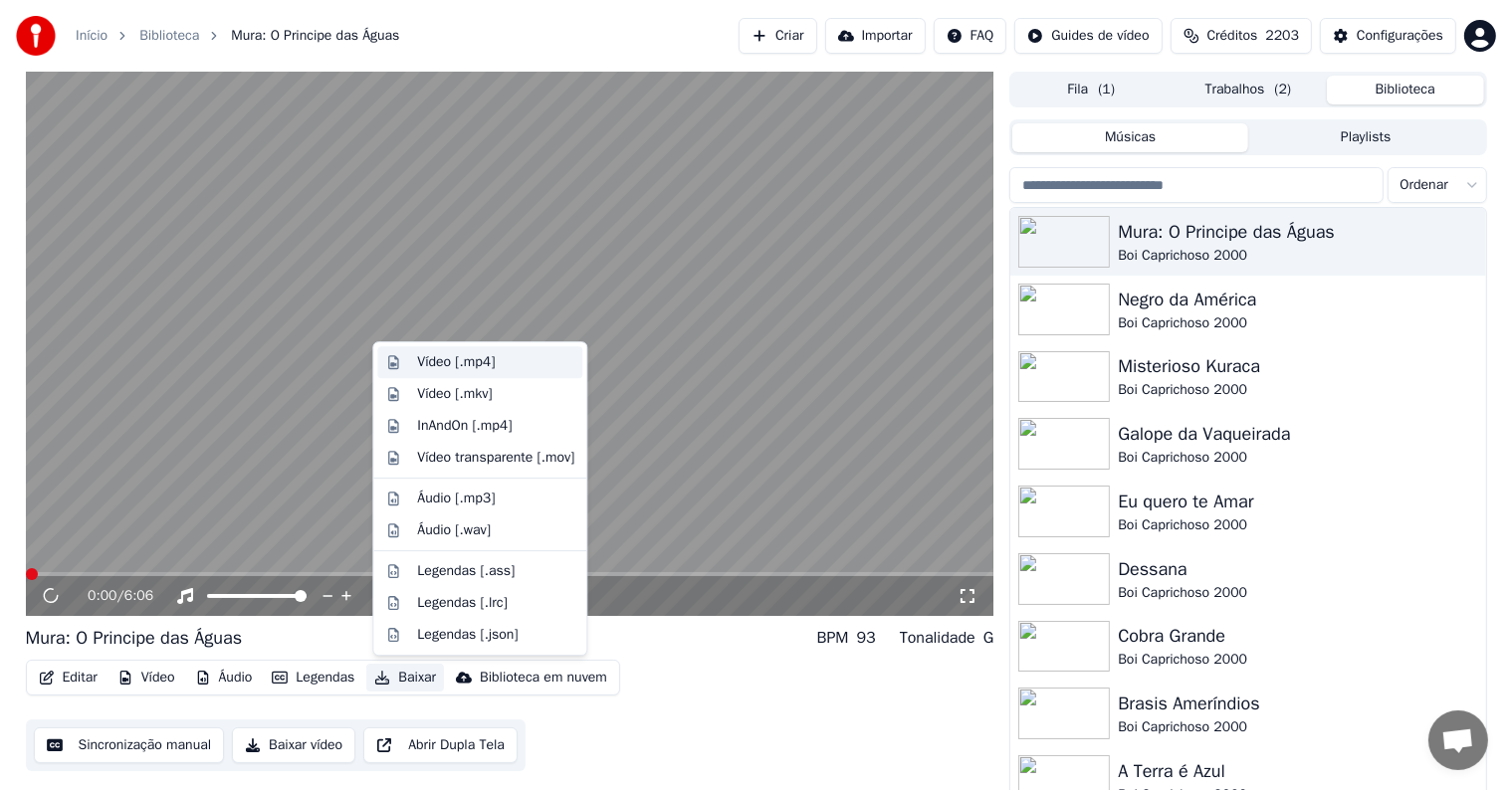 click on "Vídeo [.mp4]" at bounding box center [456, 362] 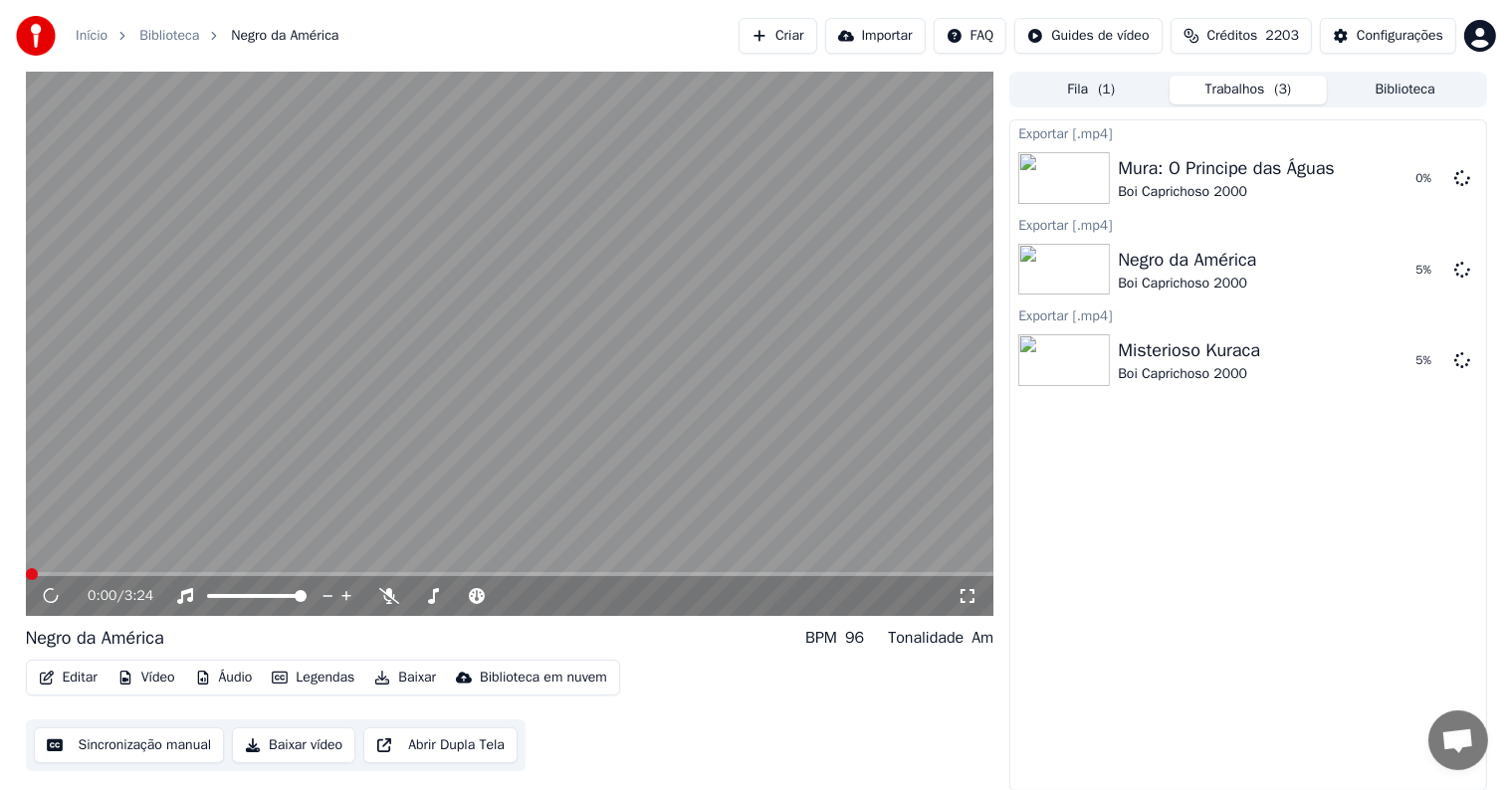 click at bounding box center (510, 343) 